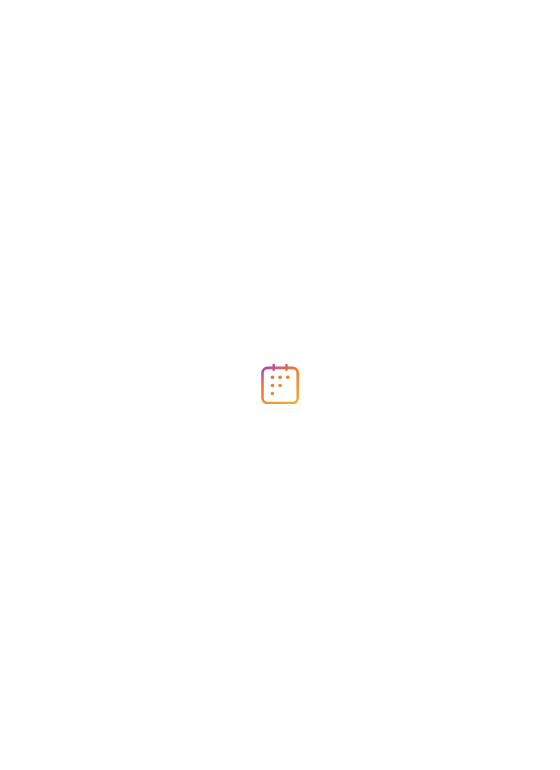 scroll, scrollTop: 0, scrollLeft: 0, axis: both 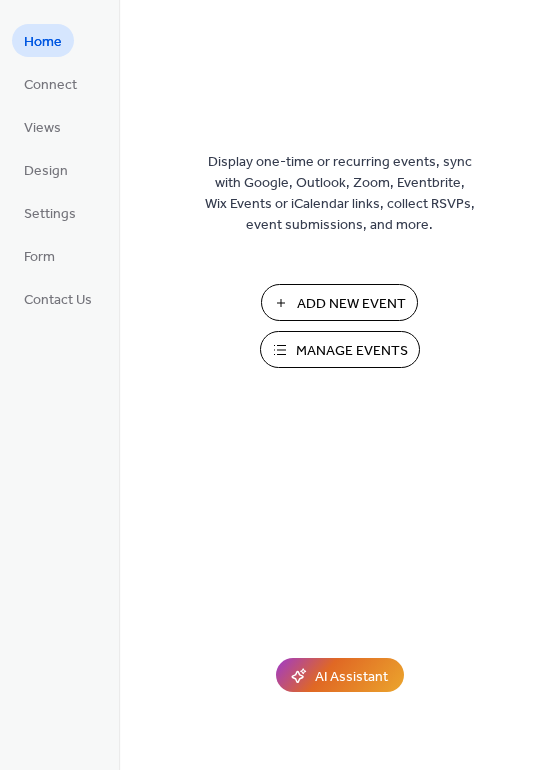 click on "Manage Events" at bounding box center (352, 351) 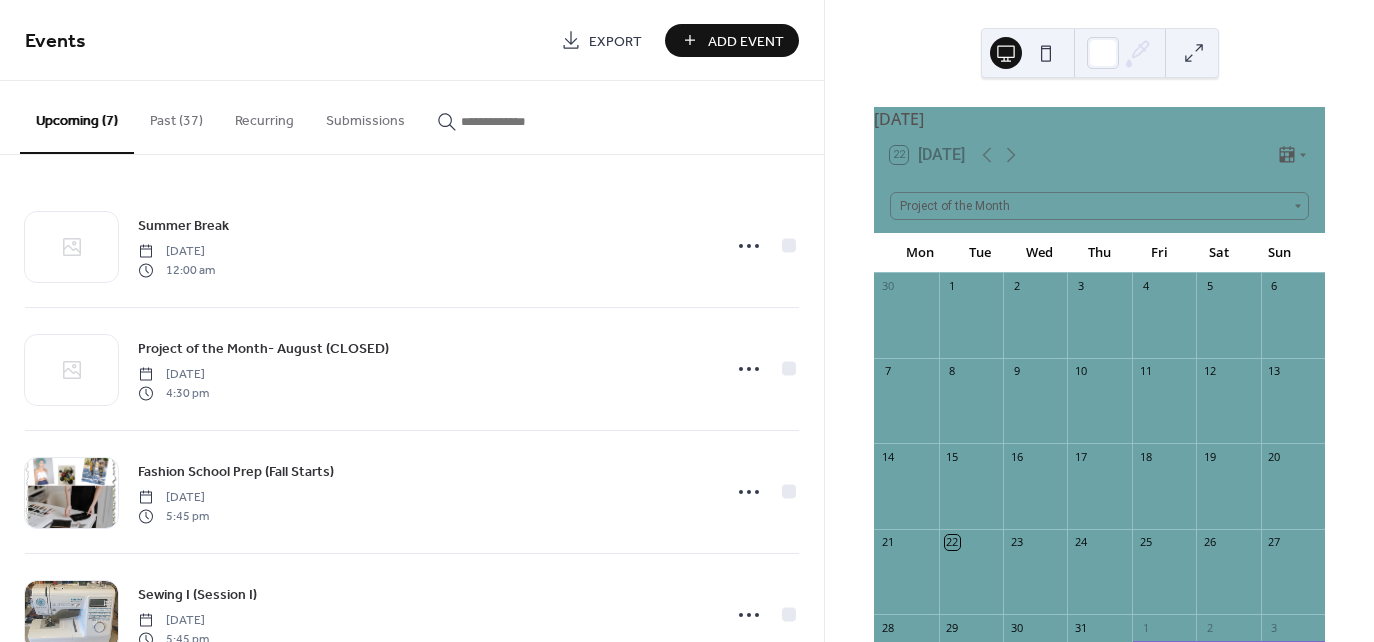 scroll, scrollTop: 0, scrollLeft: 0, axis: both 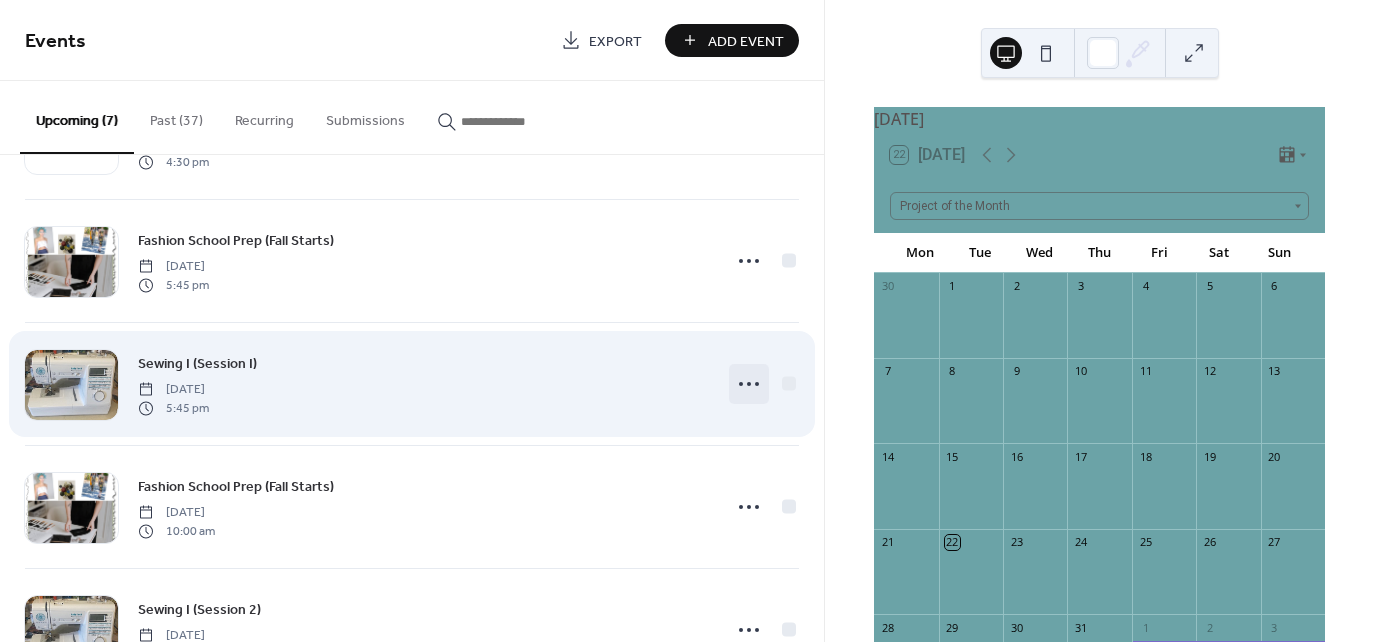 click 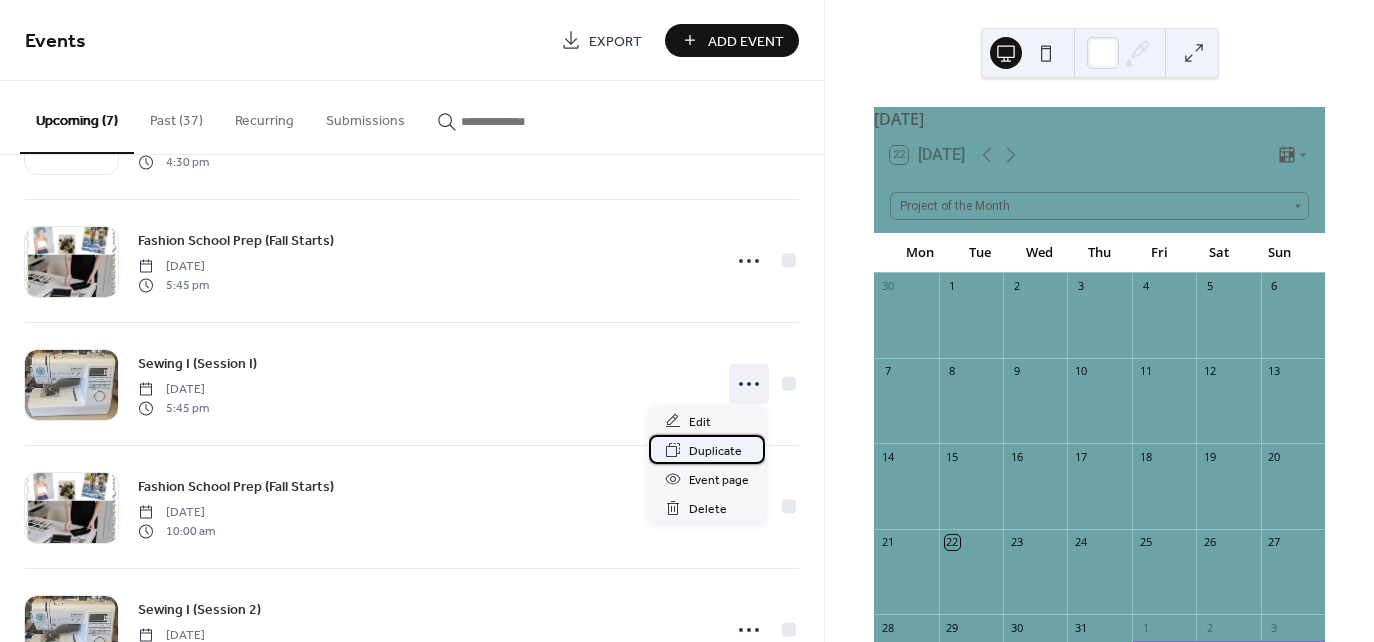click on "Duplicate" at bounding box center (715, 451) 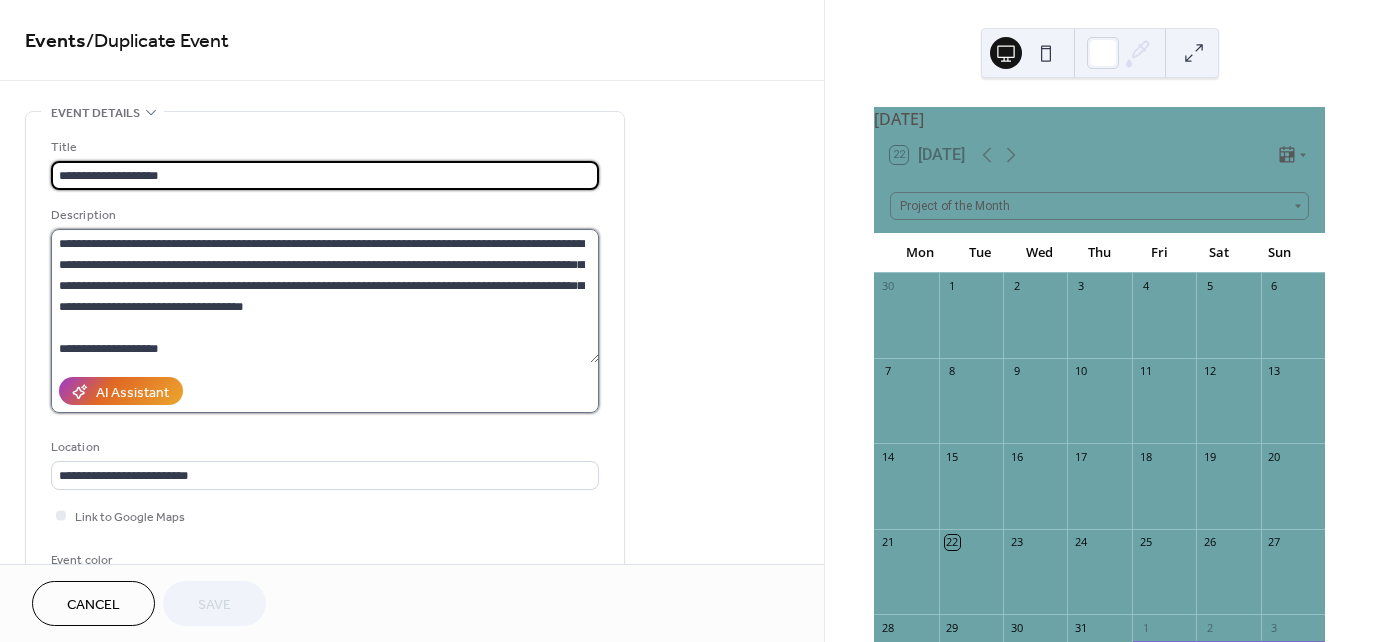 click on "**********" at bounding box center [325, 296] 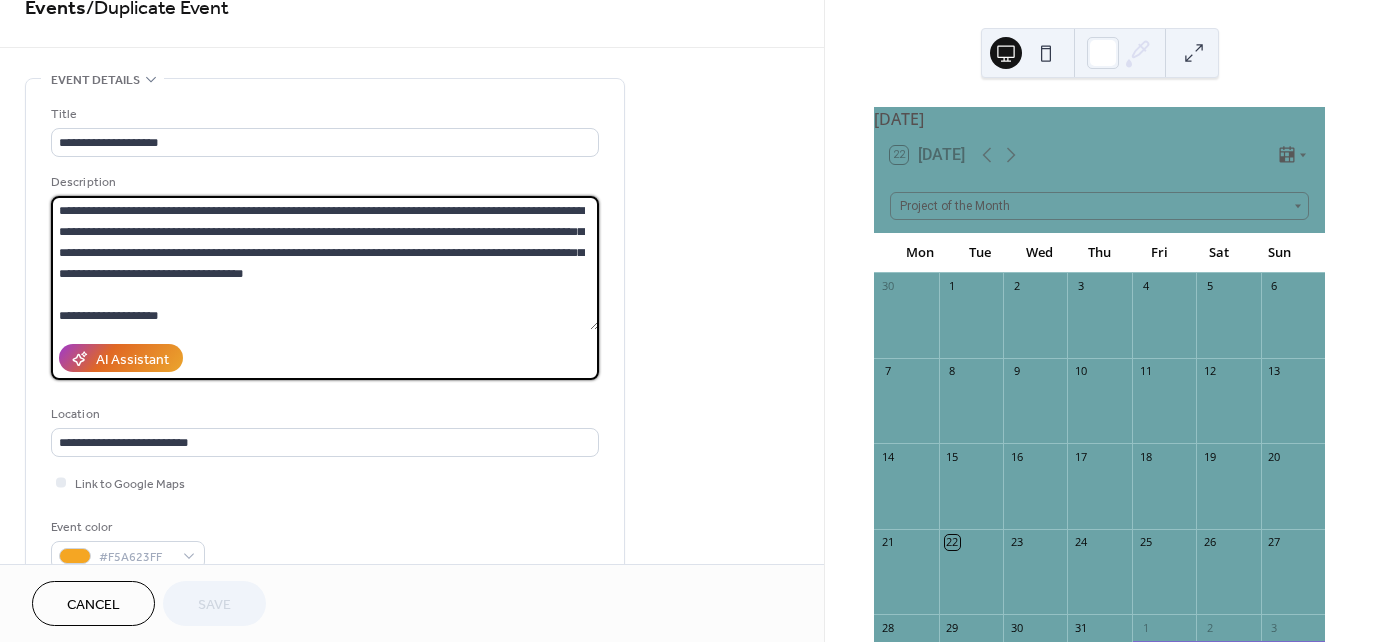 scroll, scrollTop: 0, scrollLeft: 0, axis: both 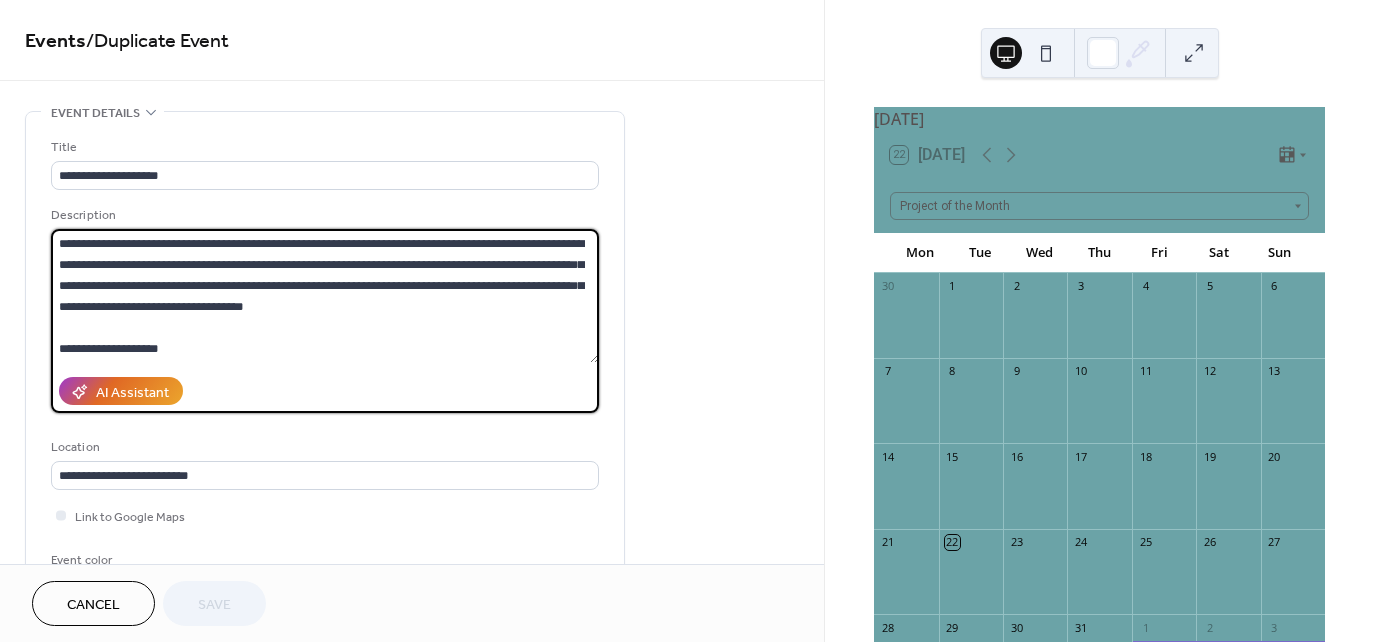 click on "**********" at bounding box center [325, 296] 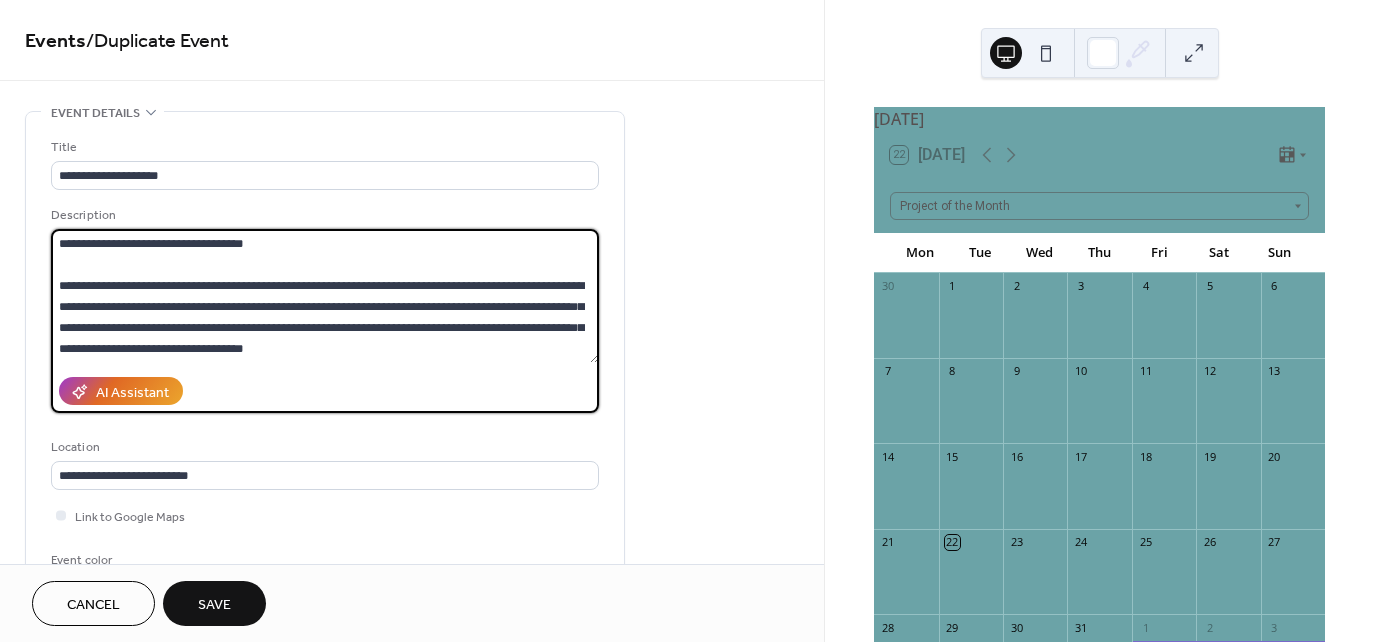 drag, startPoint x: 329, startPoint y: 335, endPoint x: 323, endPoint y: 347, distance: 13.416408 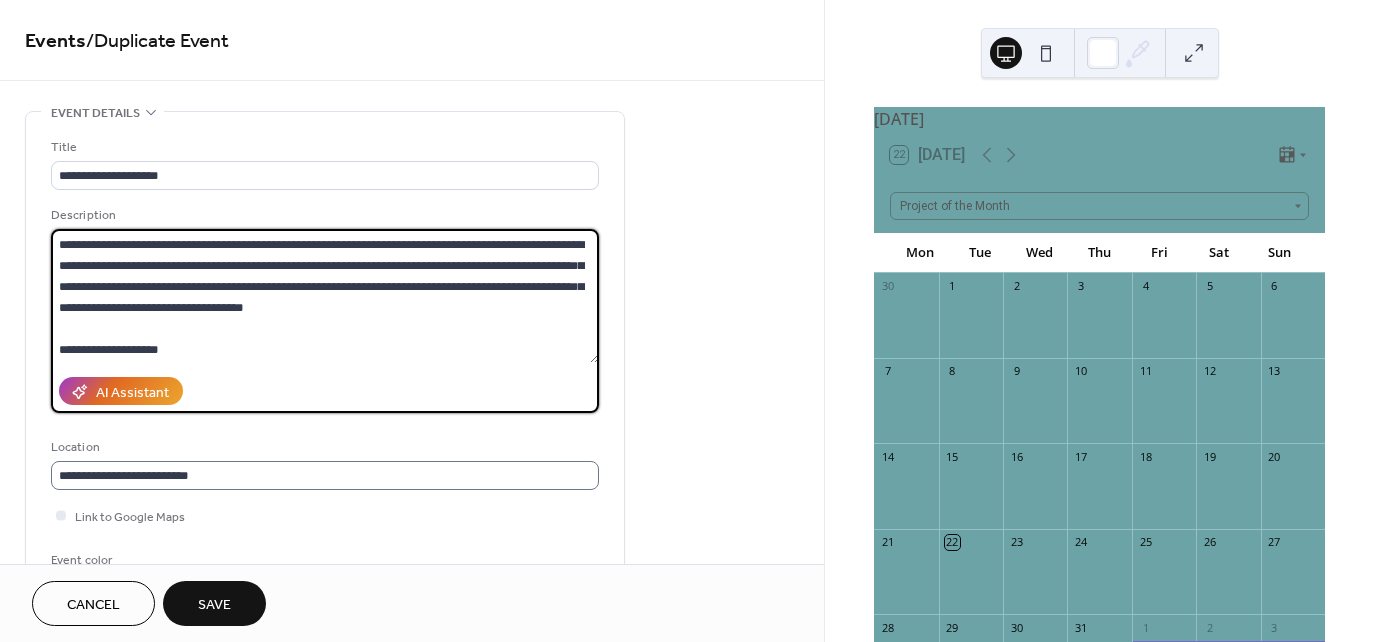 scroll, scrollTop: 1, scrollLeft: 0, axis: vertical 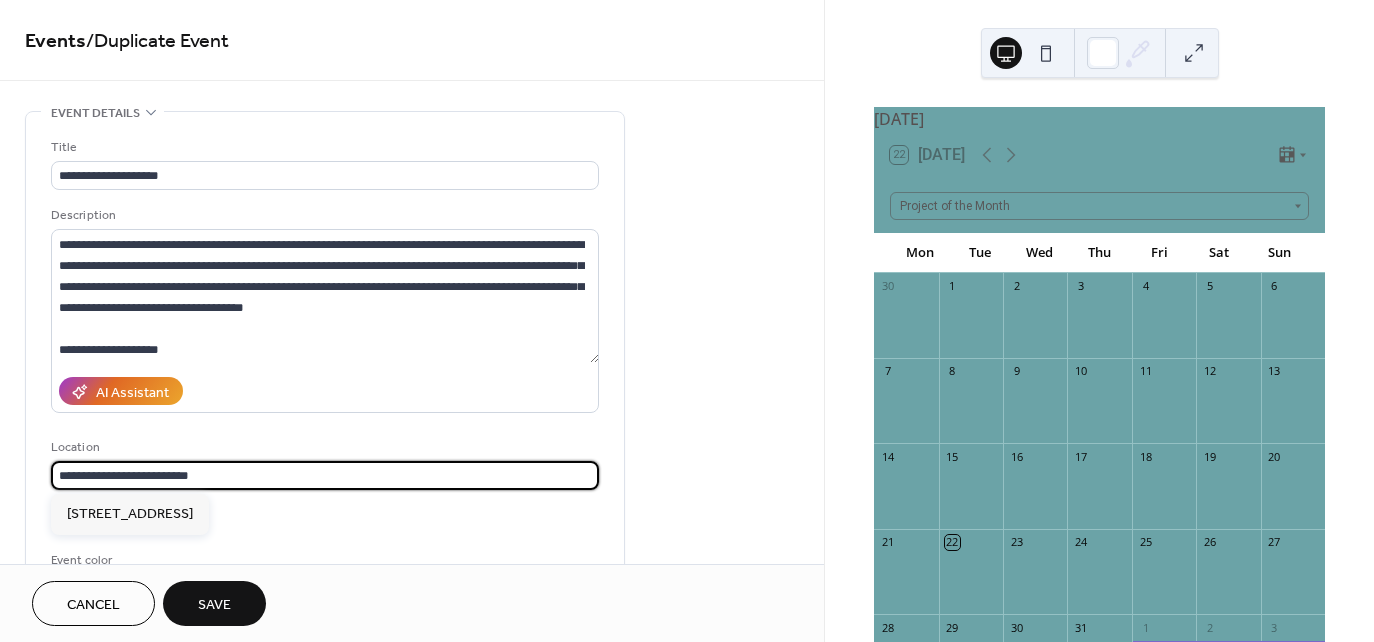 click on "**********" at bounding box center (325, 475) 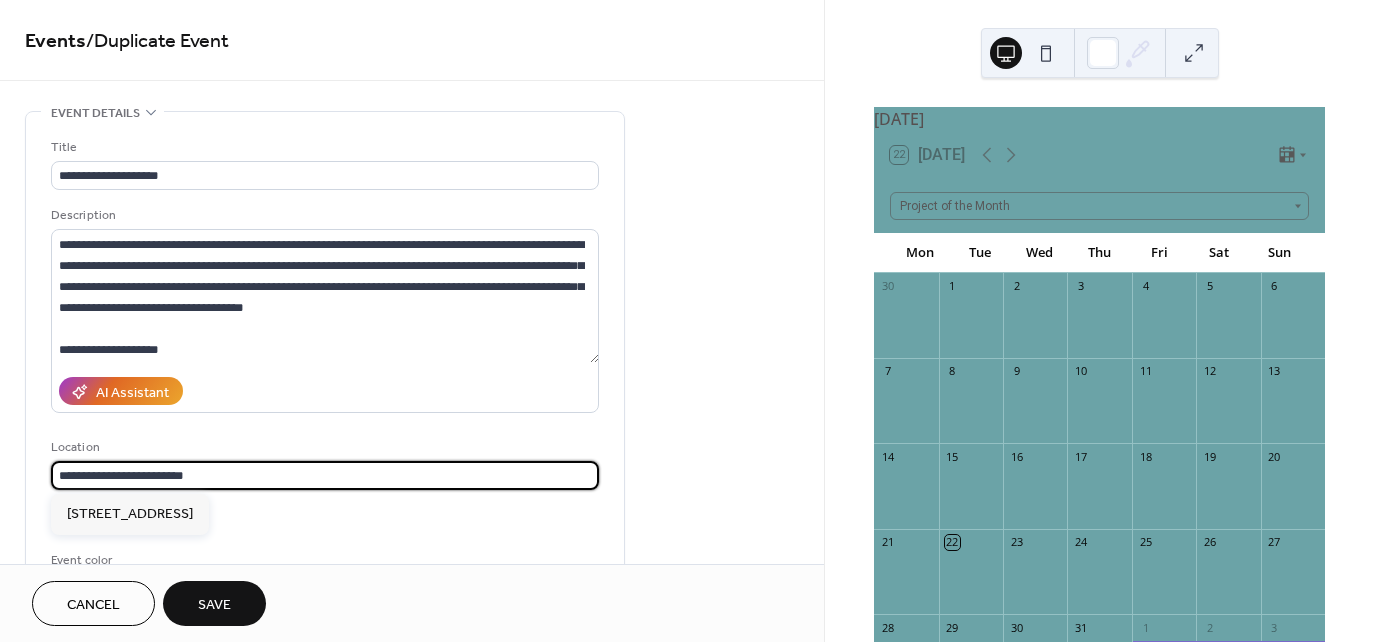 type on "**********" 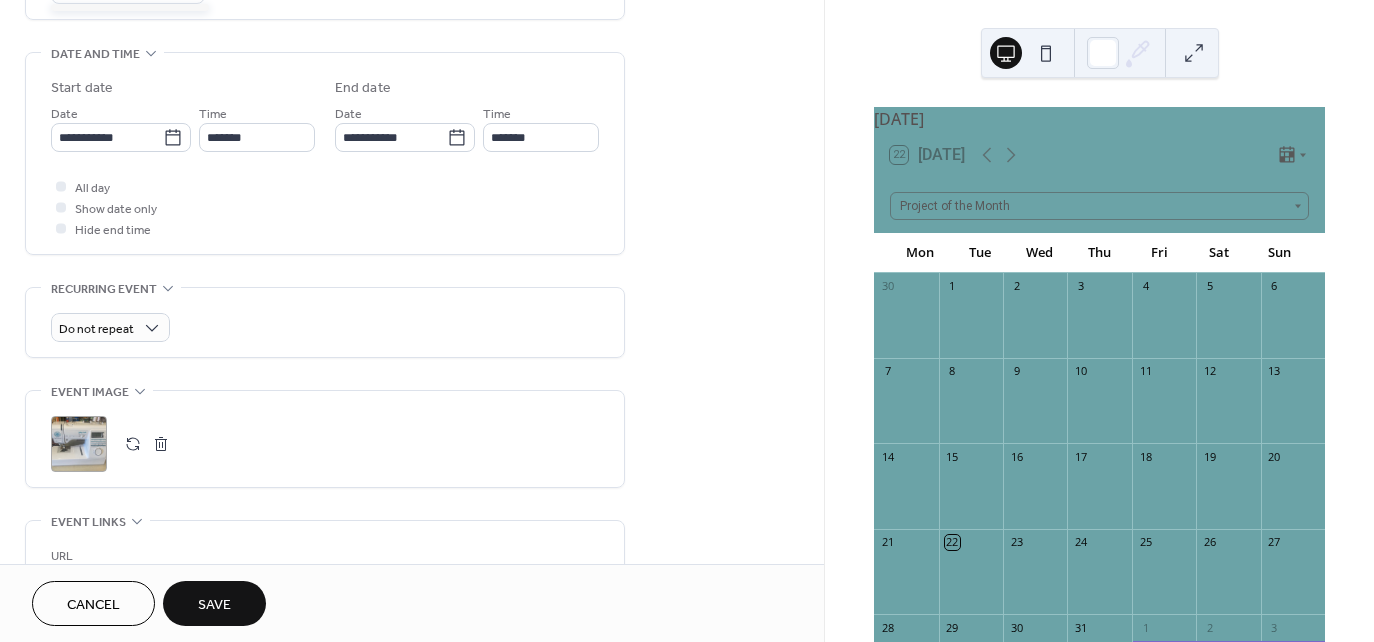 scroll, scrollTop: 600, scrollLeft: 0, axis: vertical 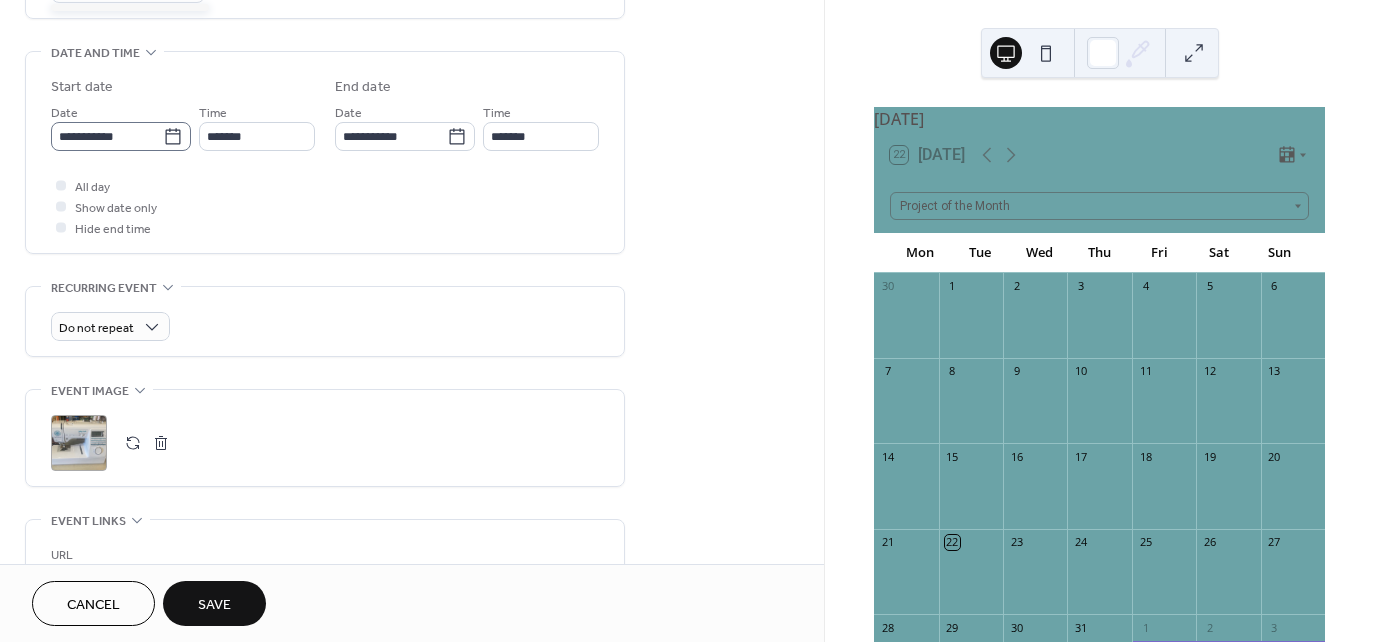 click 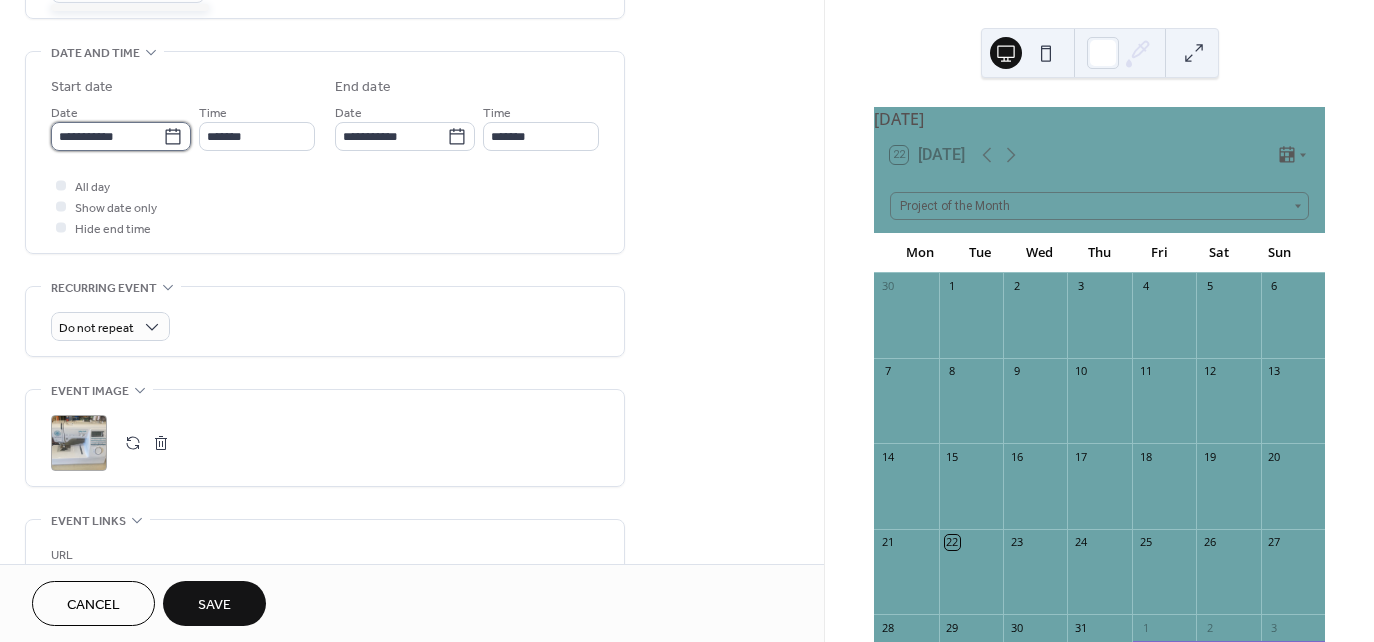 click on "**********" at bounding box center (107, 136) 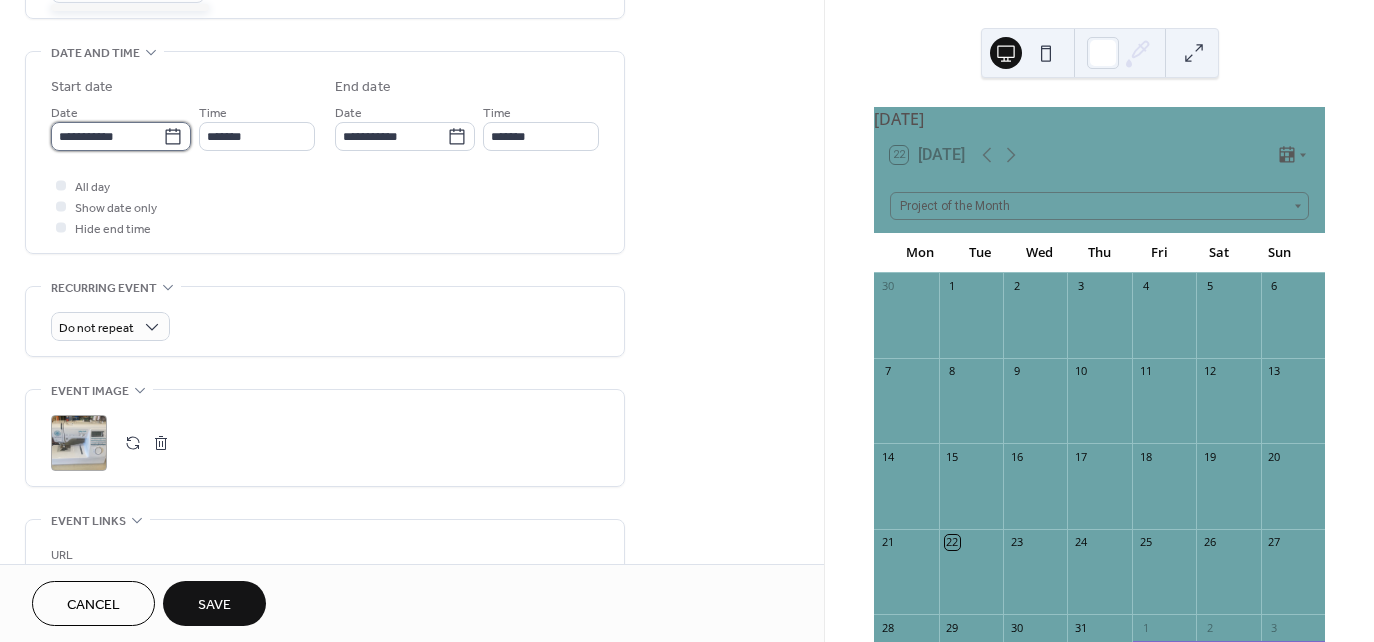 scroll, scrollTop: 0, scrollLeft: 0, axis: both 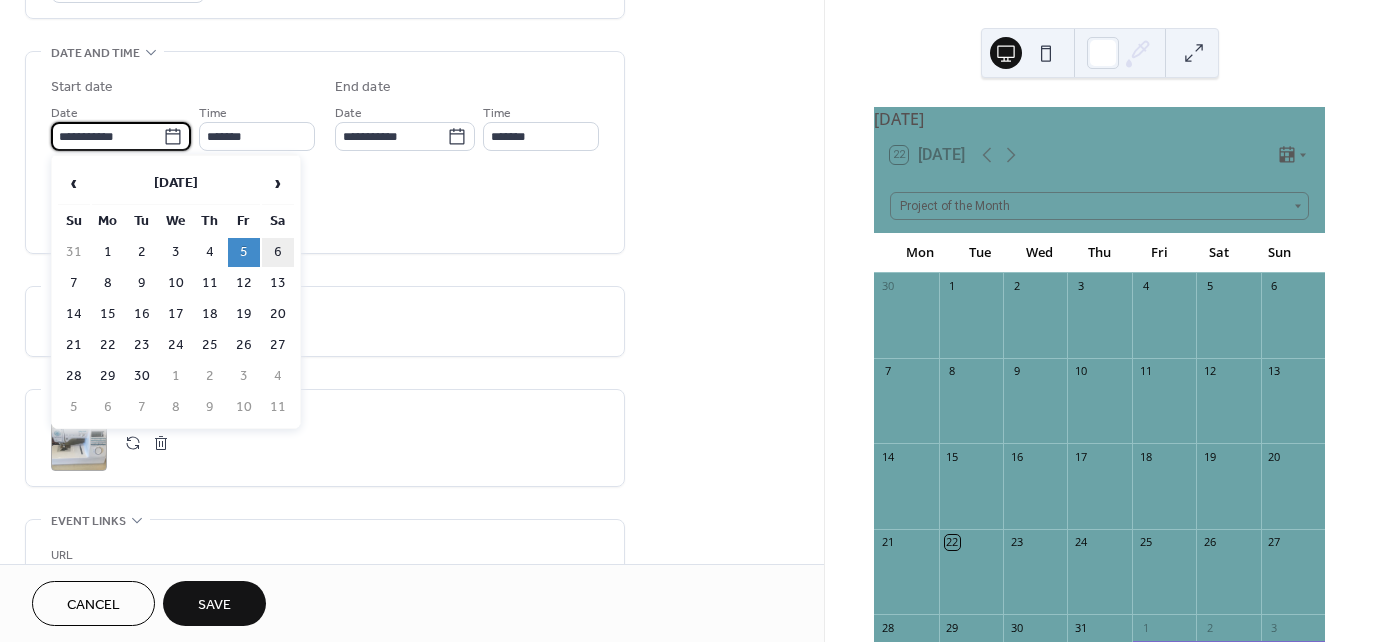 click on "6" at bounding box center [278, 252] 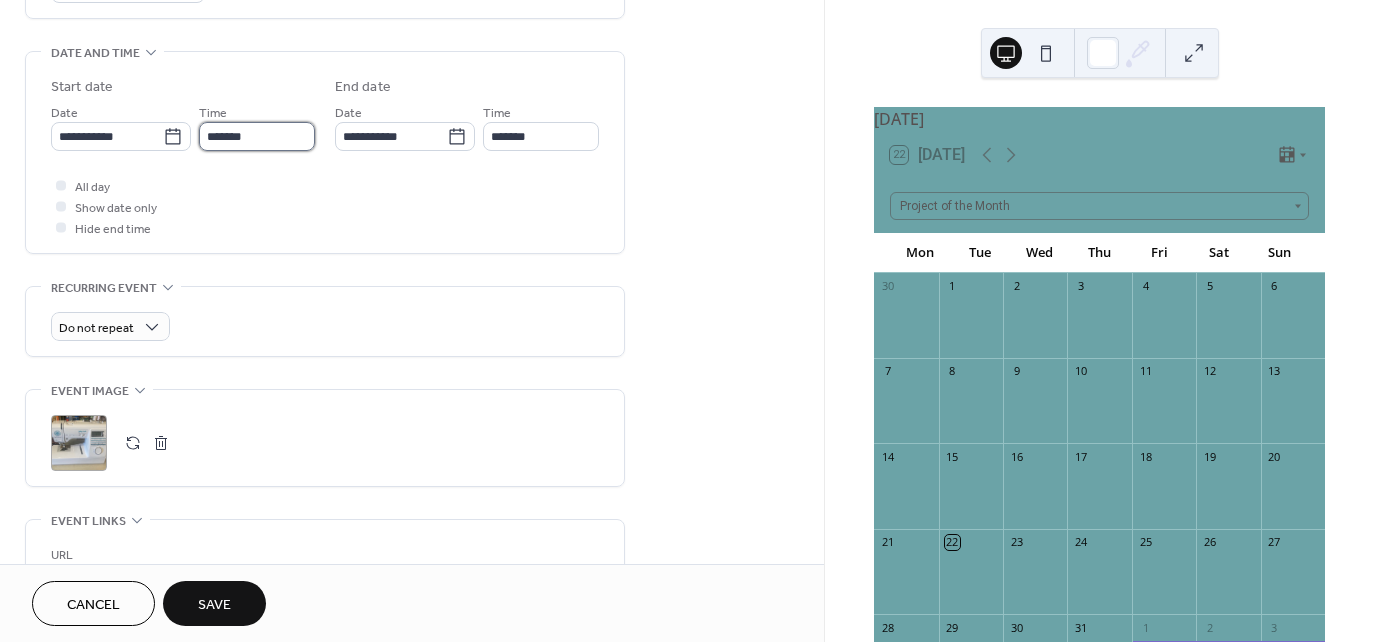drag, startPoint x: 227, startPoint y: 136, endPoint x: 226, endPoint y: 146, distance: 10.049875 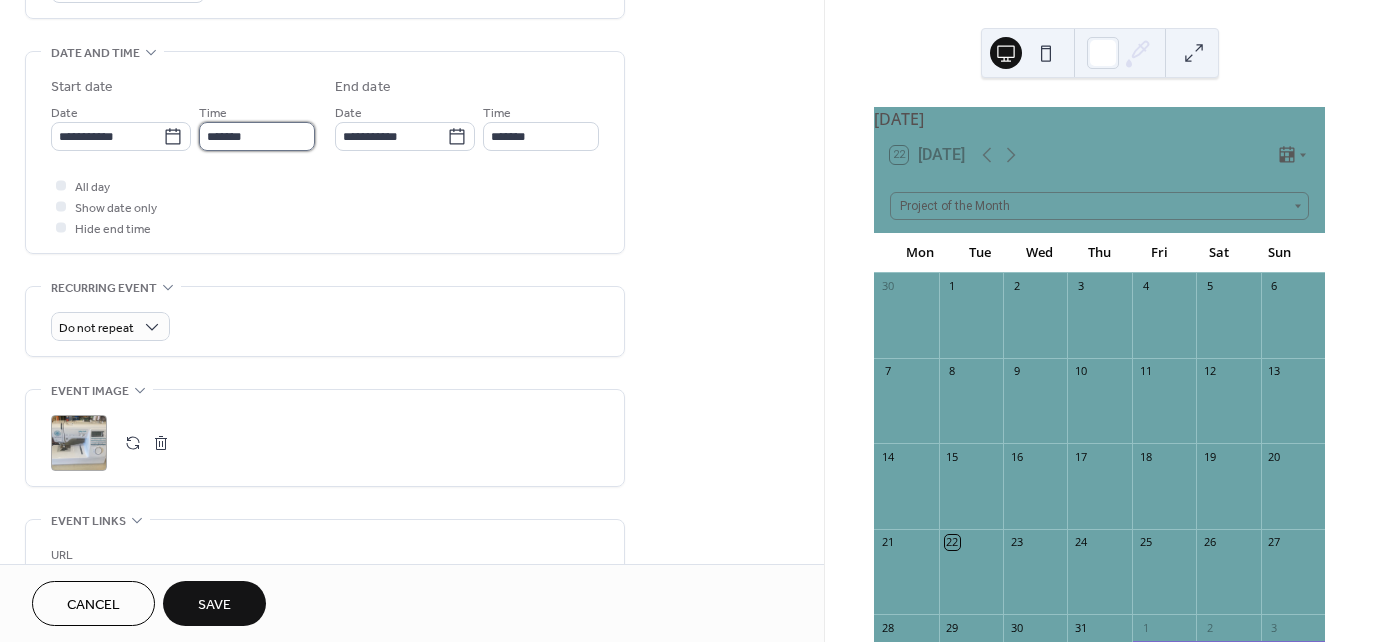 click on "*******" at bounding box center [257, 136] 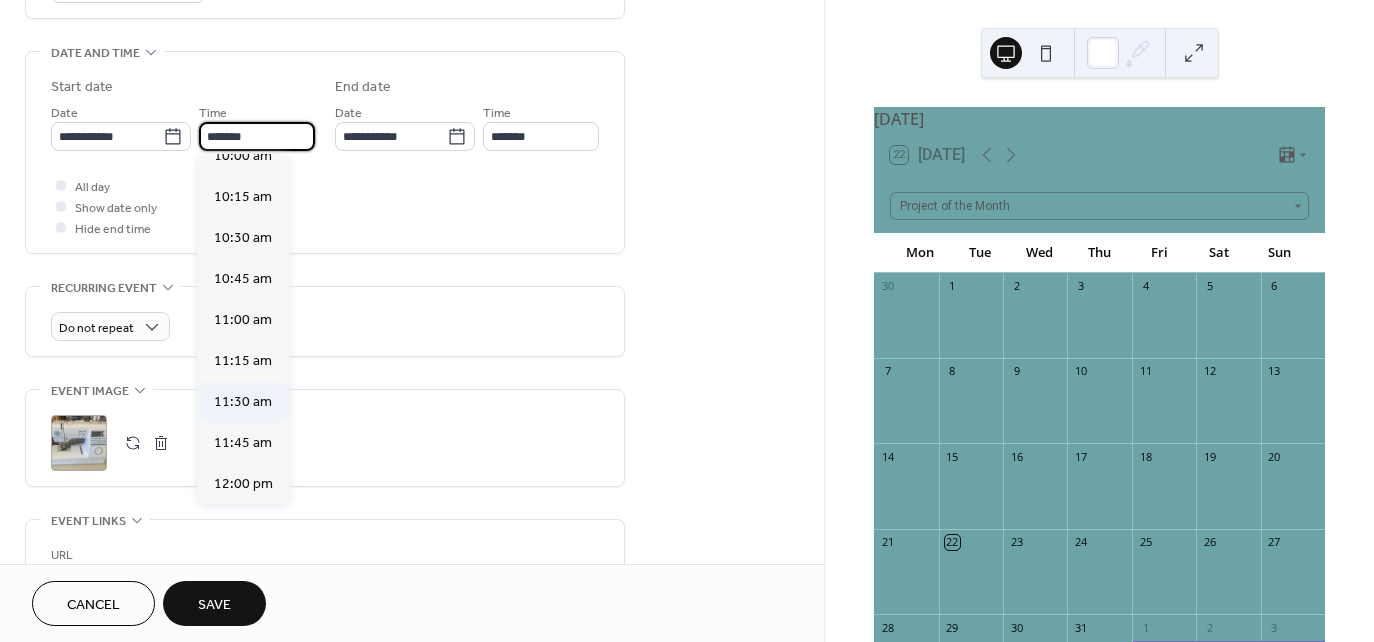 scroll, scrollTop: 1511, scrollLeft: 0, axis: vertical 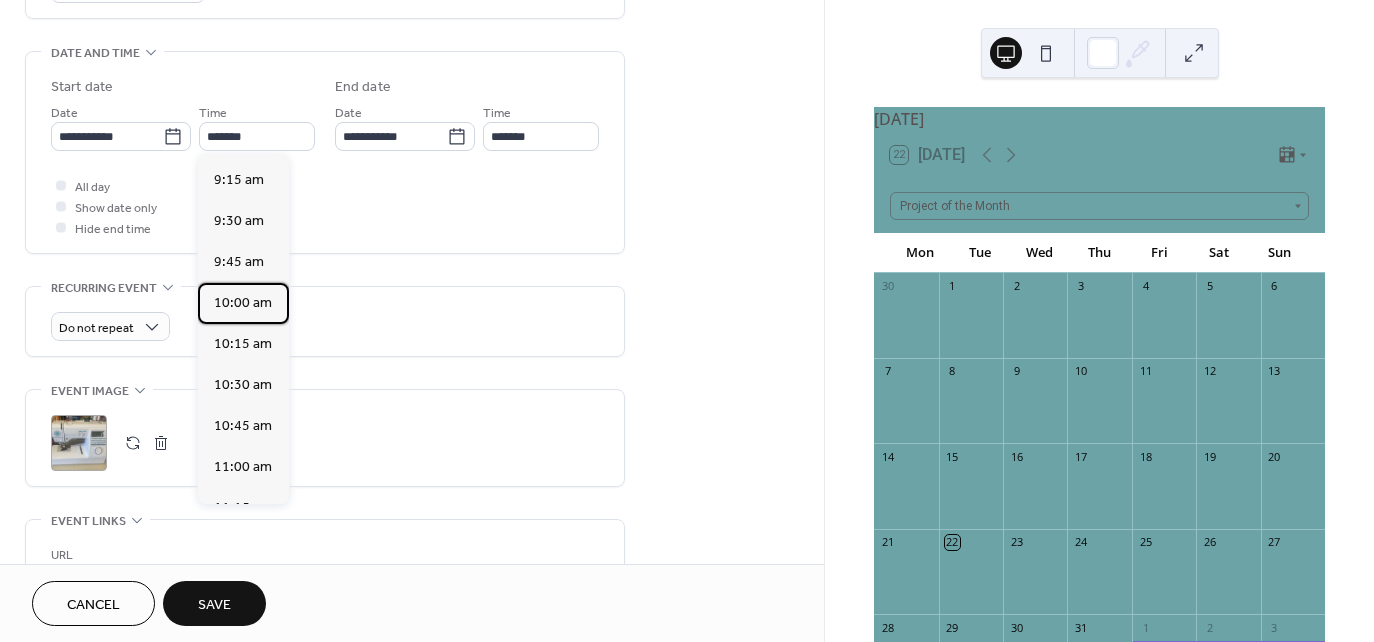 click on "10:00 am" at bounding box center (243, 303) 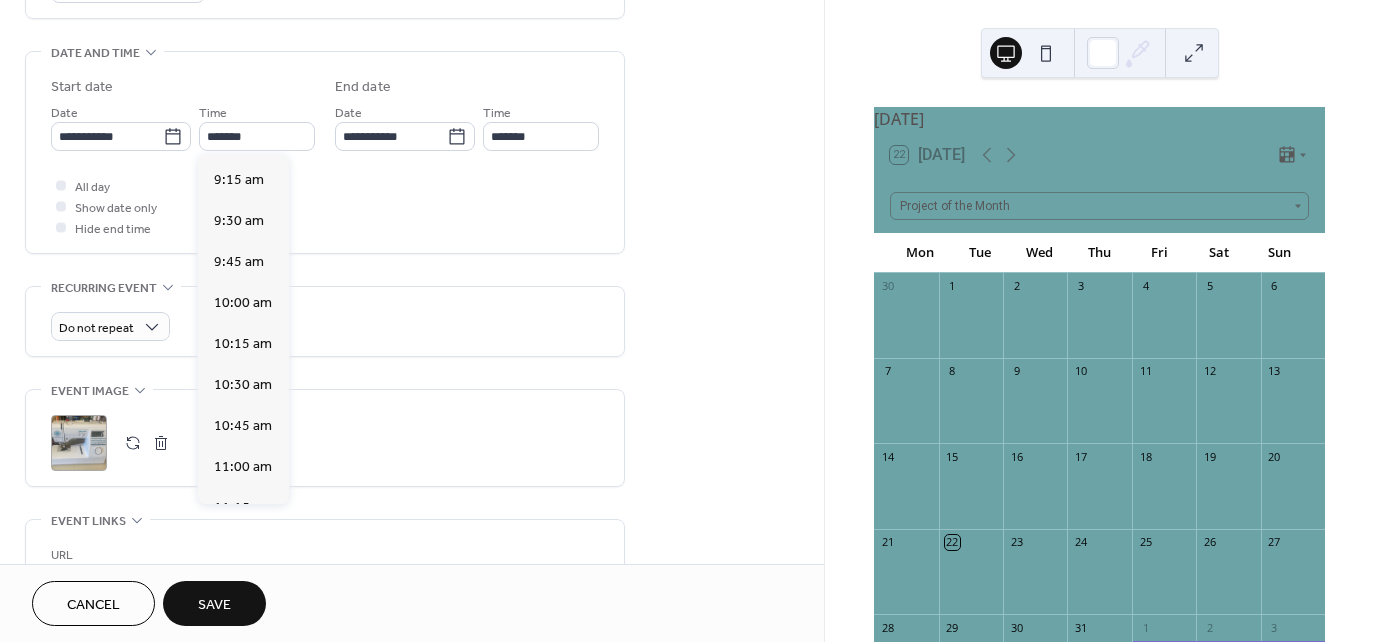 type on "********" 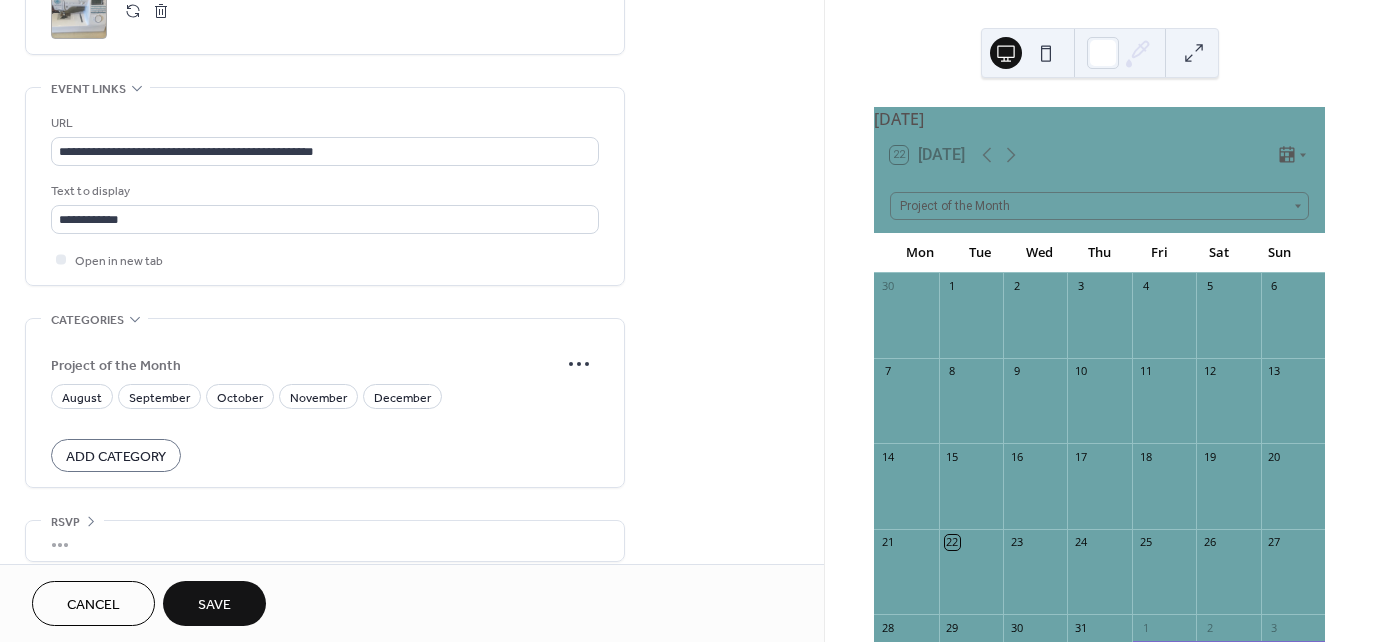 scroll, scrollTop: 1047, scrollLeft: 0, axis: vertical 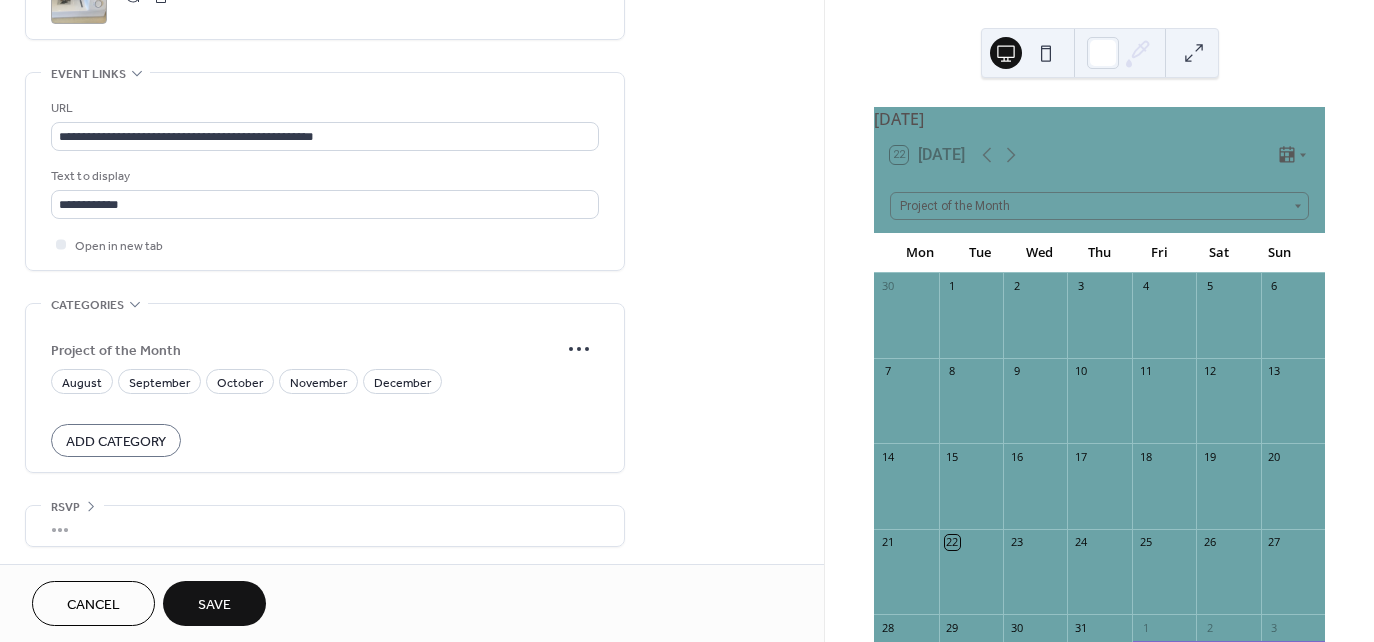 click on "Save" at bounding box center [214, 603] 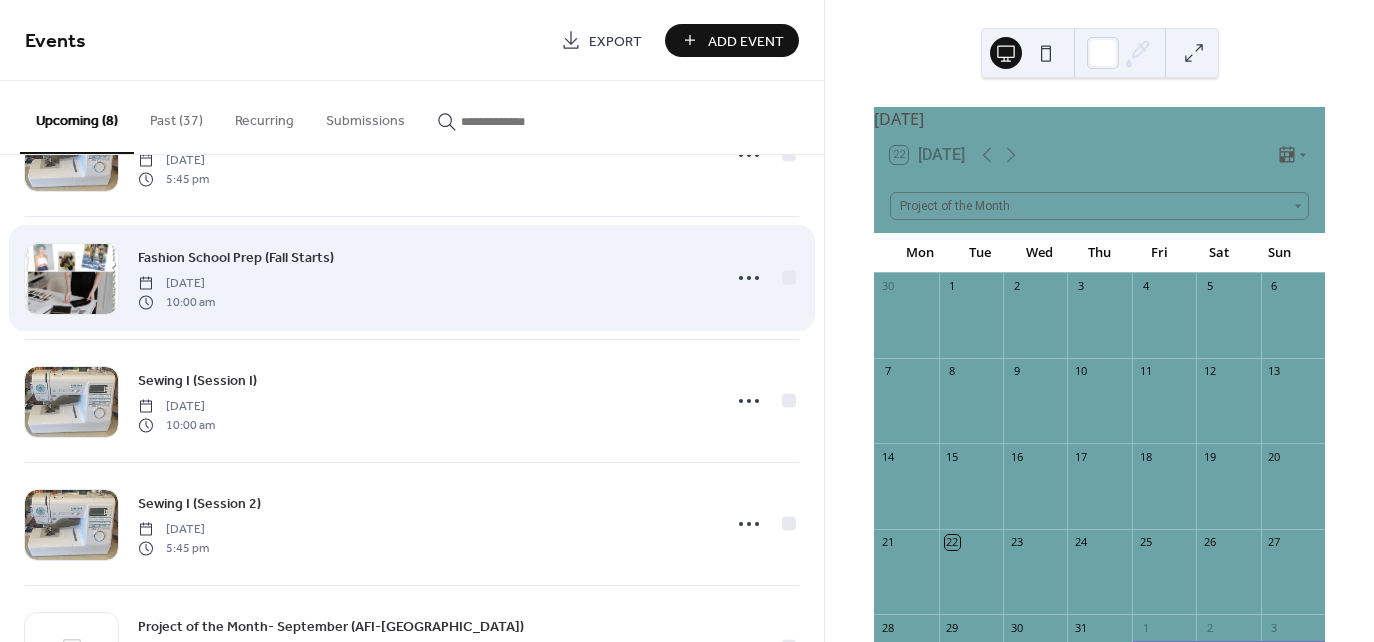 scroll, scrollTop: 500, scrollLeft: 0, axis: vertical 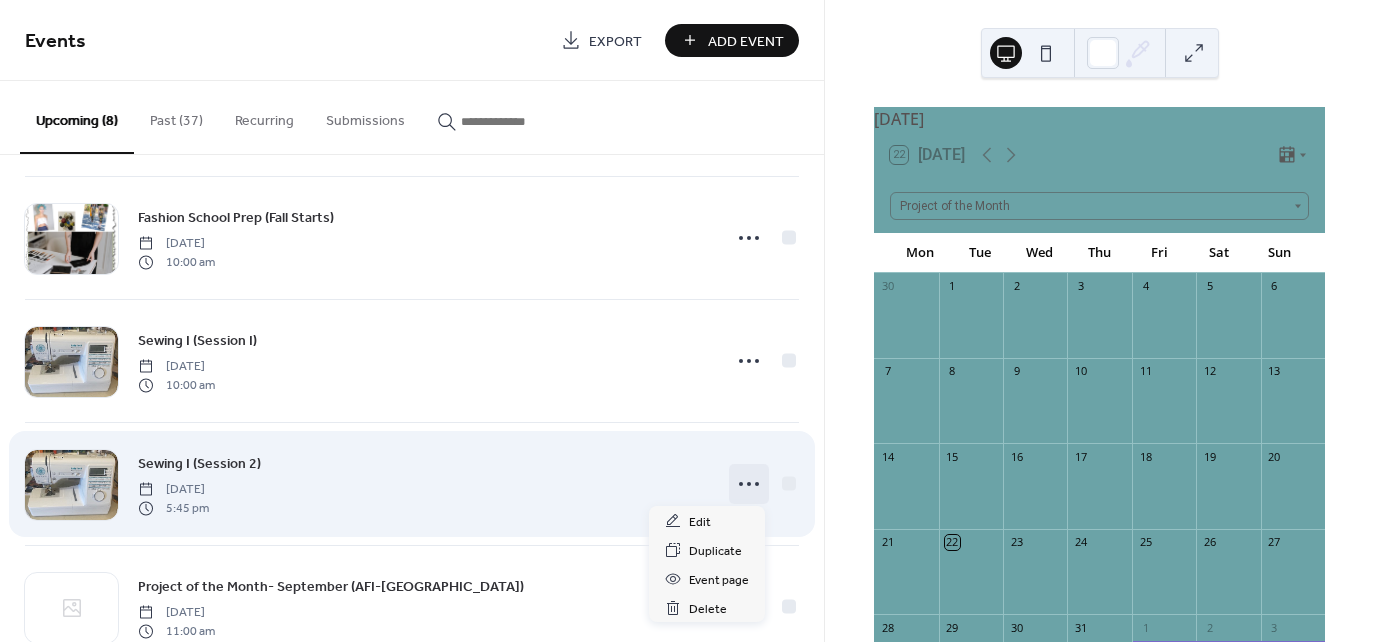 click 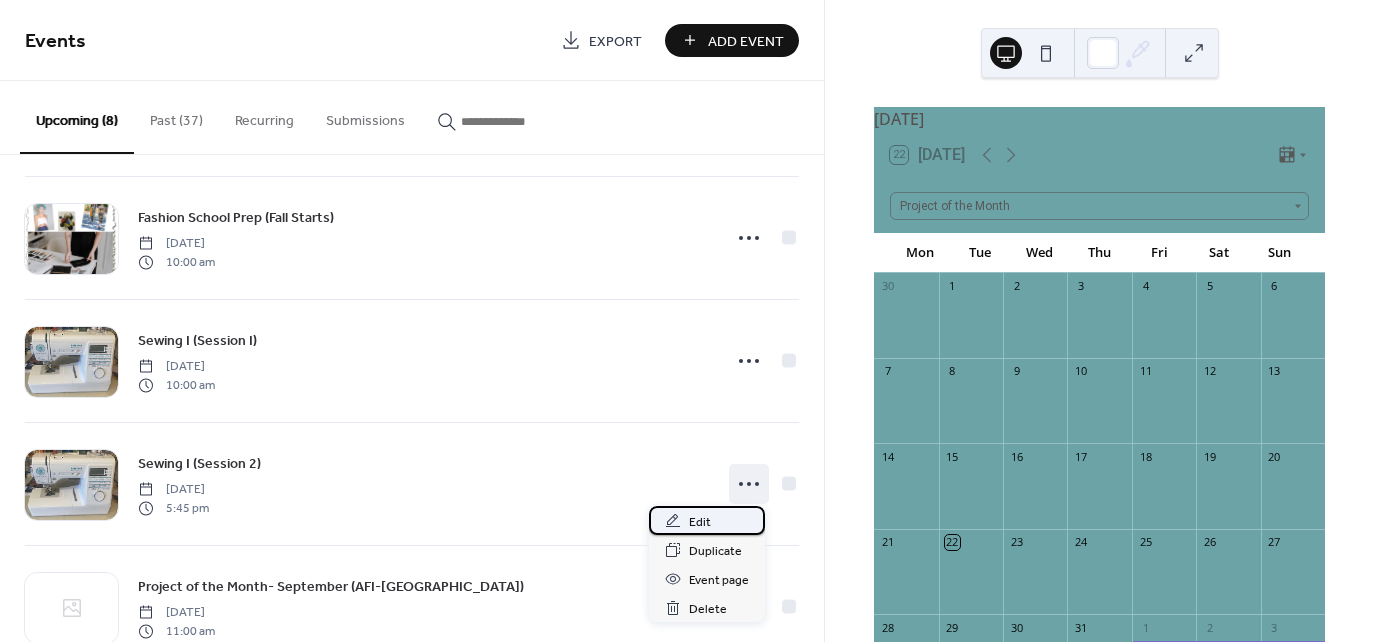 click on "Edit" at bounding box center [700, 522] 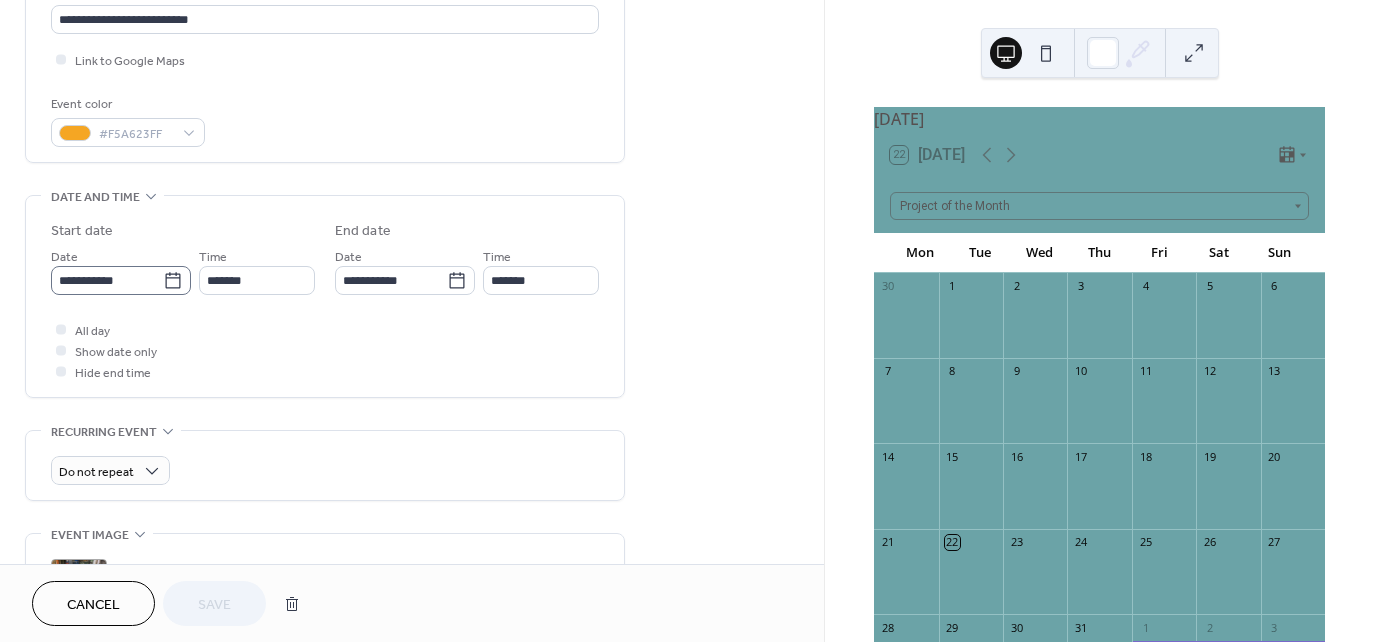 scroll, scrollTop: 500, scrollLeft: 0, axis: vertical 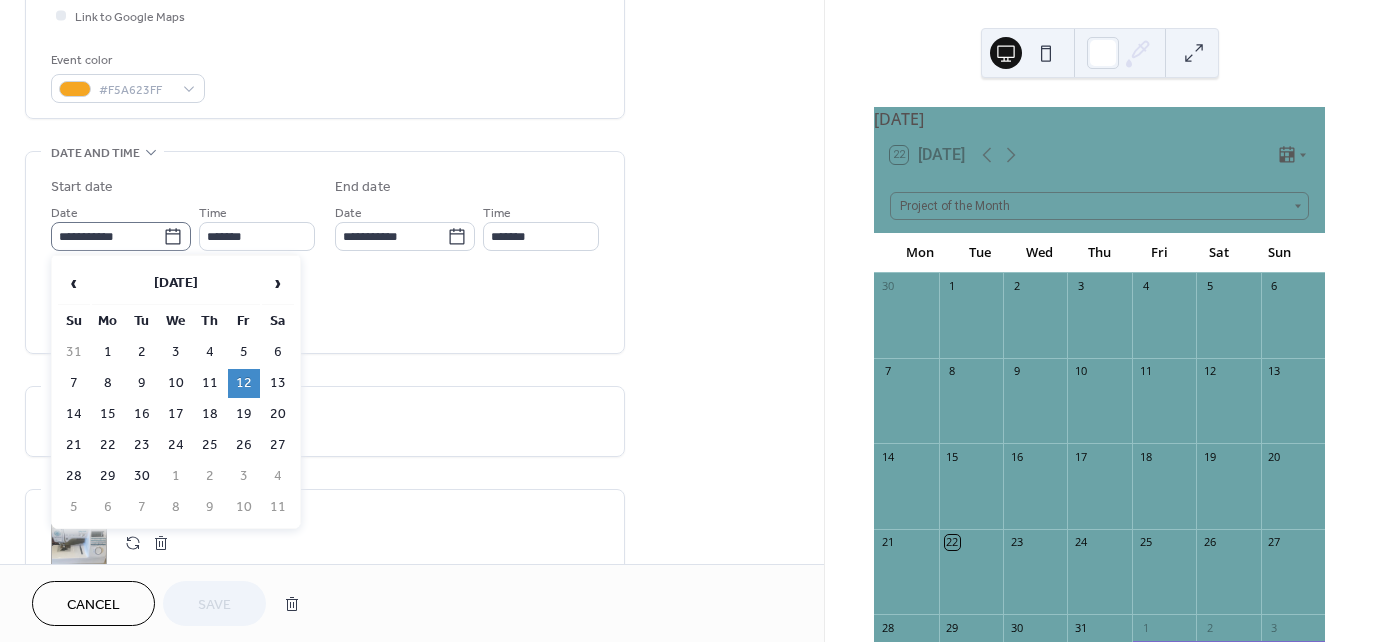 click 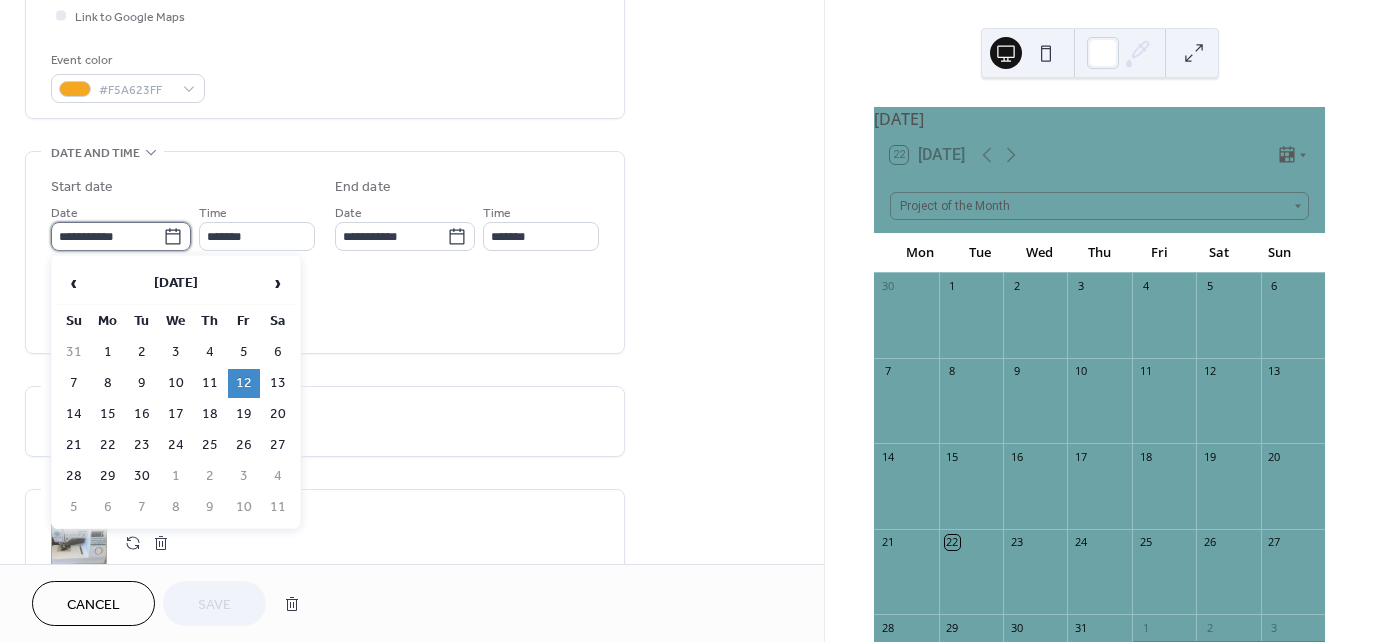 click on "**********" at bounding box center [107, 236] 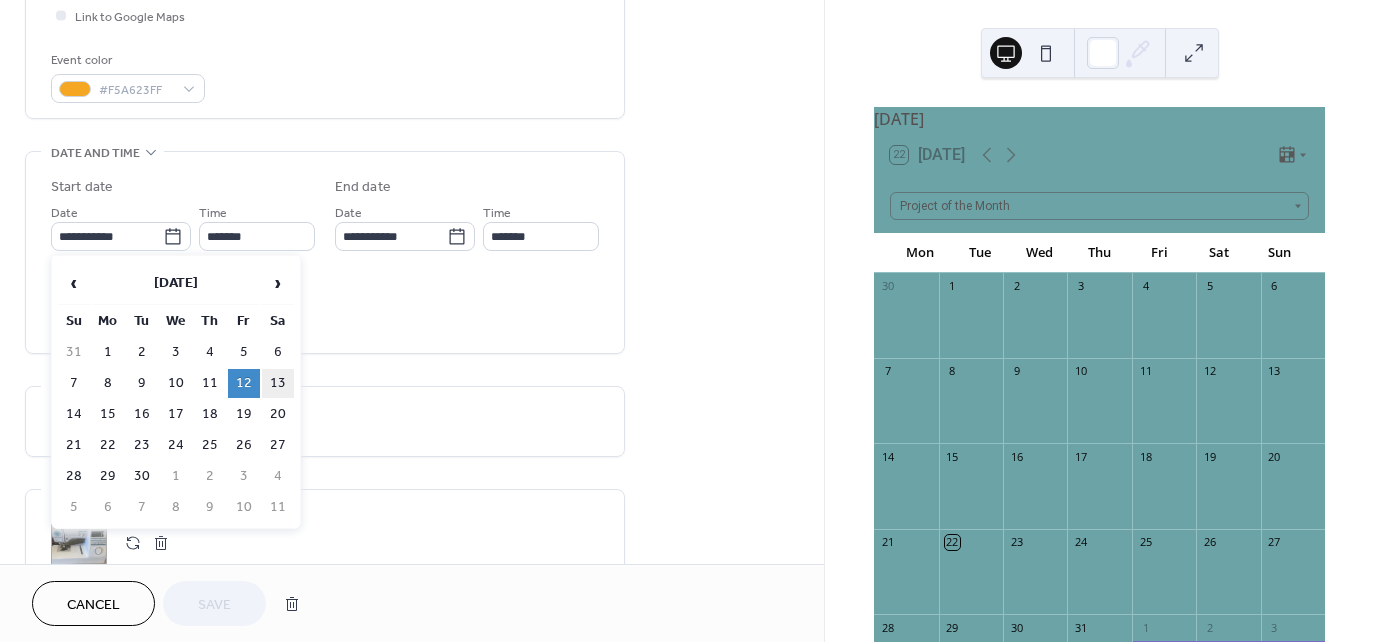 click on "13" at bounding box center (278, 383) 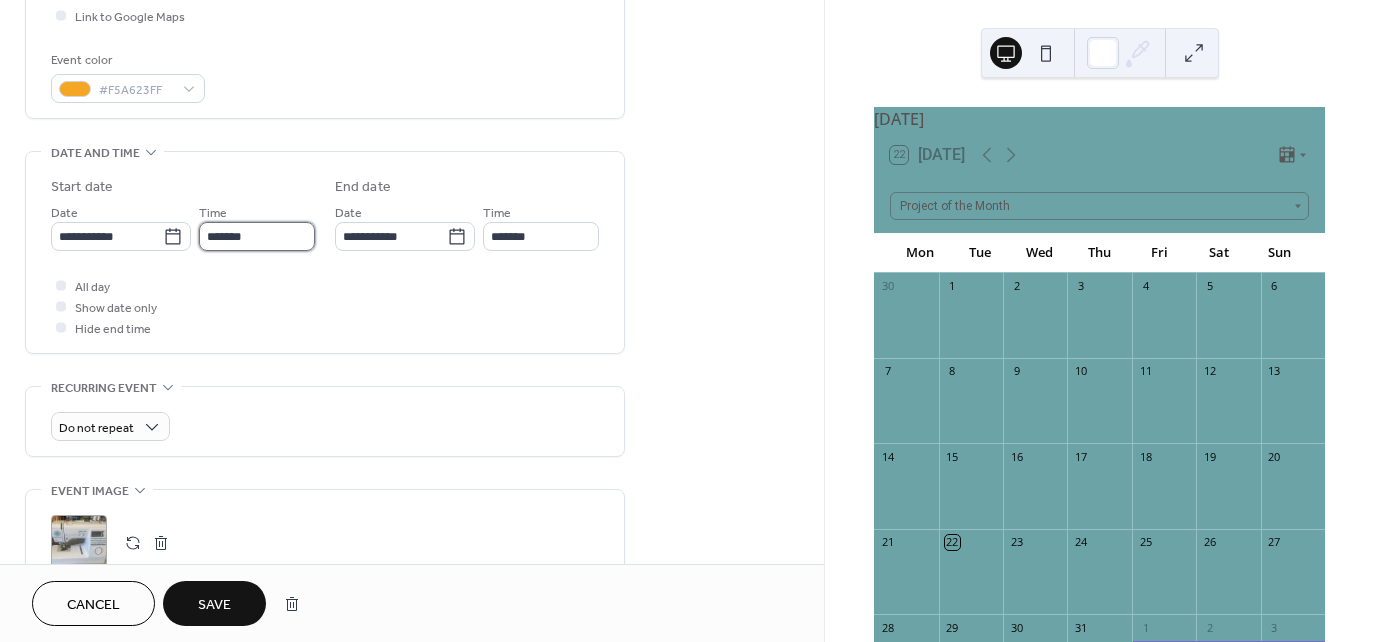 click on "*******" at bounding box center [257, 236] 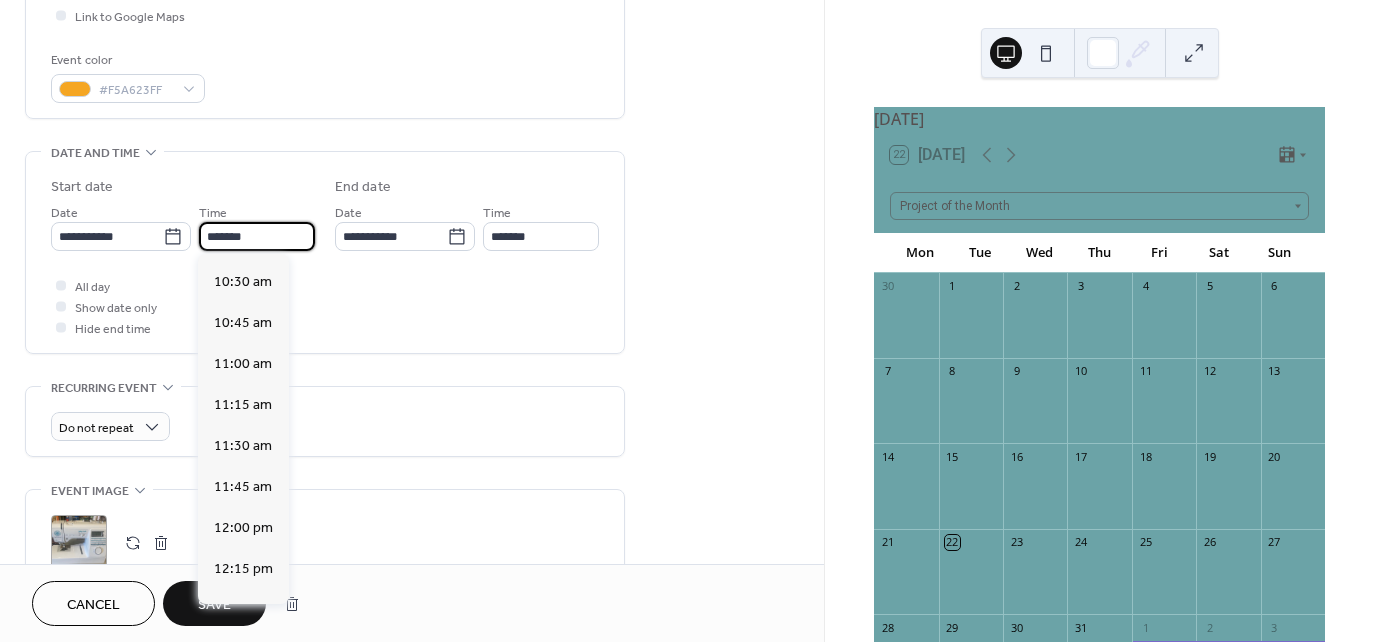 scroll, scrollTop: 1711, scrollLeft: 0, axis: vertical 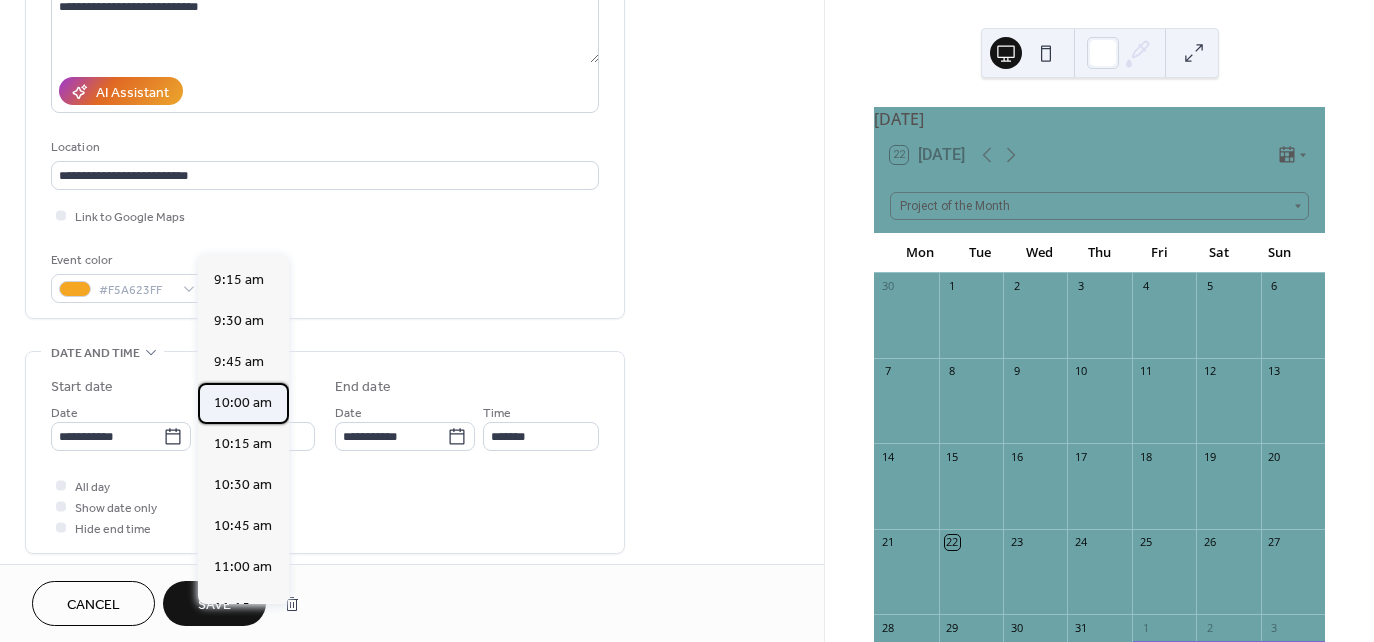 click on "10:00 am" at bounding box center [243, 403] 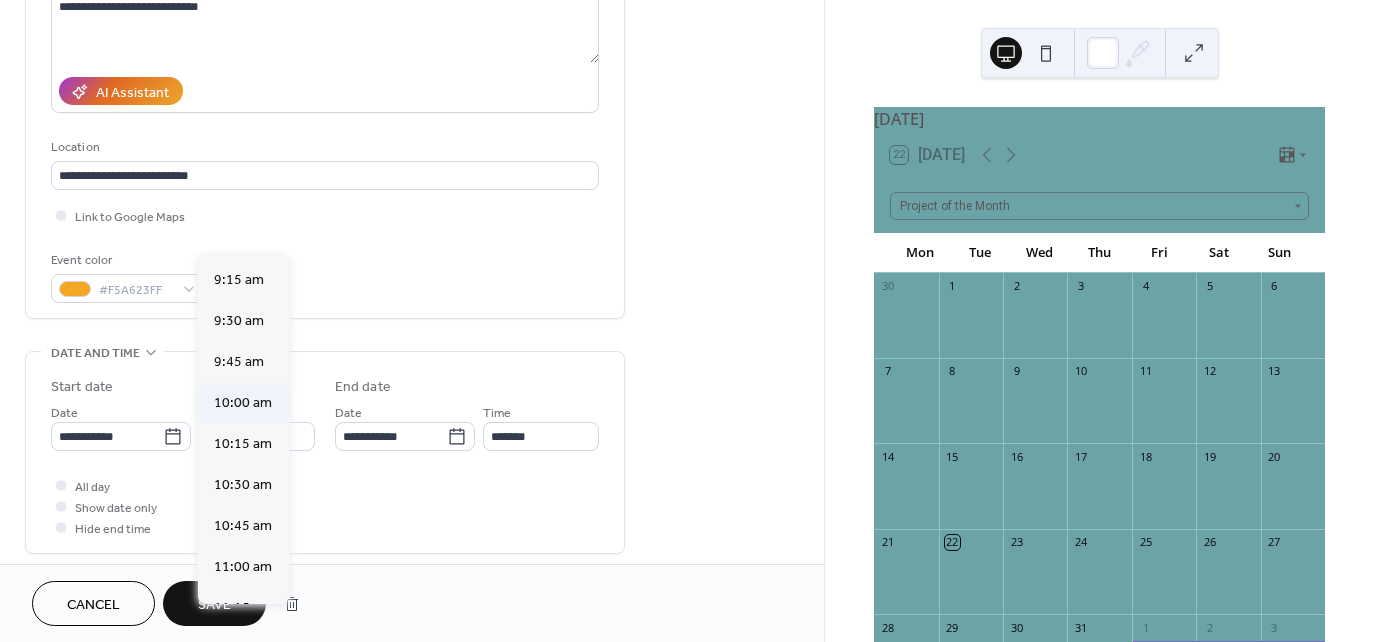 type on "********" 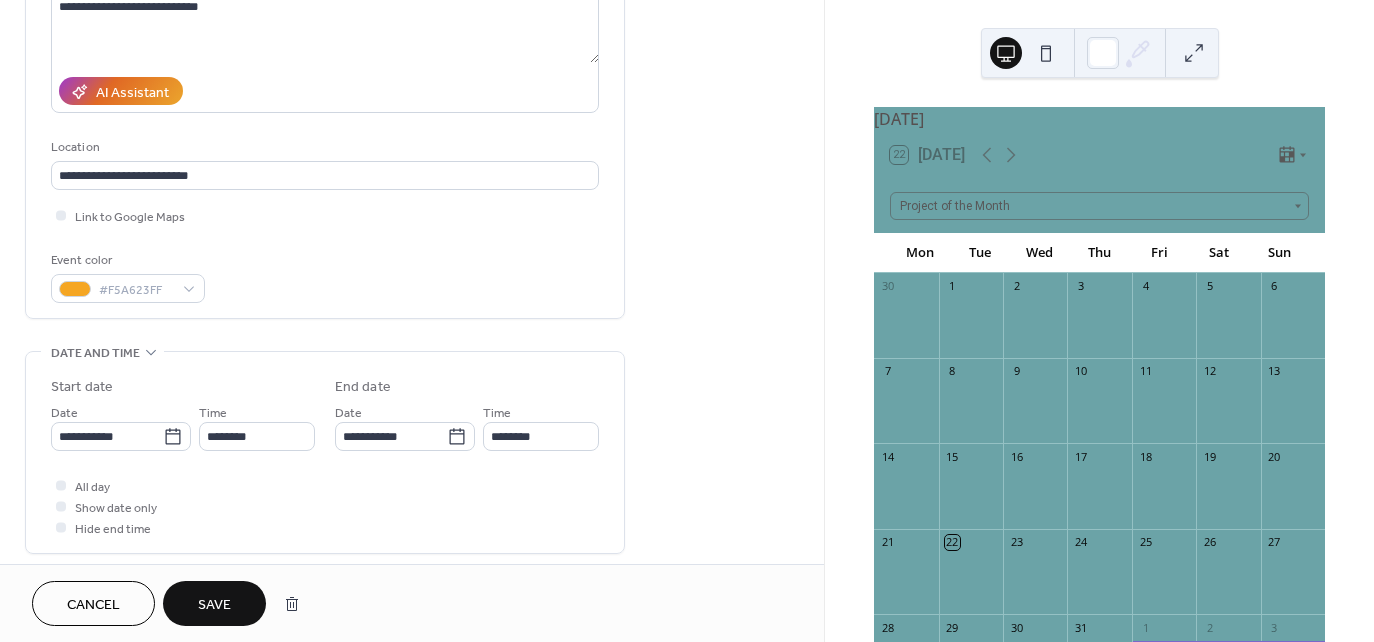 click on "All day Show date only Hide end time" at bounding box center (325, 506) 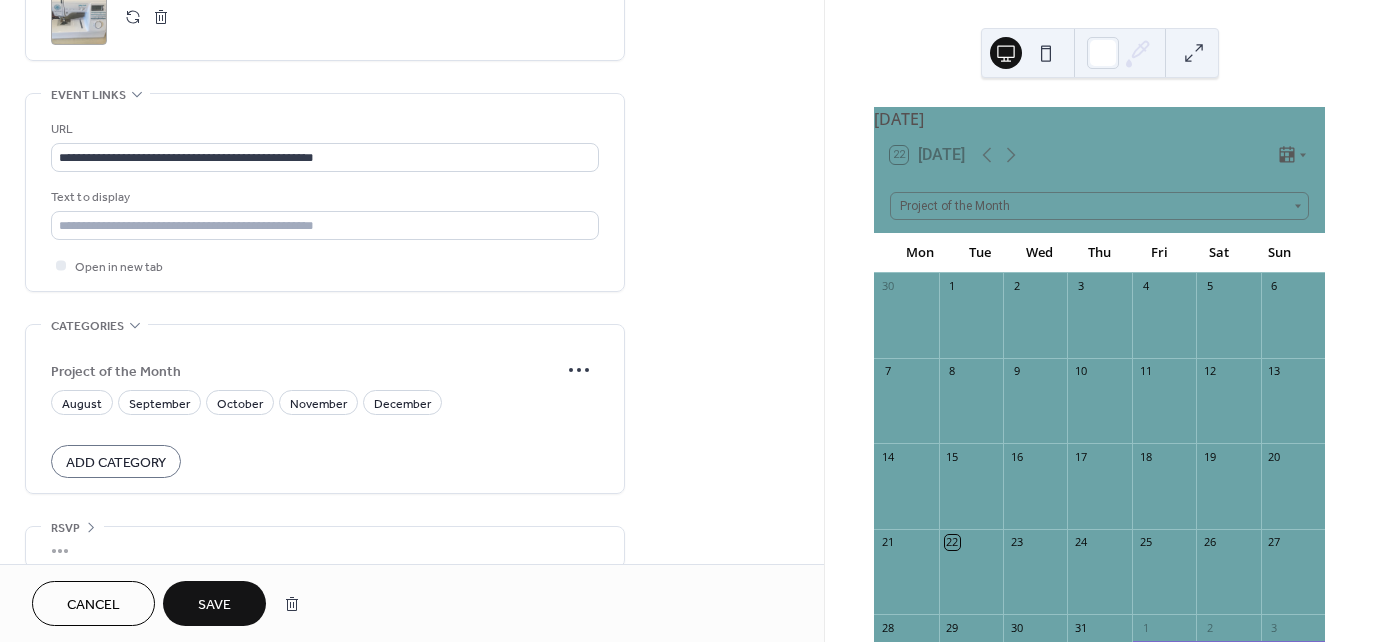 scroll, scrollTop: 1047, scrollLeft: 0, axis: vertical 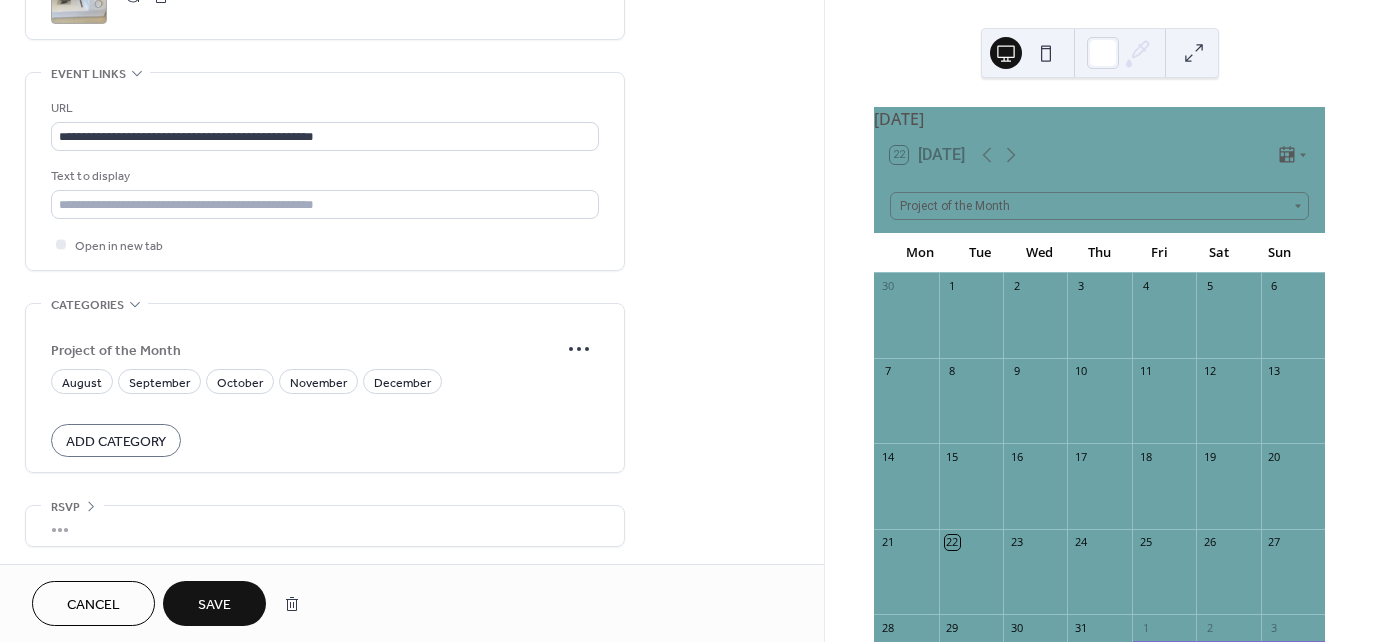 click on "Save" at bounding box center [214, 605] 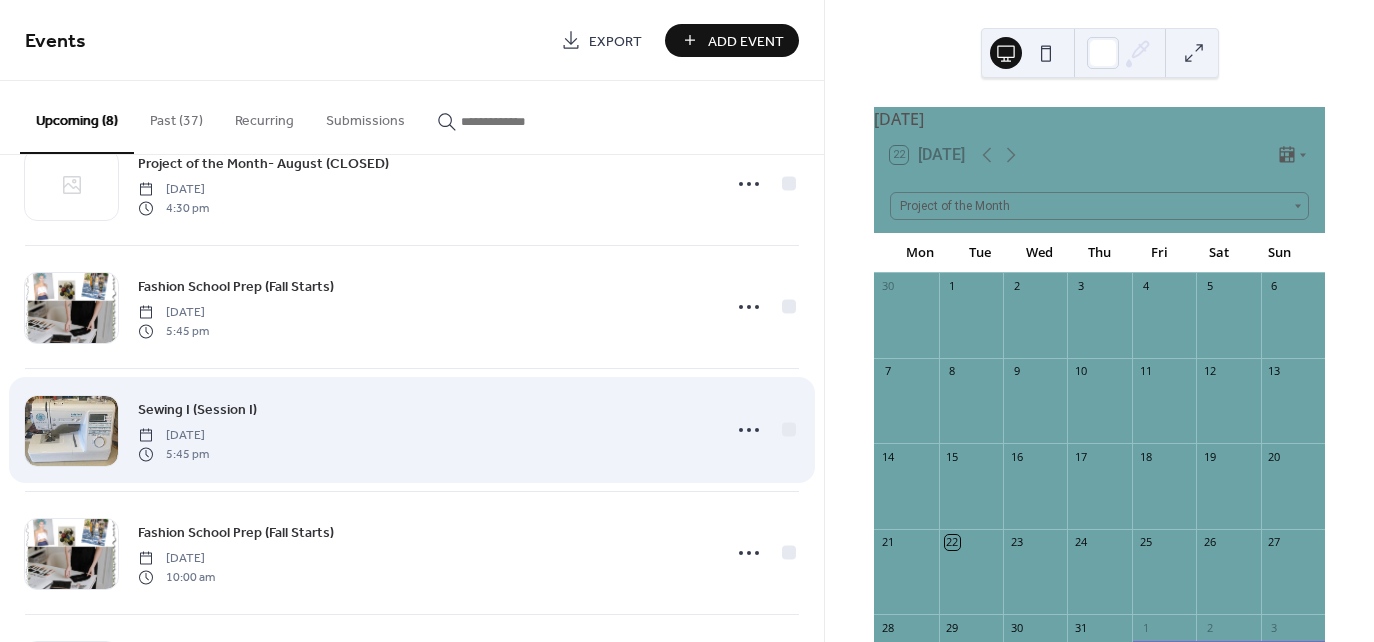scroll, scrollTop: 154, scrollLeft: 0, axis: vertical 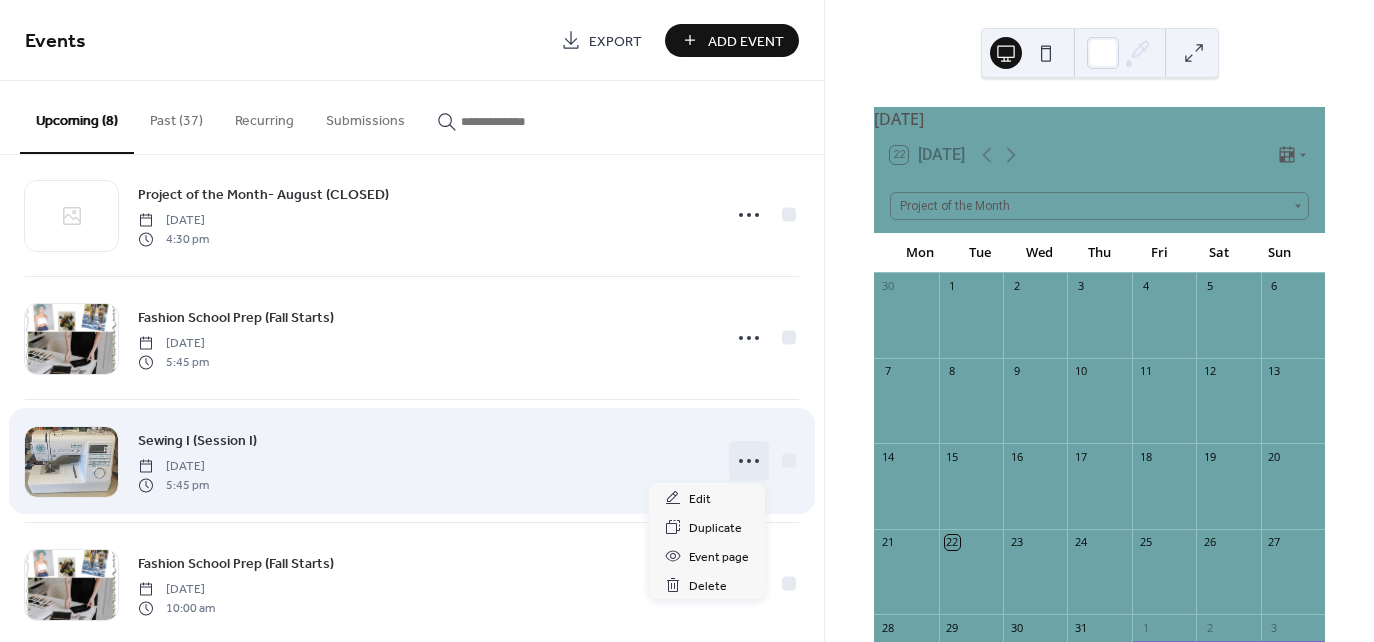 click 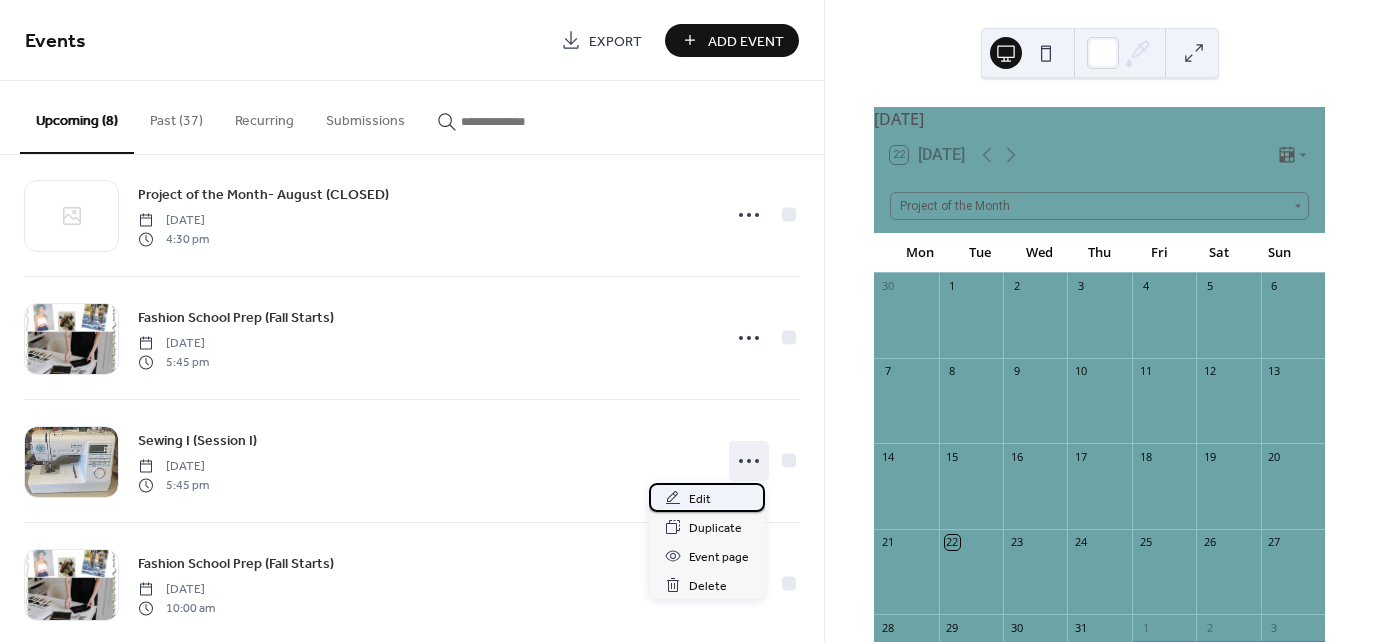 click on "Edit" at bounding box center (707, 497) 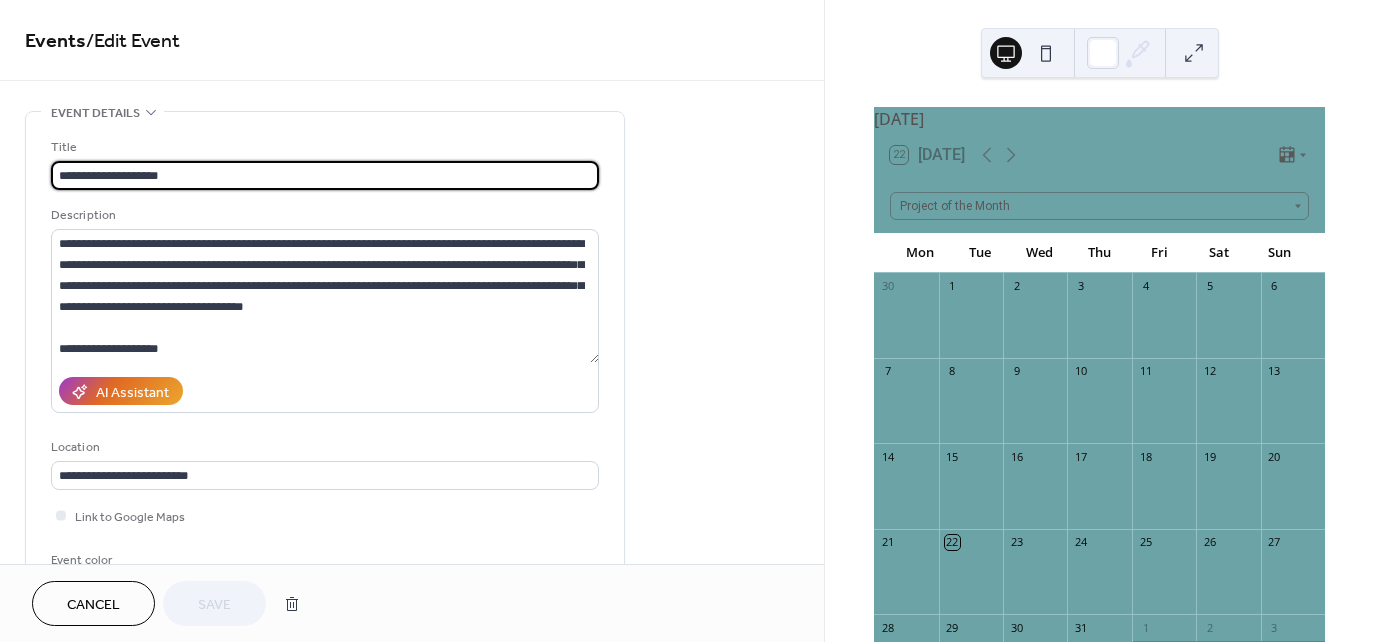 click on "Cancel" at bounding box center (93, 605) 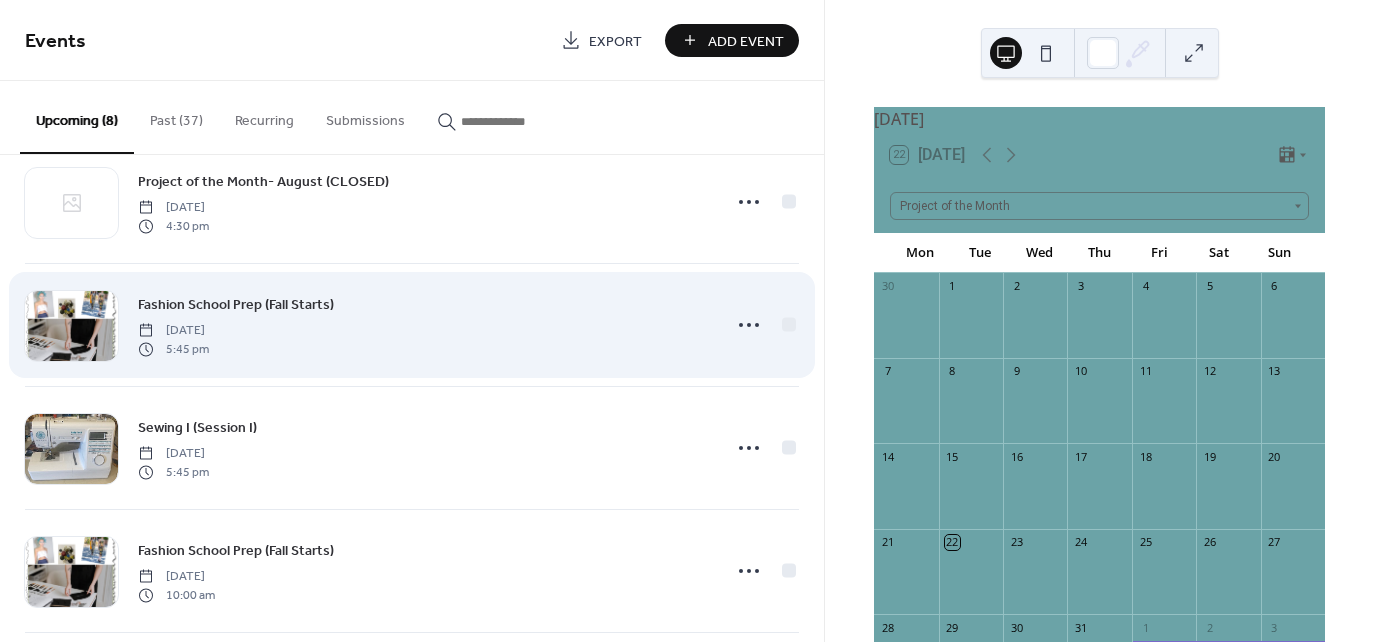 scroll, scrollTop: 200, scrollLeft: 0, axis: vertical 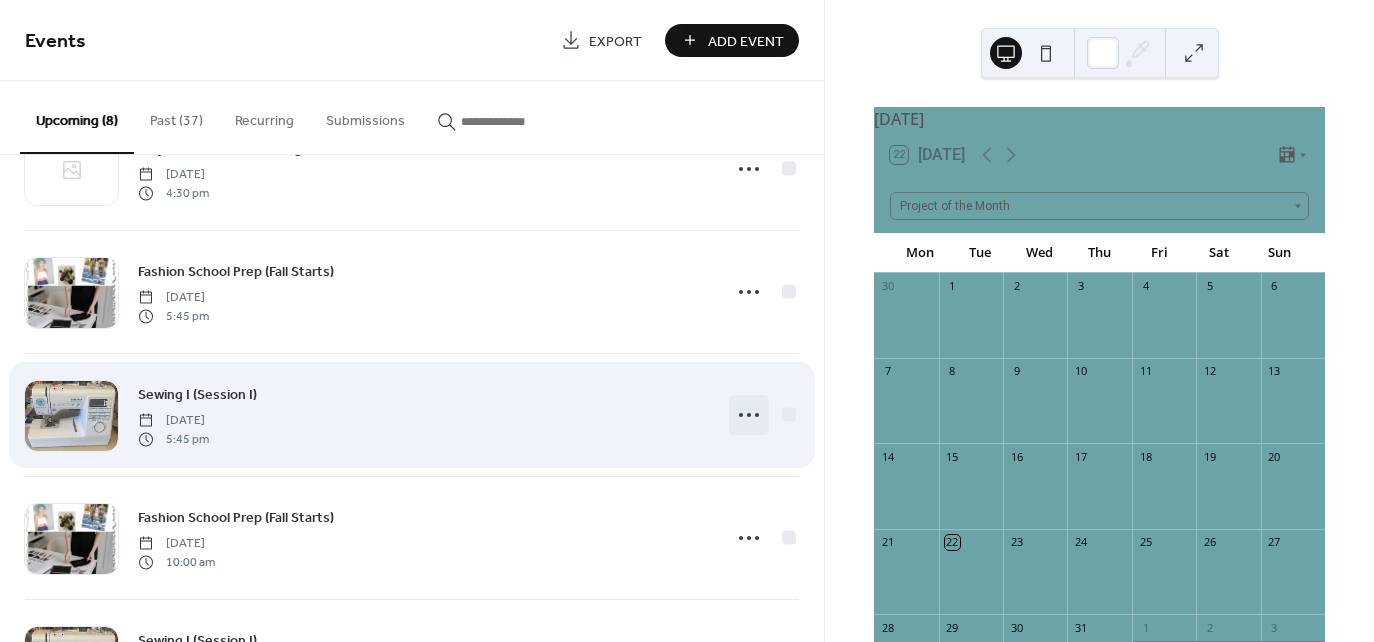 click 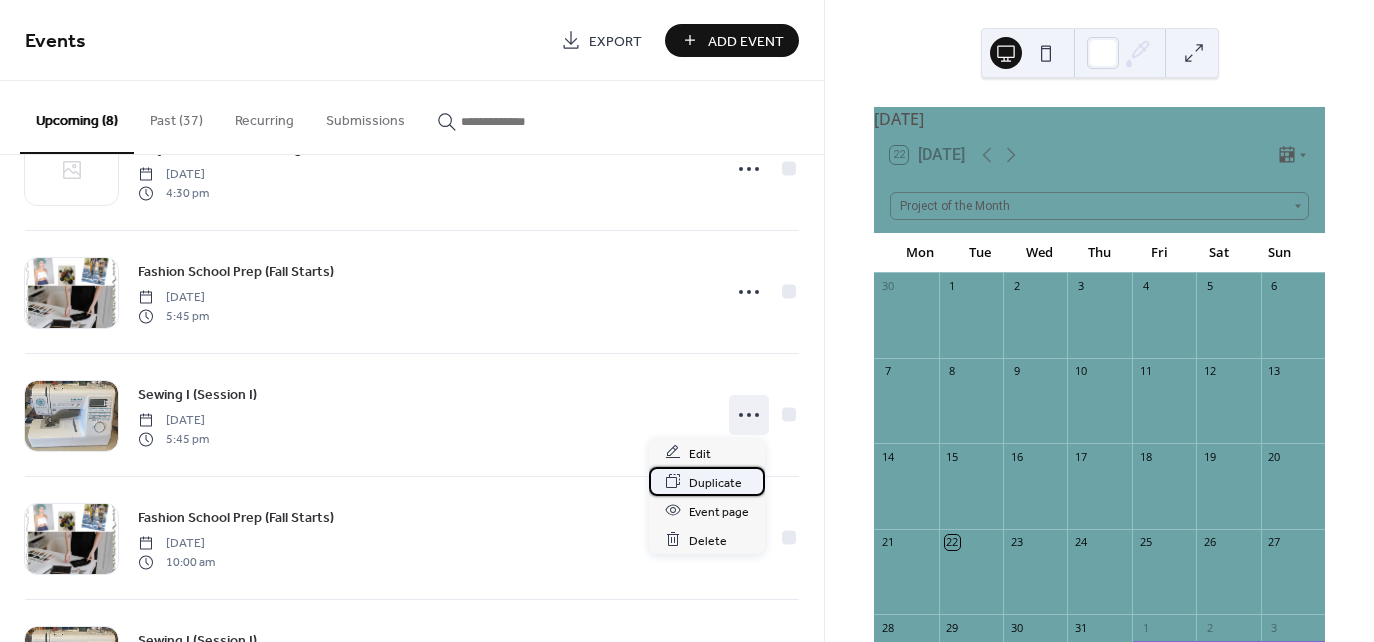 click on "Duplicate" at bounding box center [715, 482] 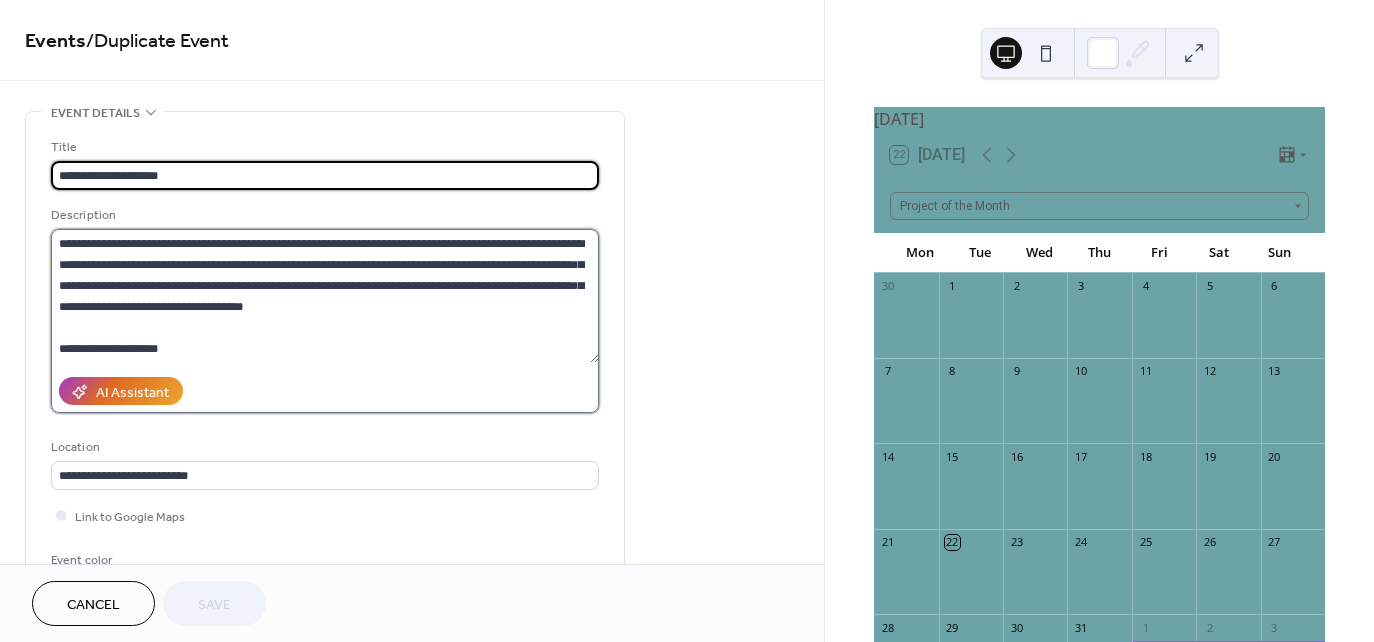 click on "**********" at bounding box center (325, 296) 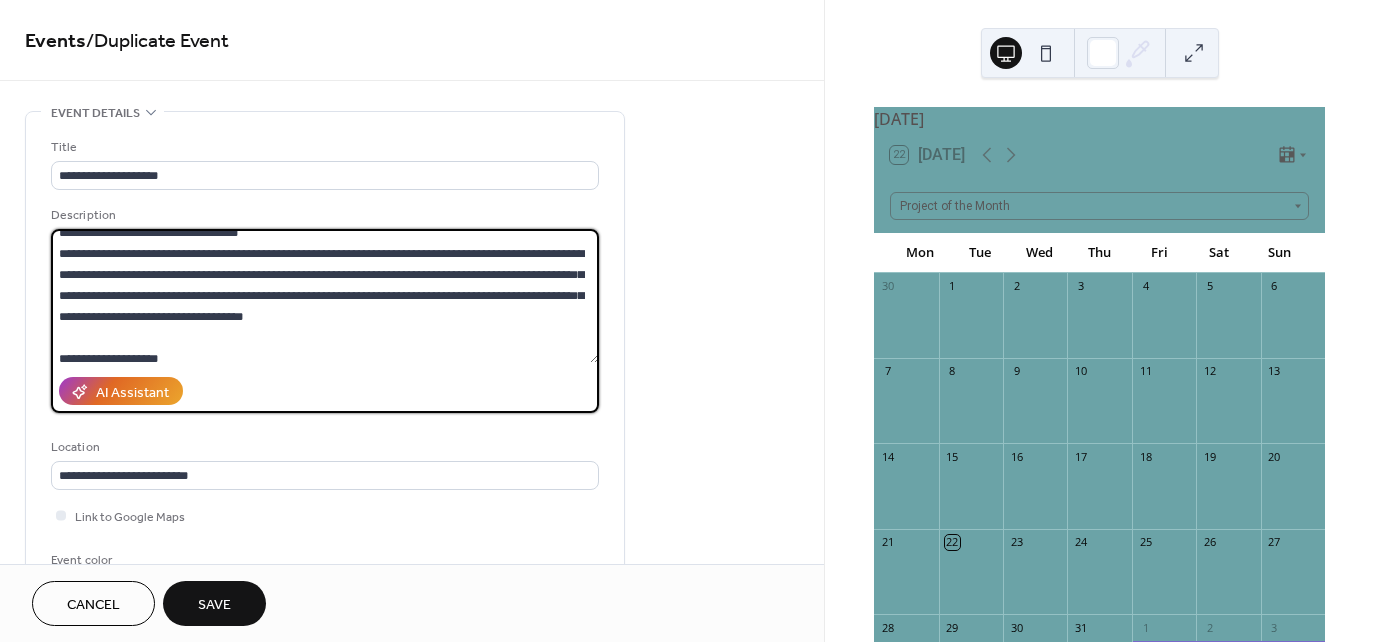 scroll, scrollTop: 20, scrollLeft: 0, axis: vertical 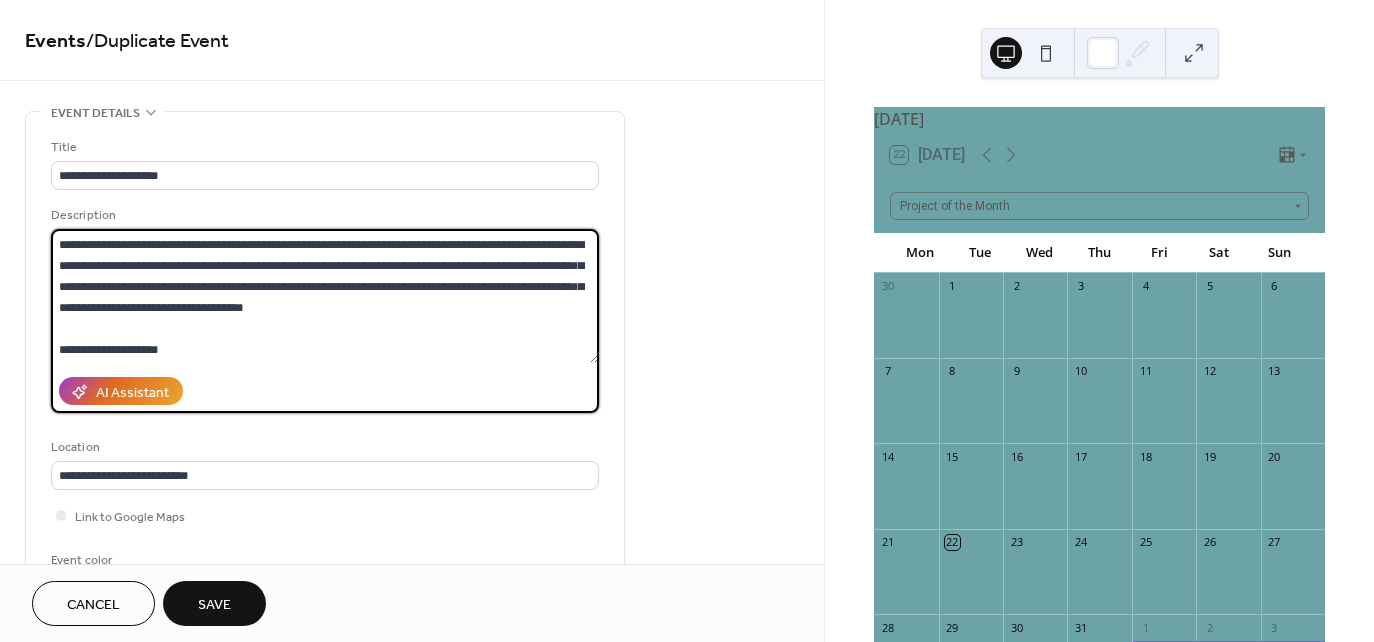 click on "**********" at bounding box center [325, 296] 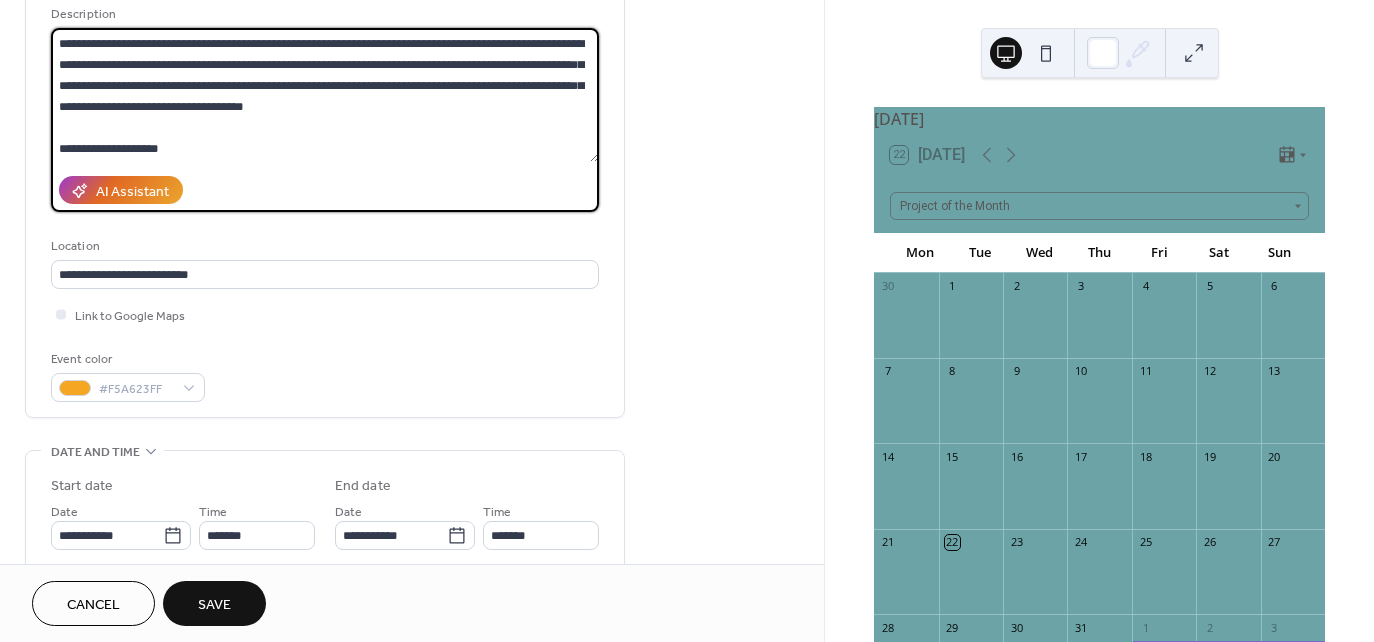 scroll, scrollTop: 300, scrollLeft: 0, axis: vertical 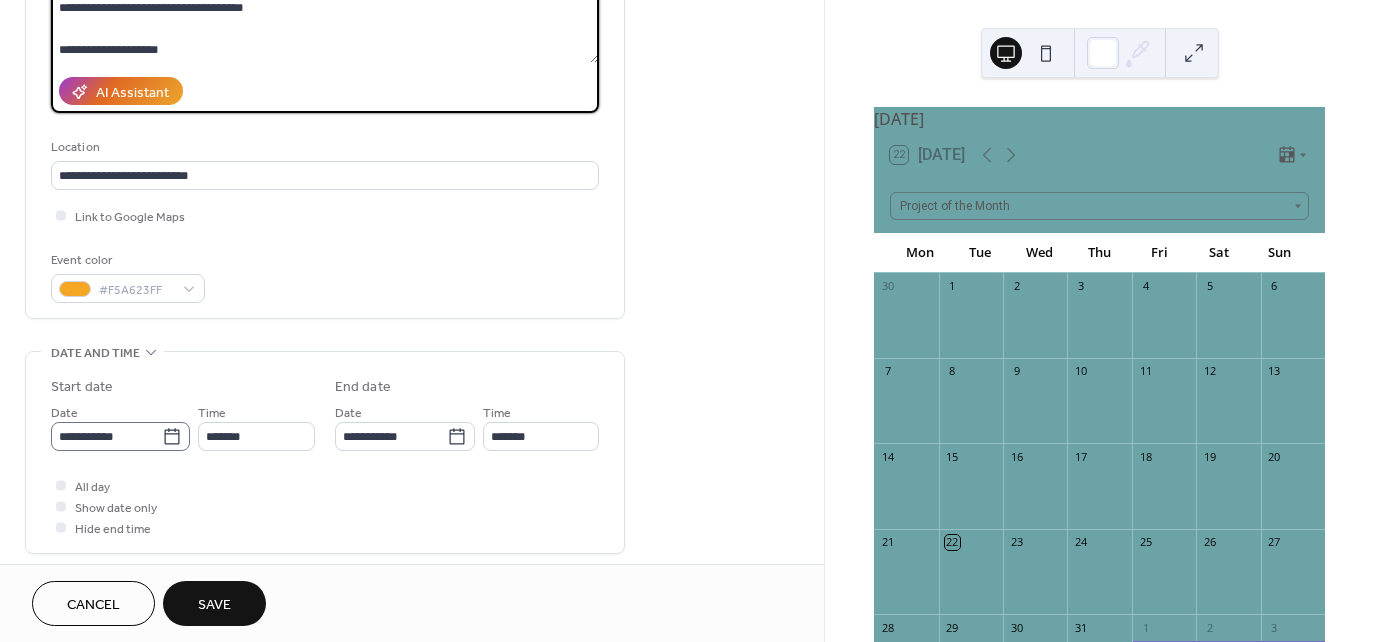 type on "**********" 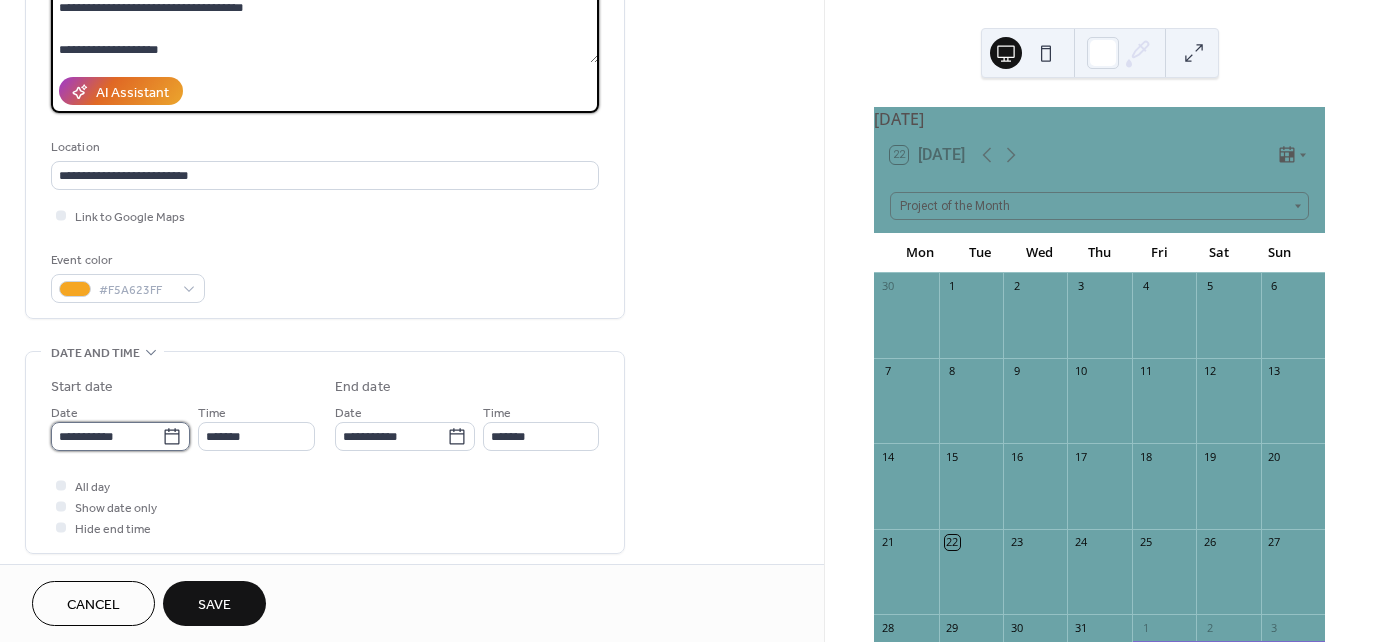 click on "**********" at bounding box center [106, 436] 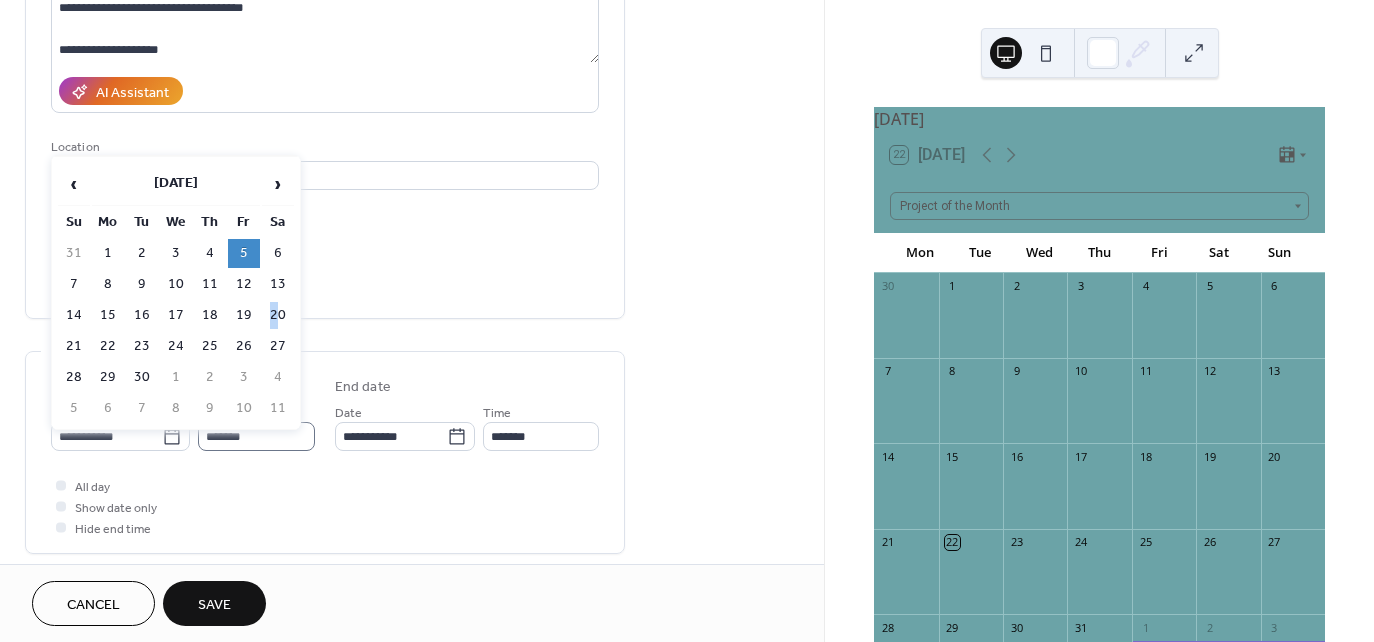 drag, startPoint x: 274, startPoint y: 307, endPoint x: 206, endPoint y: 427, distance: 137.92752 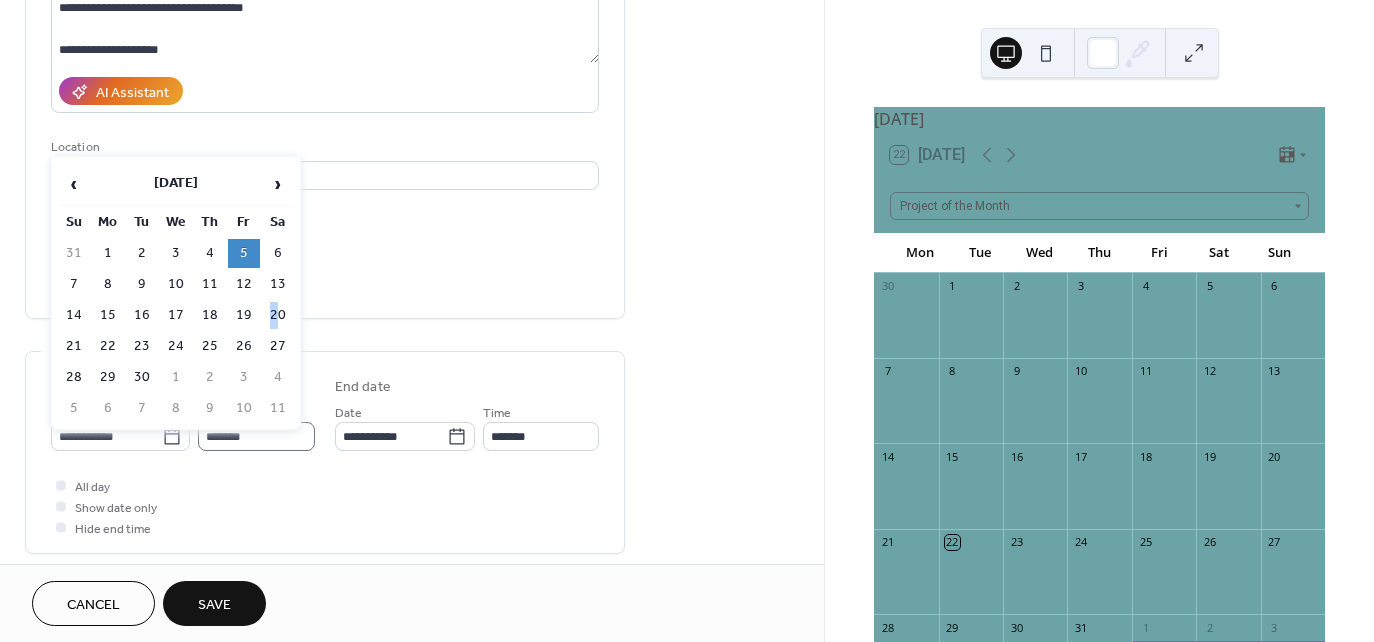 click on "20" at bounding box center (278, 315) 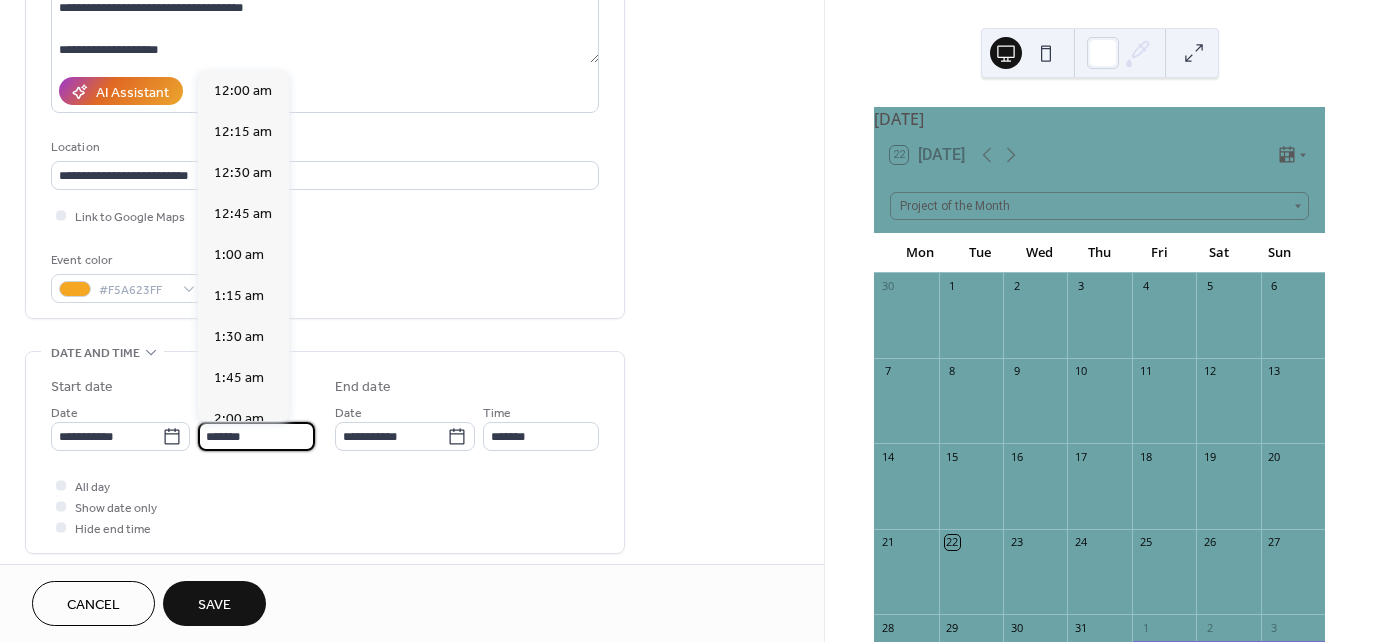 drag, startPoint x: 256, startPoint y: 431, endPoint x: 248, endPoint y: 444, distance: 15.264338 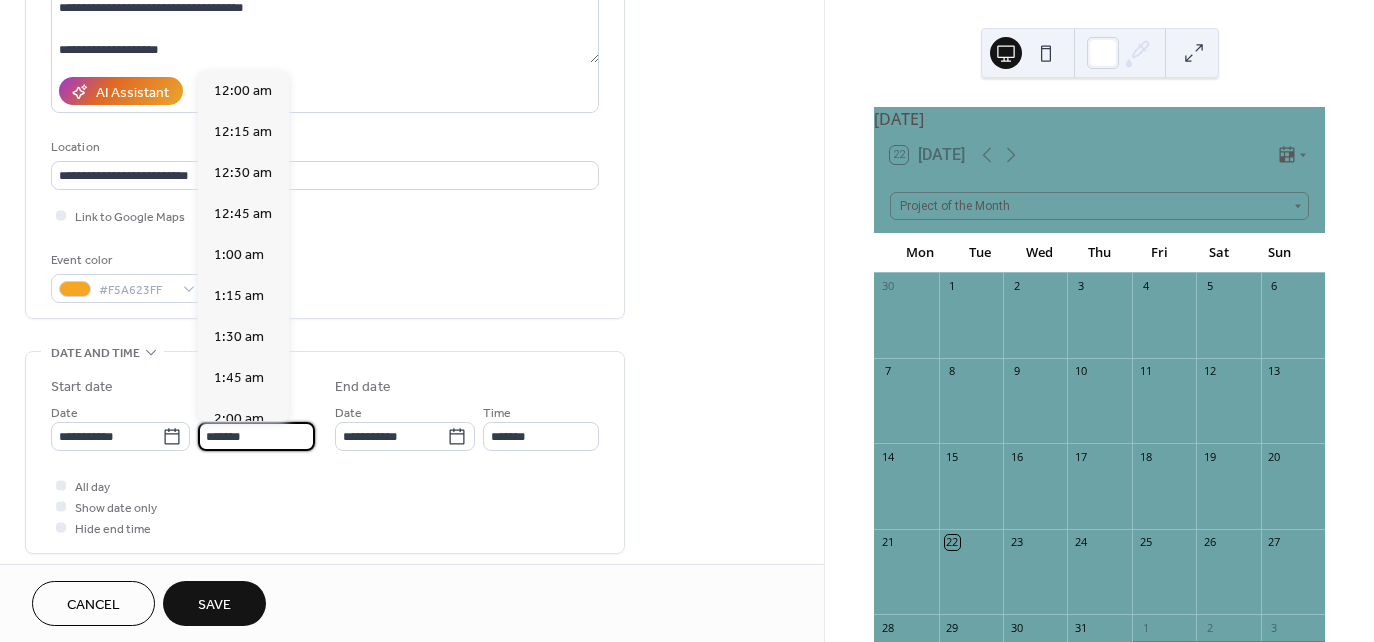 click on "*******" at bounding box center (256, 436) 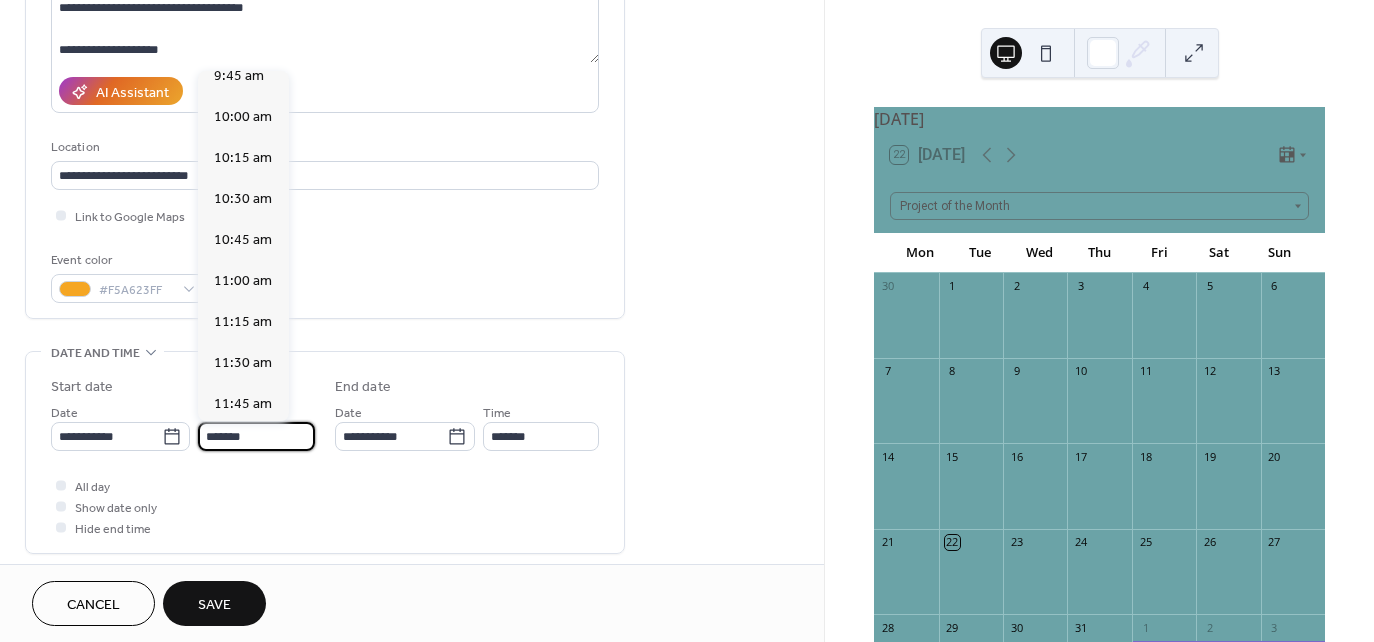 scroll, scrollTop: 1611, scrollLeft: 0, axis: vertical 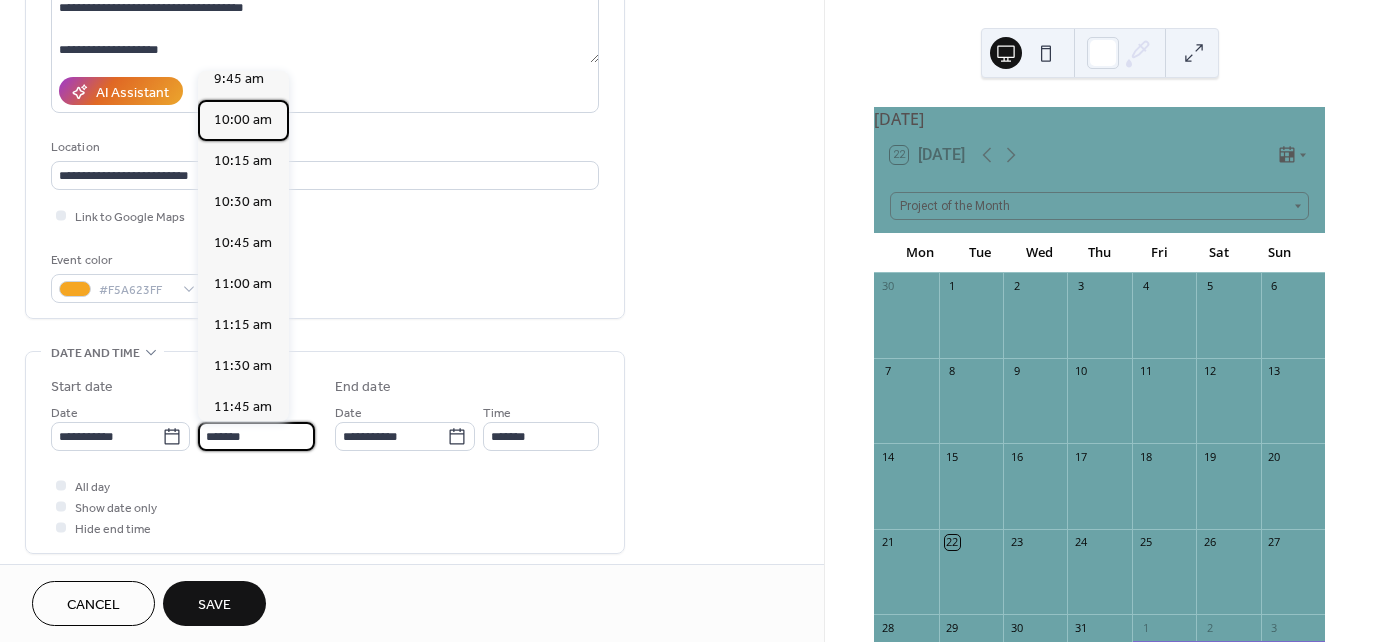 click on "10:00 am" at bounding box center (243, 120) 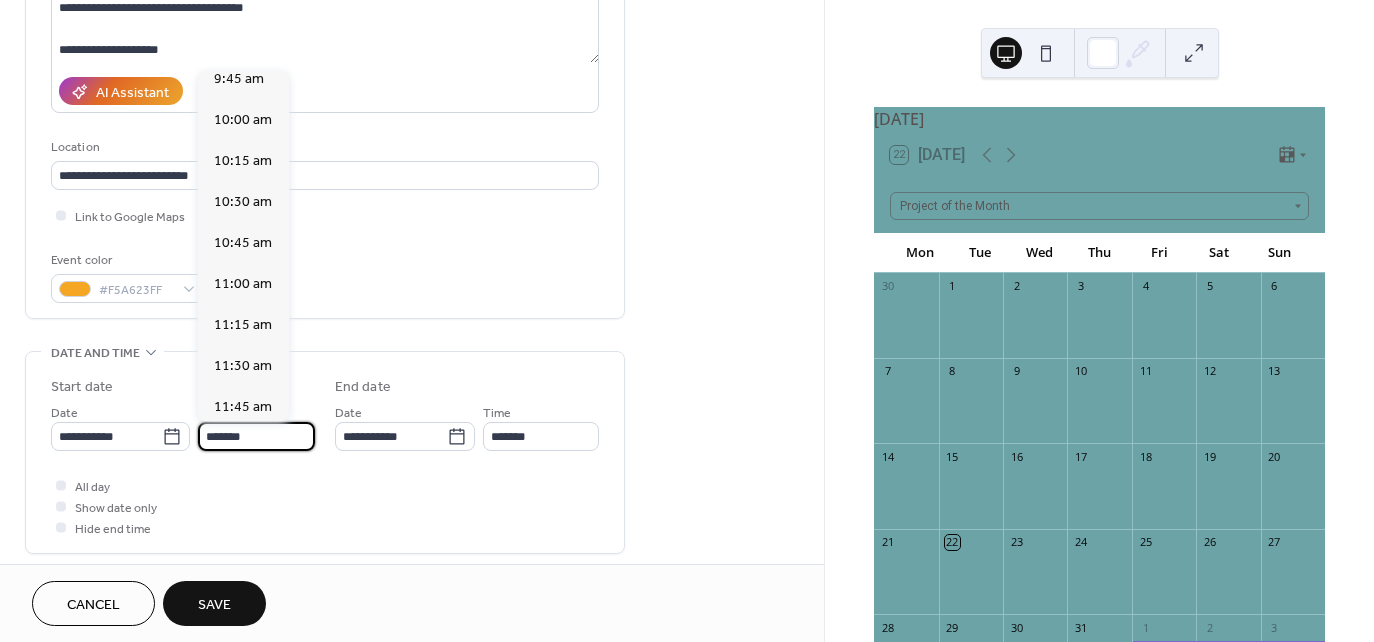 type on "********" 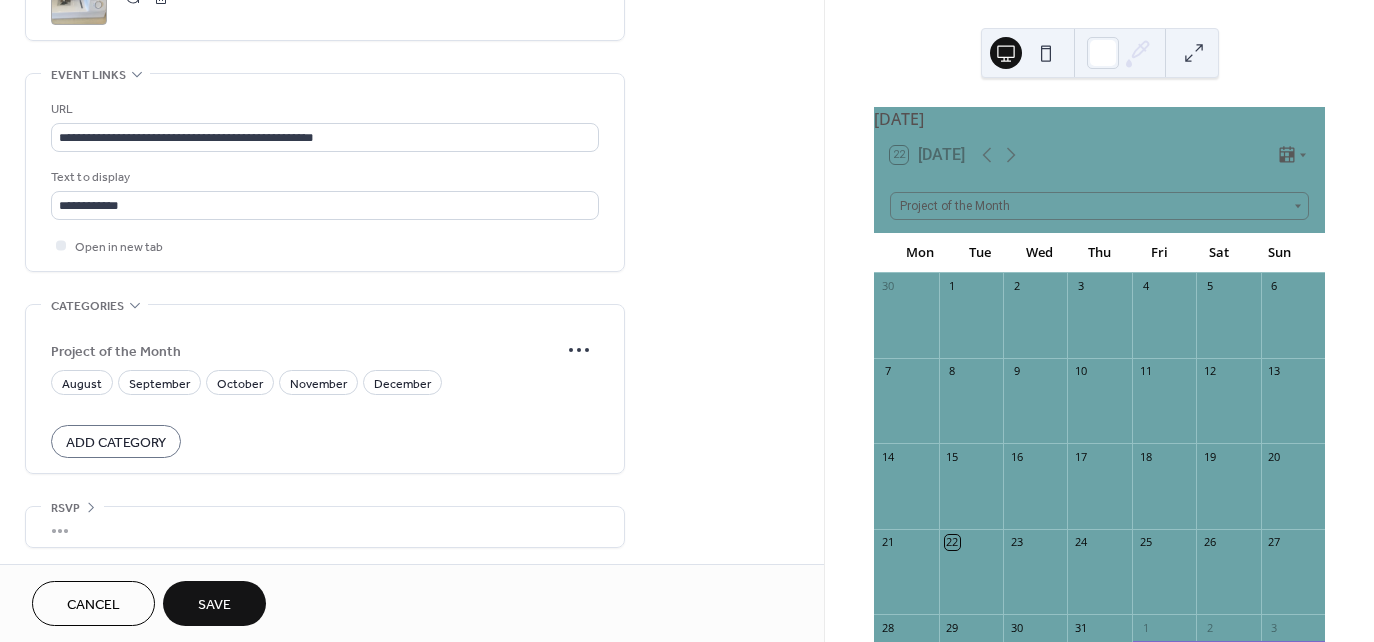 scroll, scrollTop: 1047, scrollLeft: 0, axis: vertical 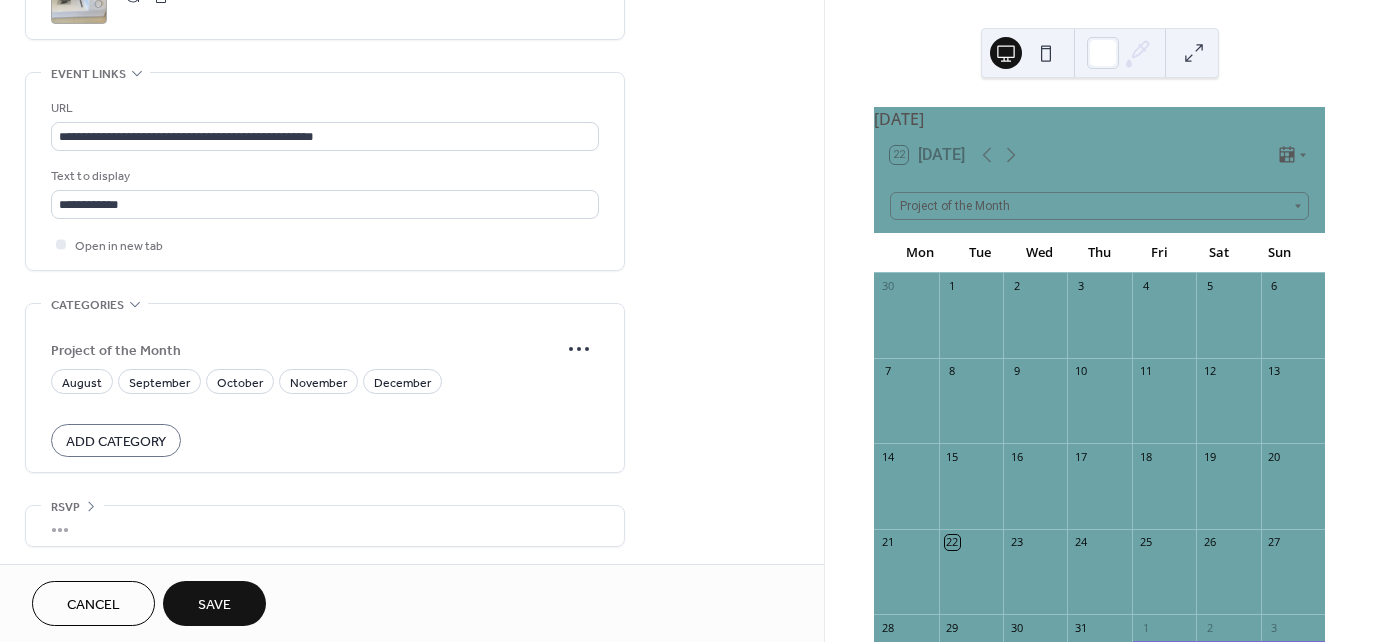 click on "Save" at bounding box center (214, 605) 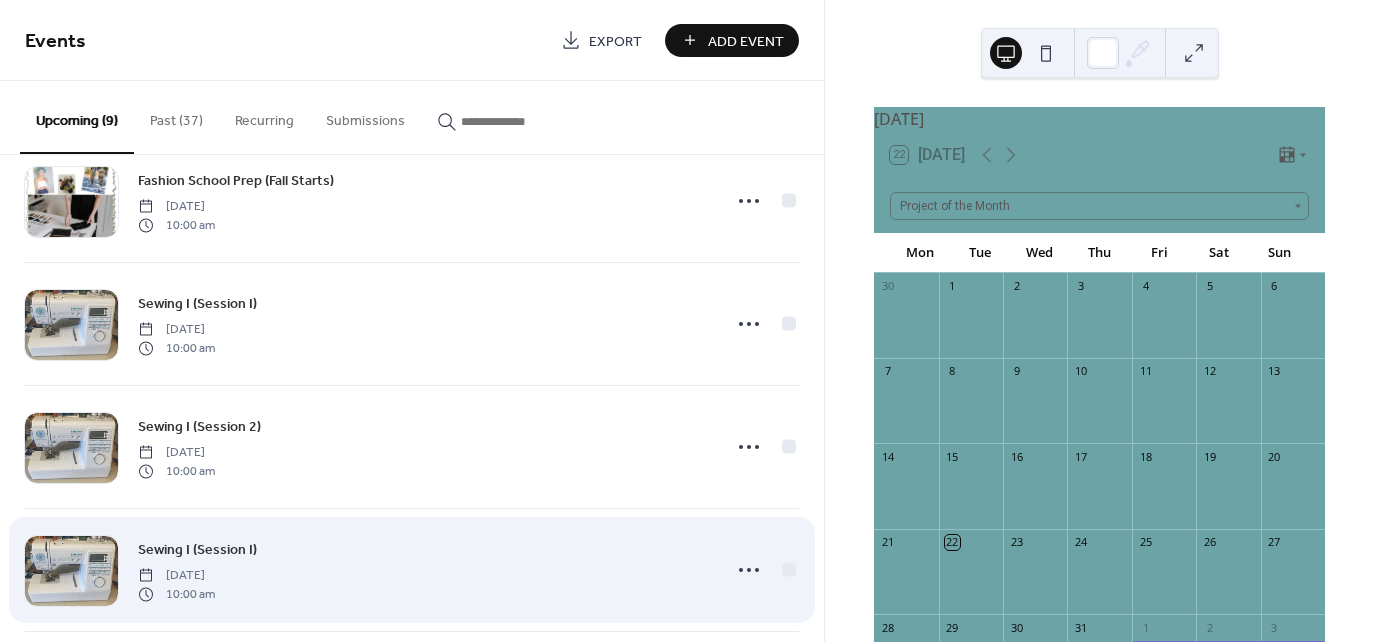 scroll, scrollTop: 600, scrollLeft: 0, axis: vertical 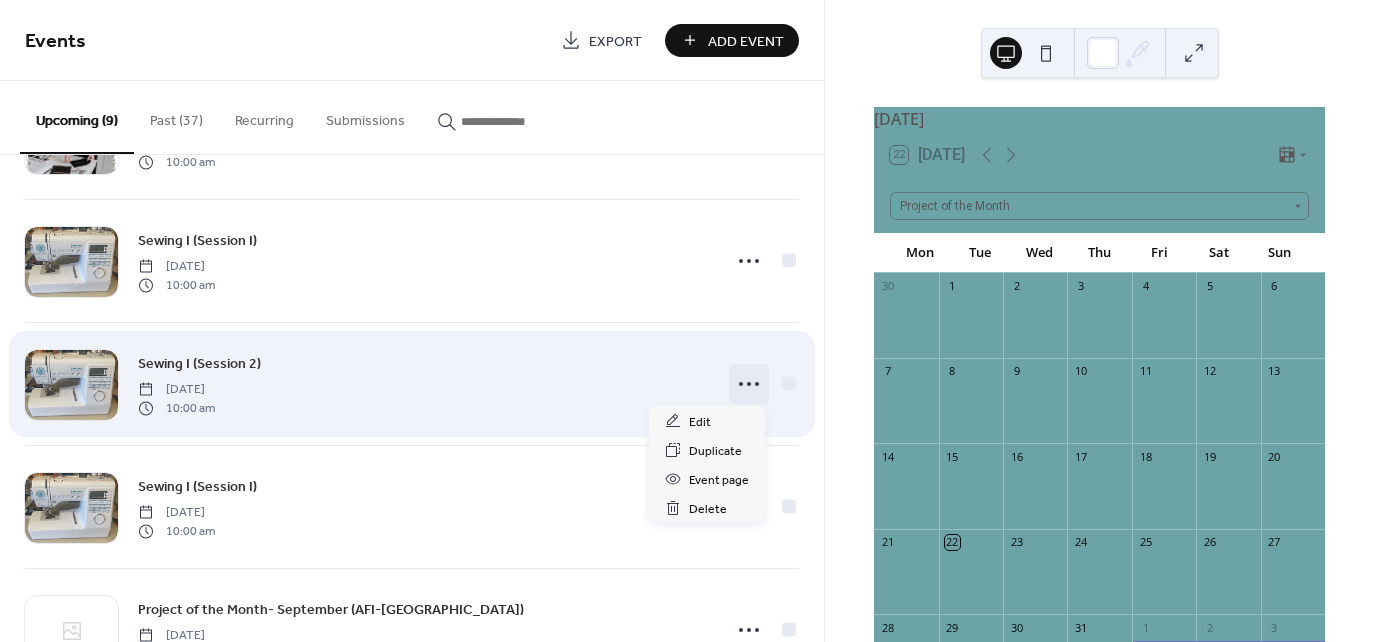 click 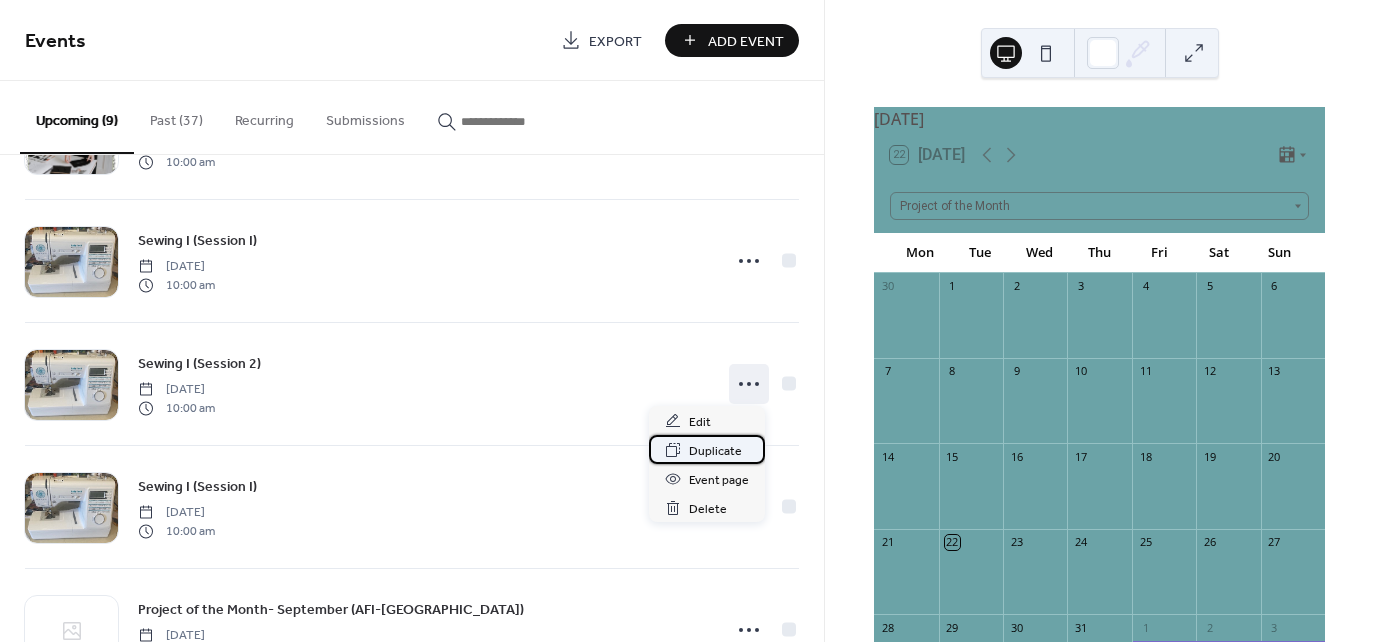 click on "Duplicate" at bounding box center [715, 451] 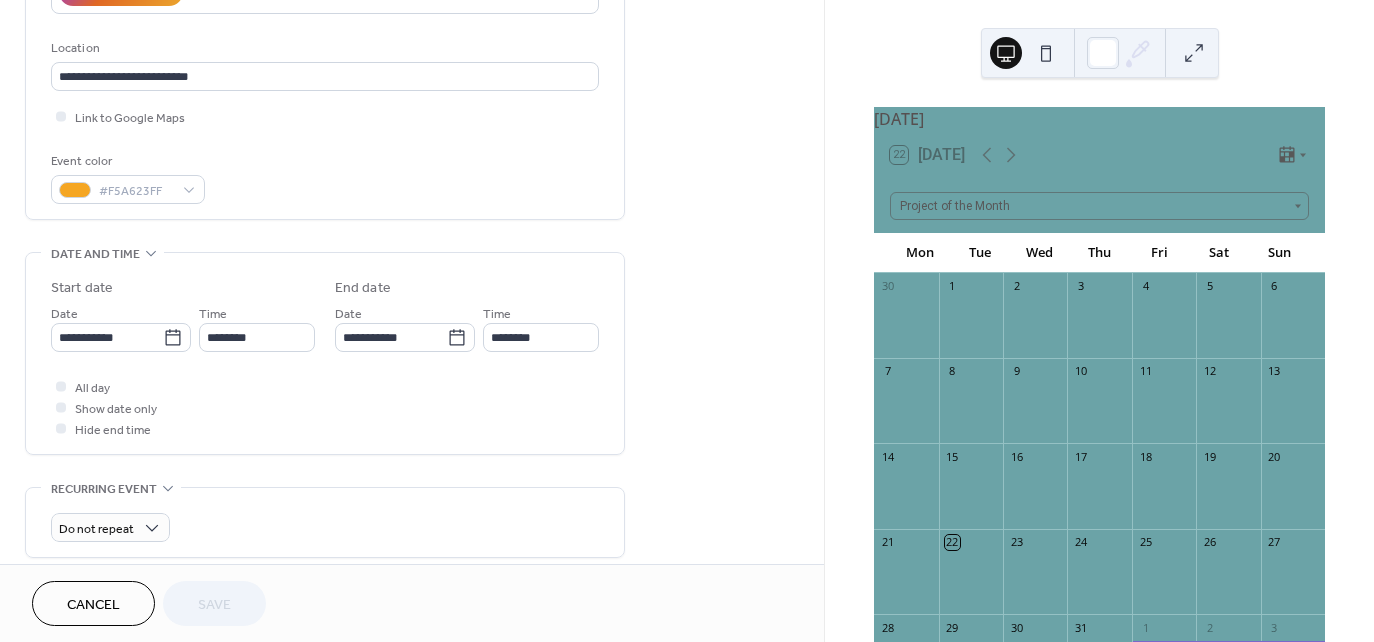 scroll, scrollTop: 400, scrollLeft: 0, axis: vertical 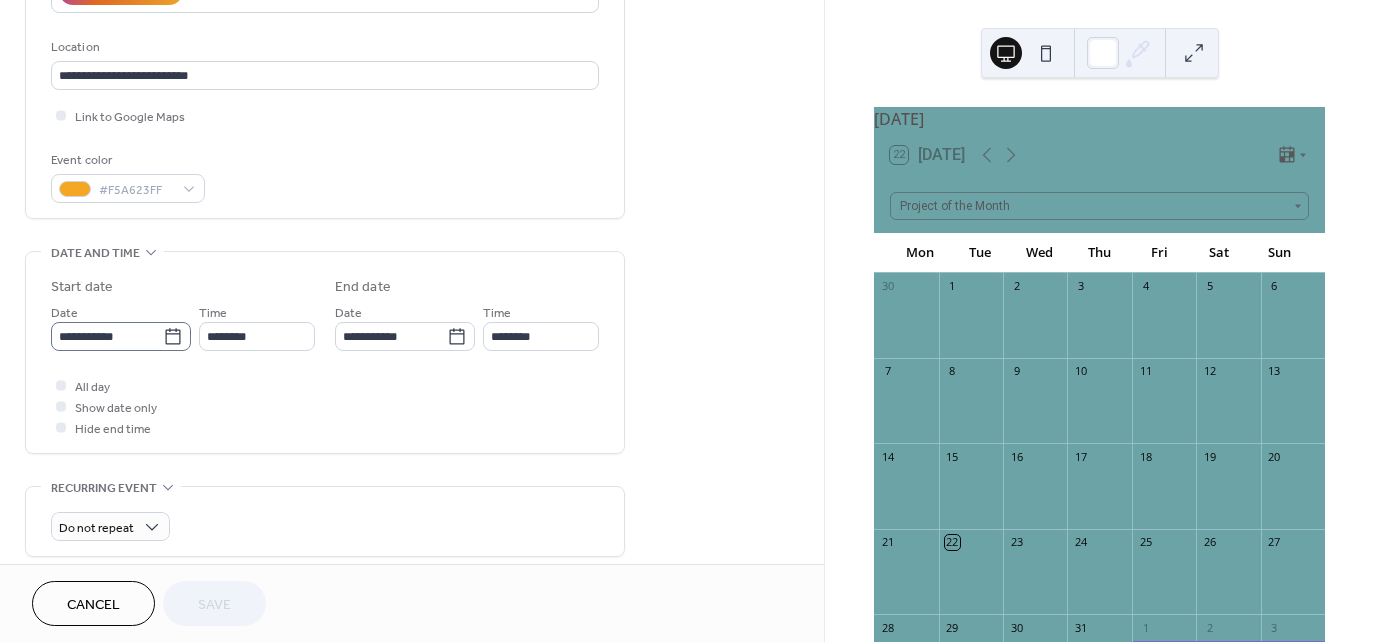 click 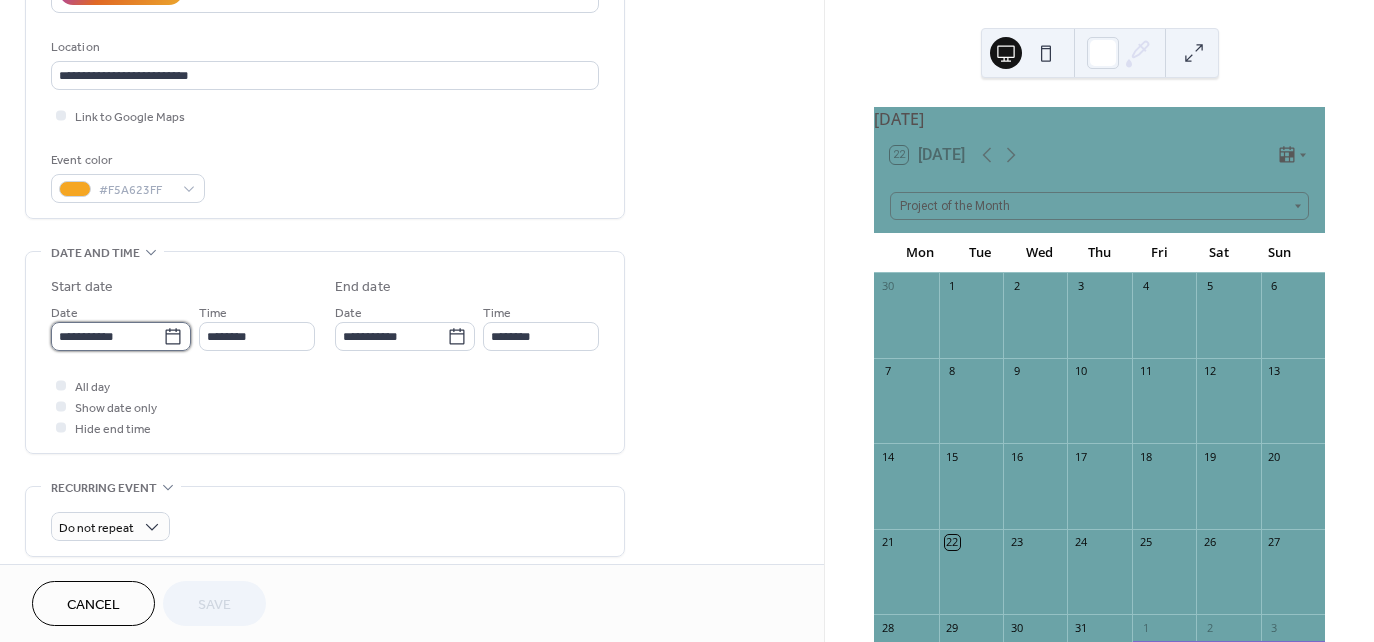 click on "**********" at bounding box center [107, 336] 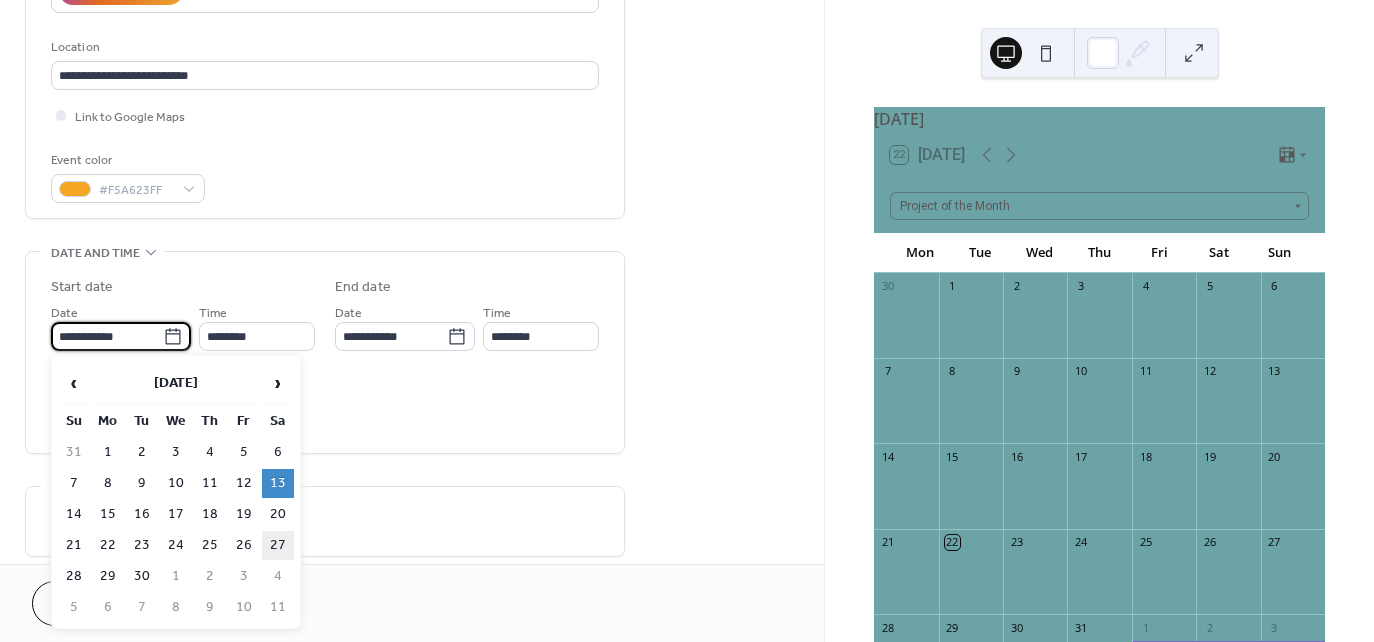 click on "27" at bounding box center (278, 545) 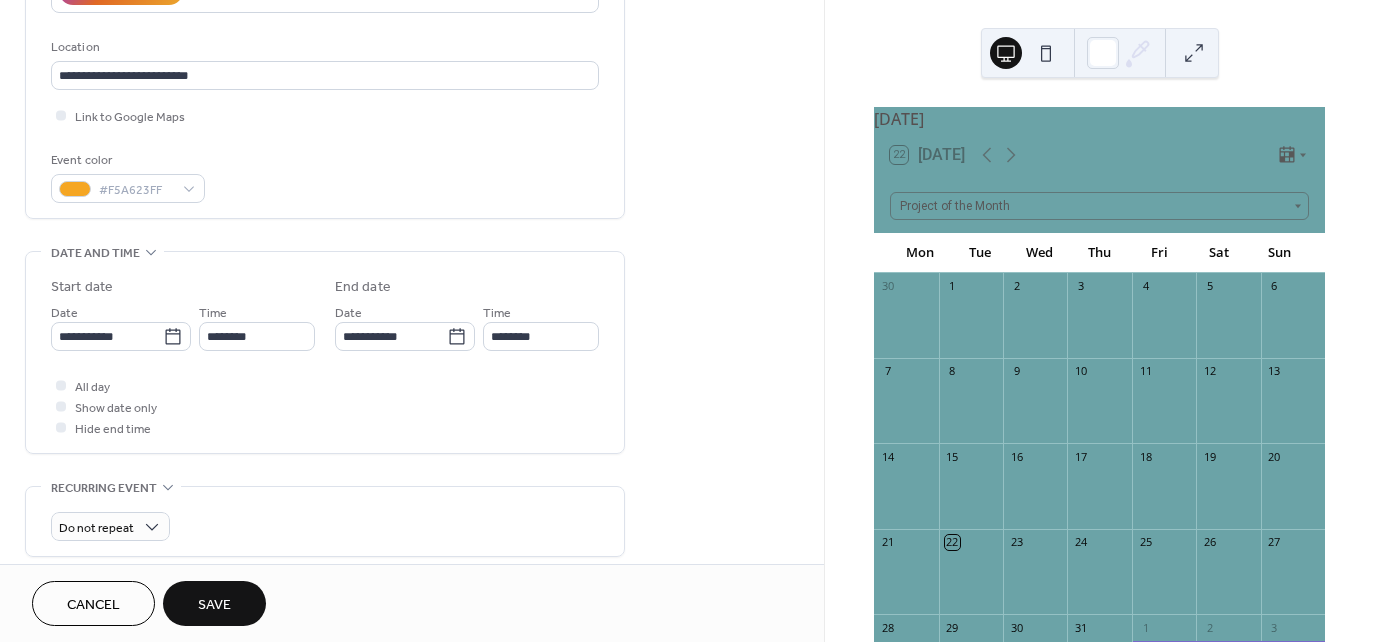 type on "**********" 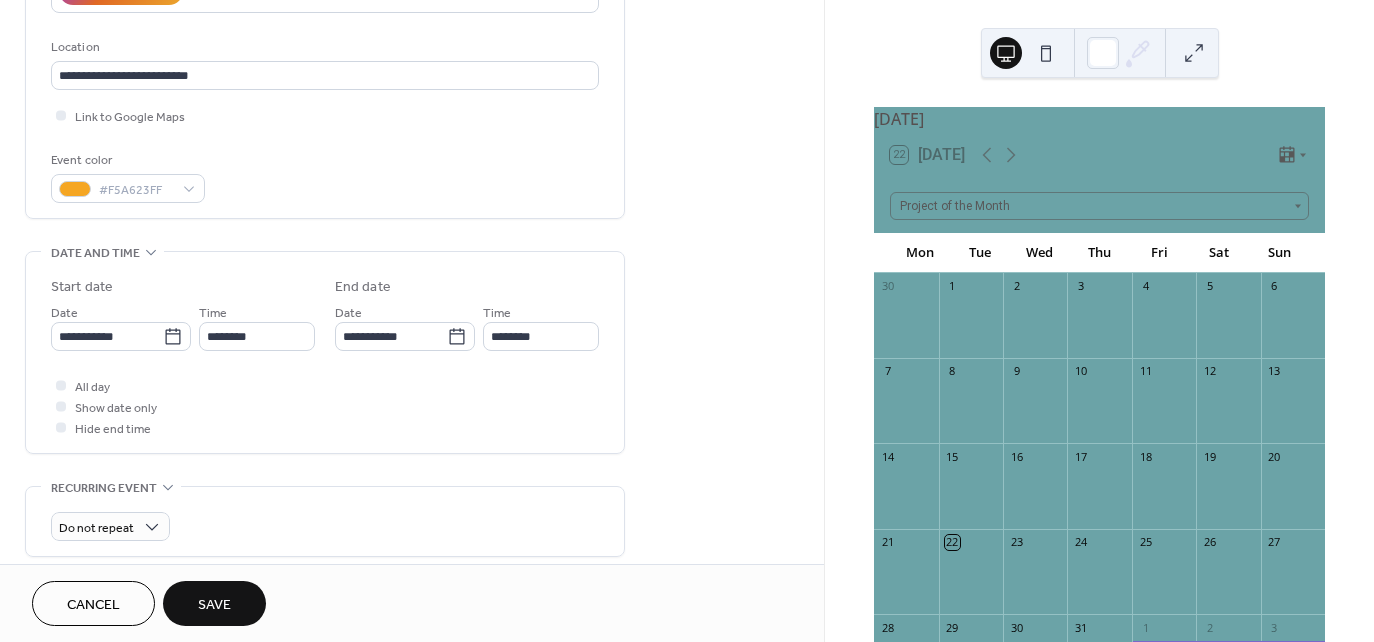 type on "**********" 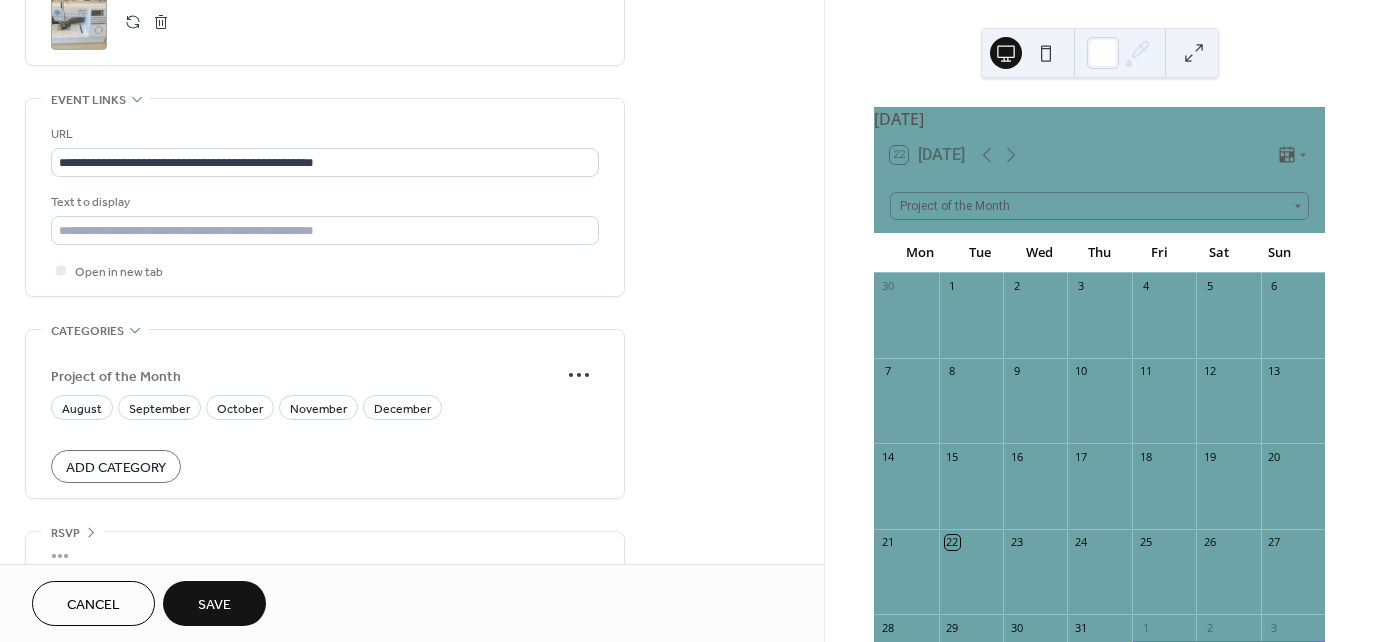scroll, scrollTop: 1047, scrollLeft: 0, axis: vertical 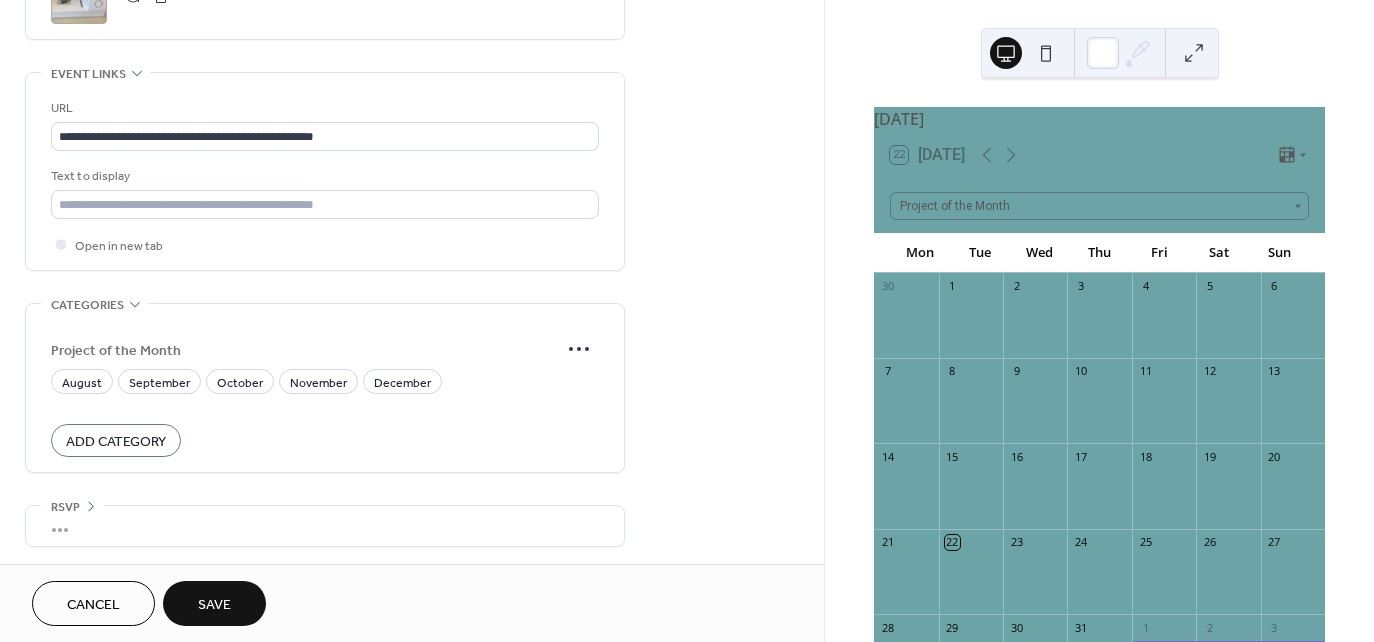 click on "Save" at bounding box center [214, 605] 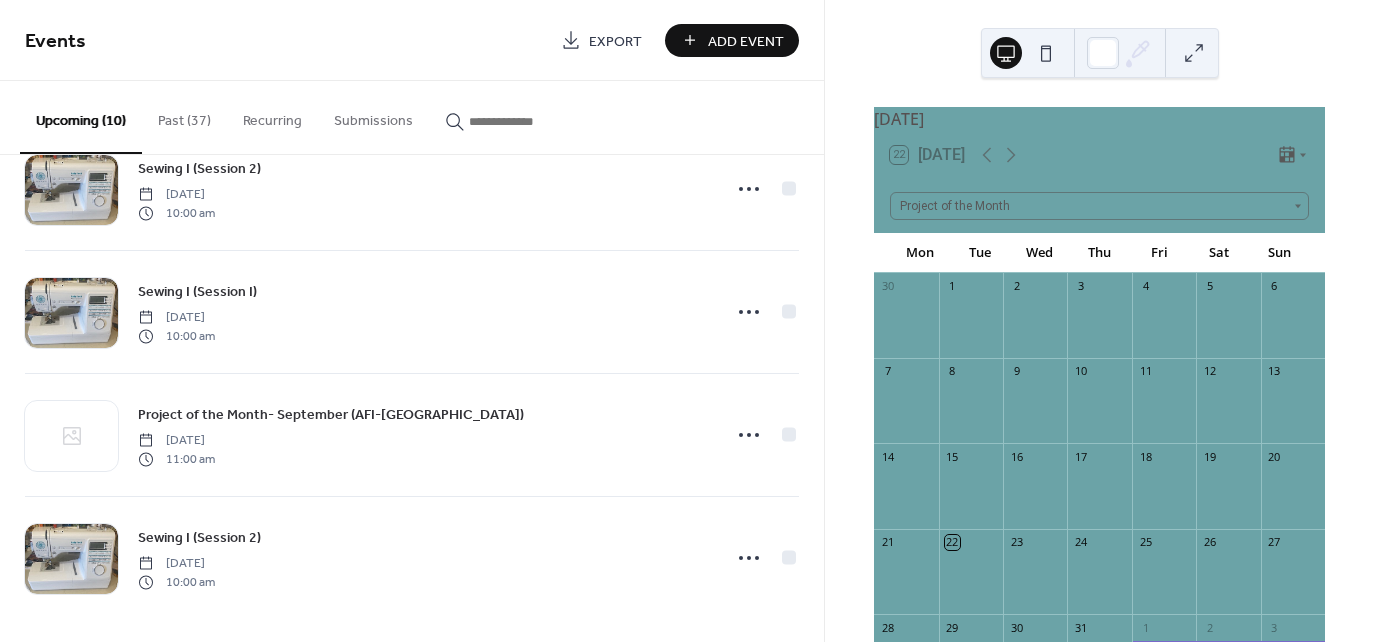 scroll, scrollTop: 800, scrollLeft: 0, axis: vertical 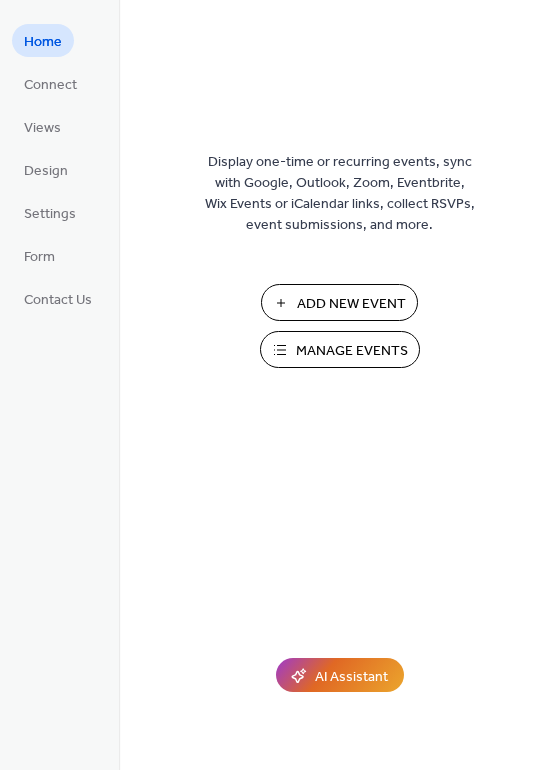 click on "Manage Events" at bounding box center [352, 351] 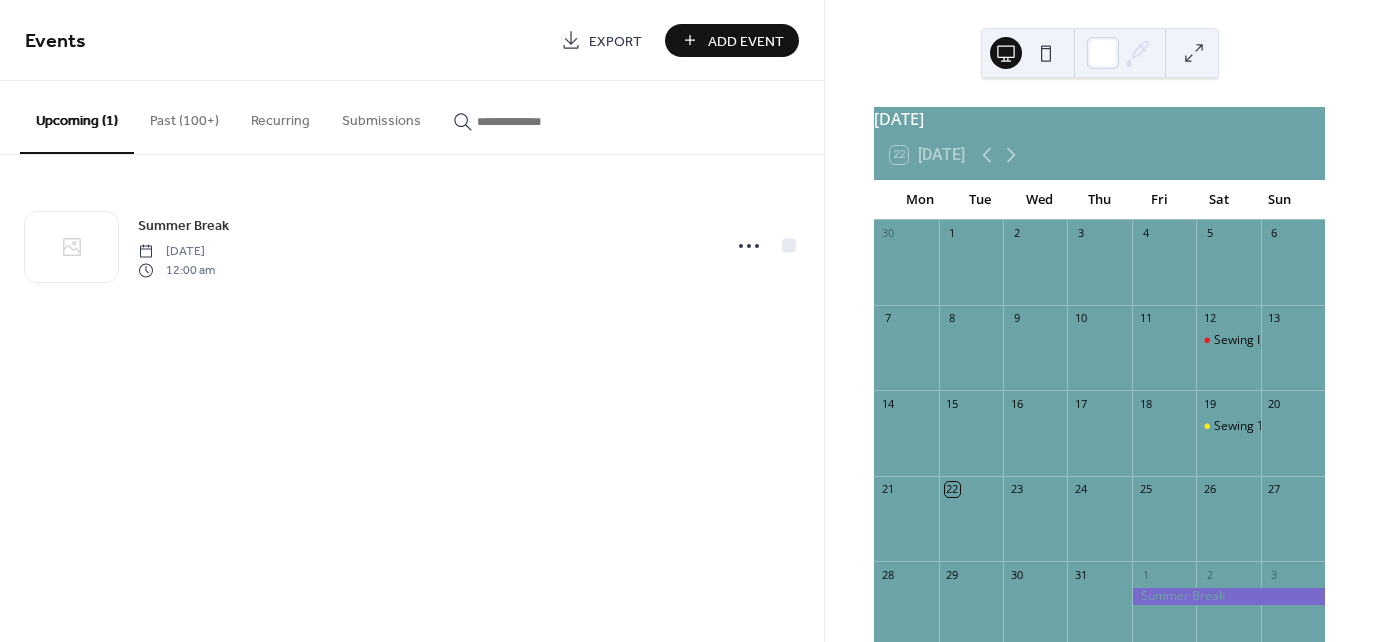 scroll, scrollTop: 0, scrollLeft: 0, axis: both 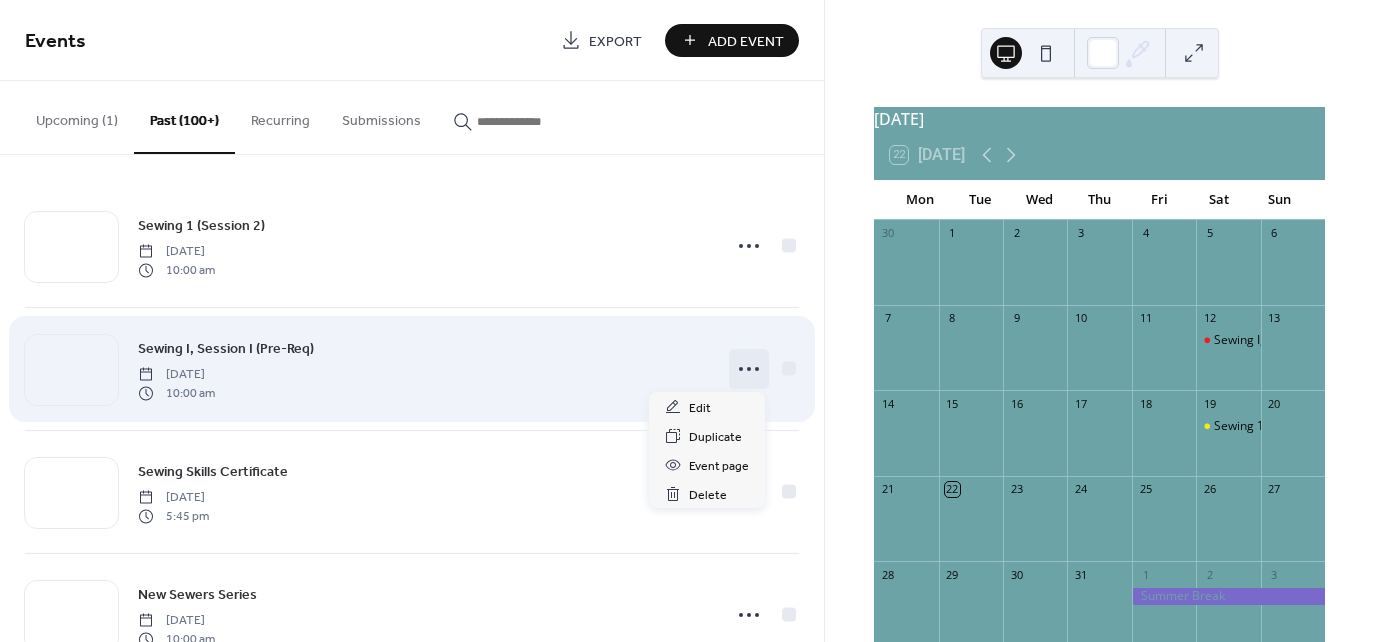 click 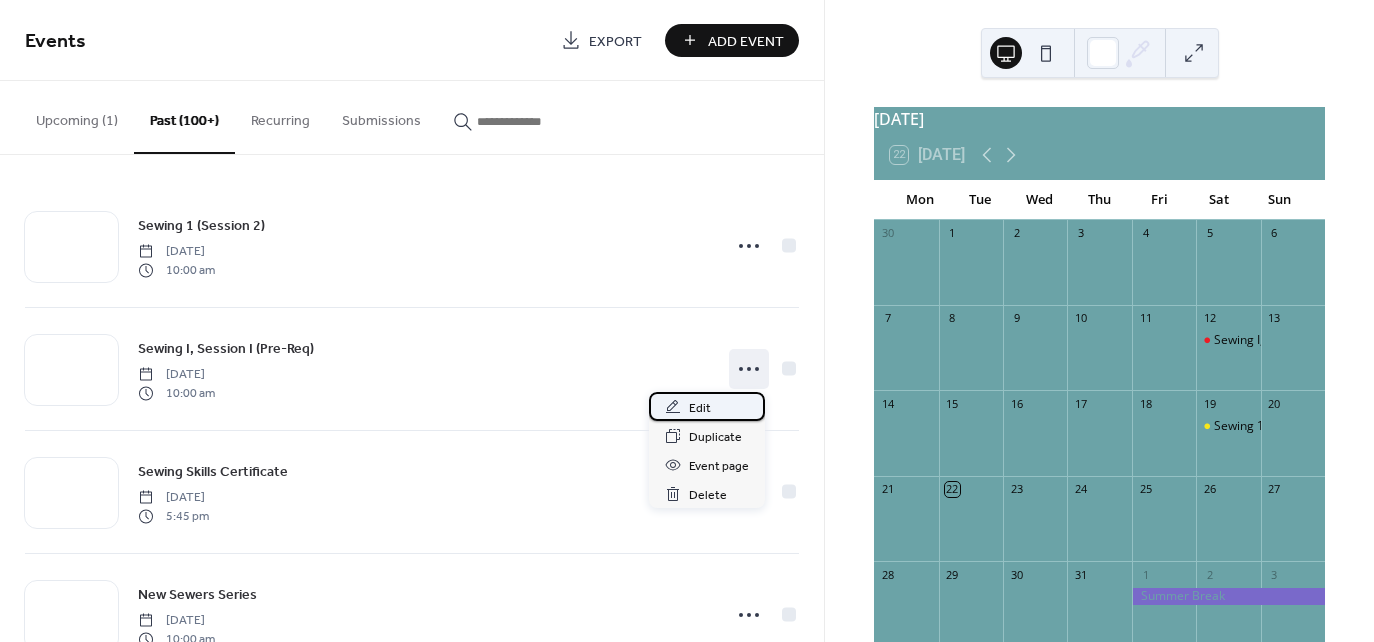 drag, startPoint x: 710, startPoint y: 408, endPoint x: 699, endPoint y: 414, distance: 12.529964 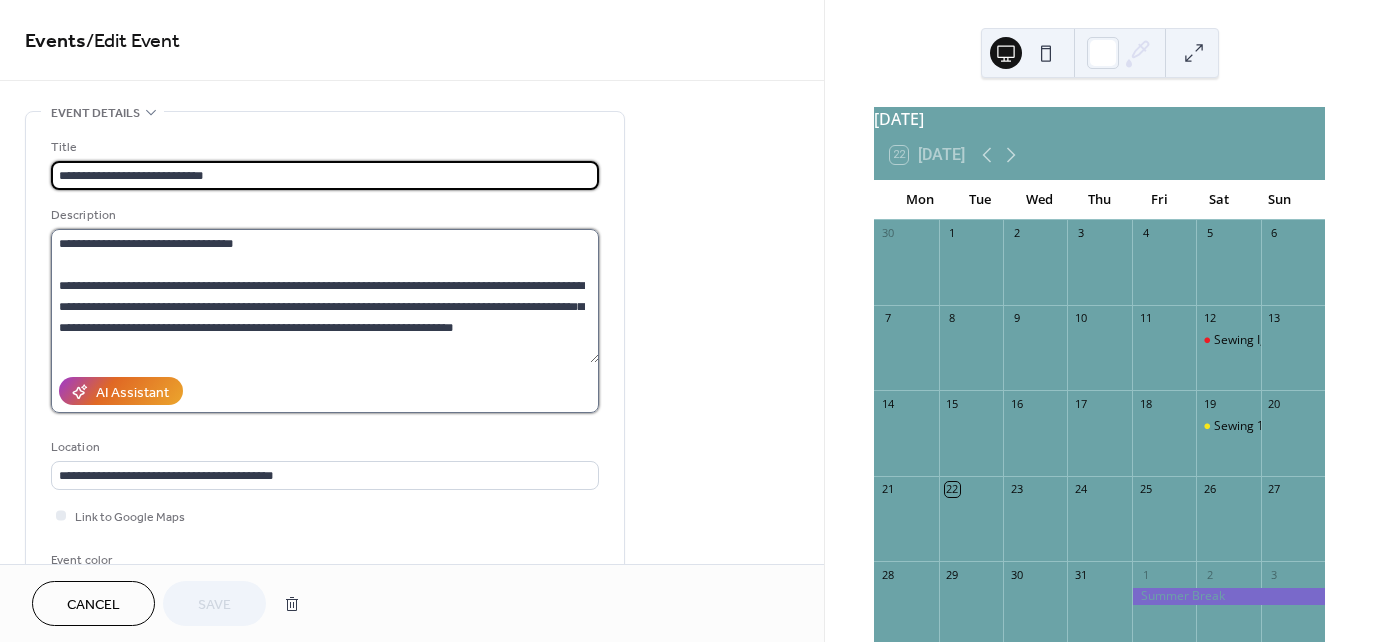 click on "**********" at bounding box center (325, 296) 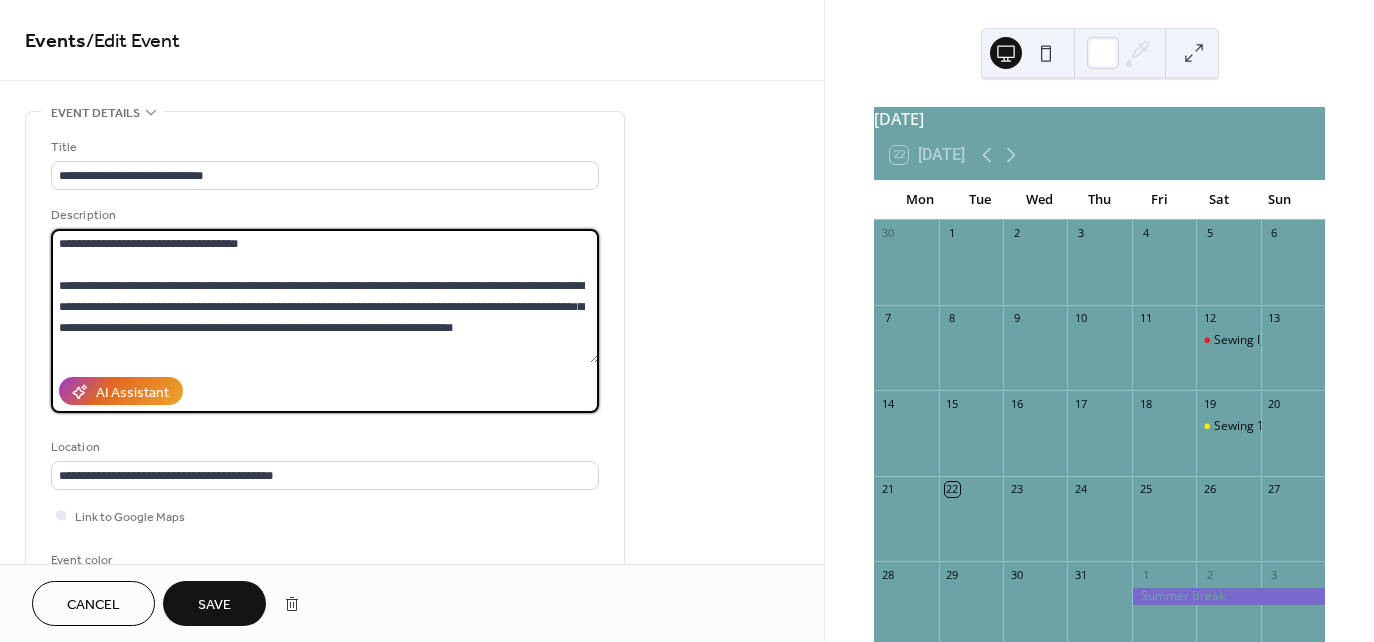 click on "**********" at bounding box center (325, 296) 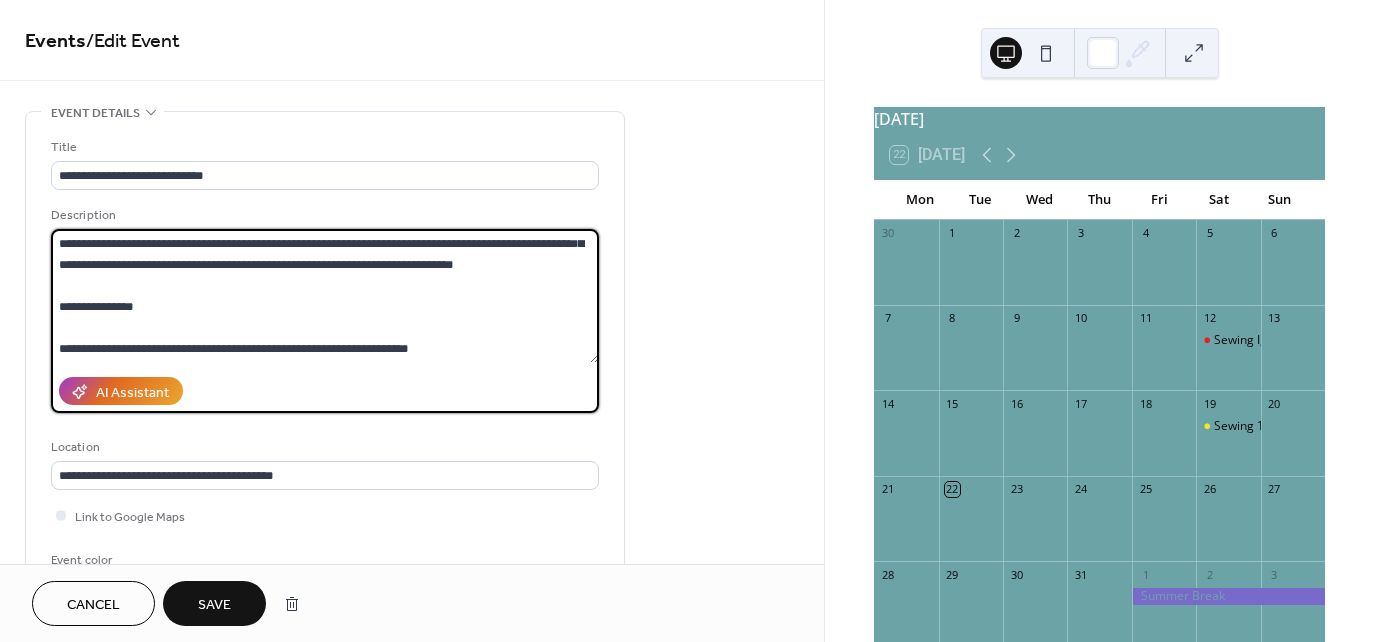 scroll, scrollTop: 84, scrollLeft: 0, axis: vertical 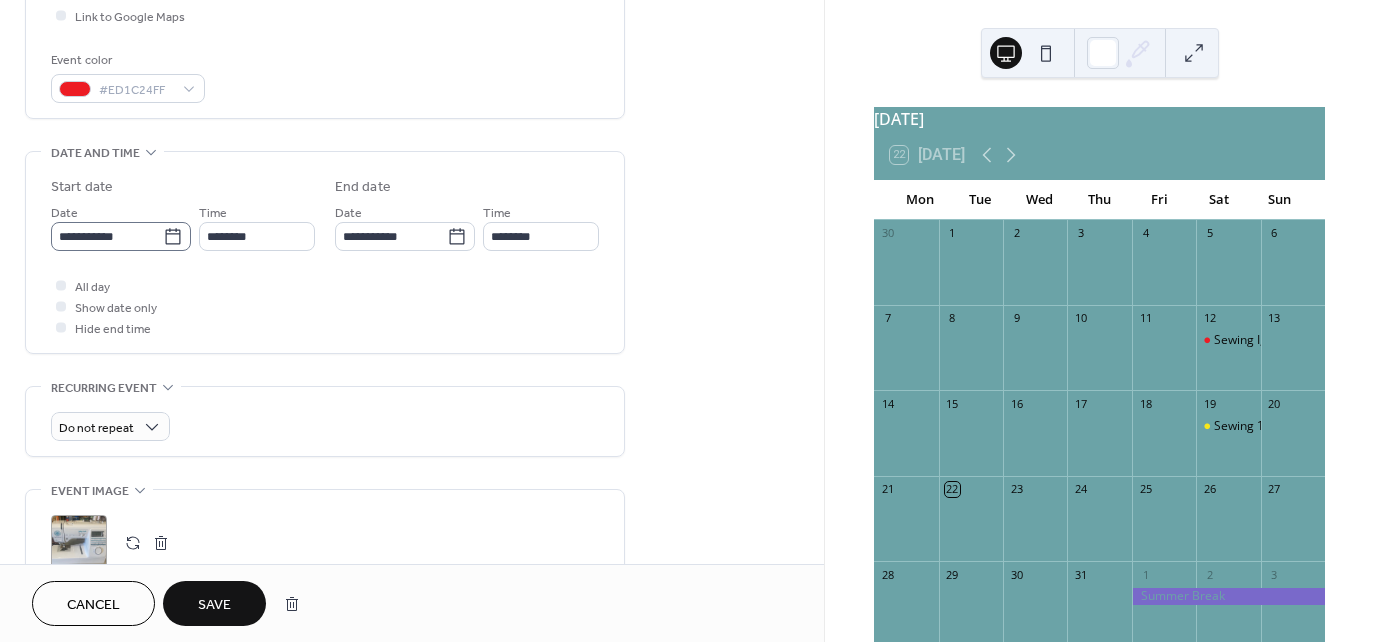 type on "**********" 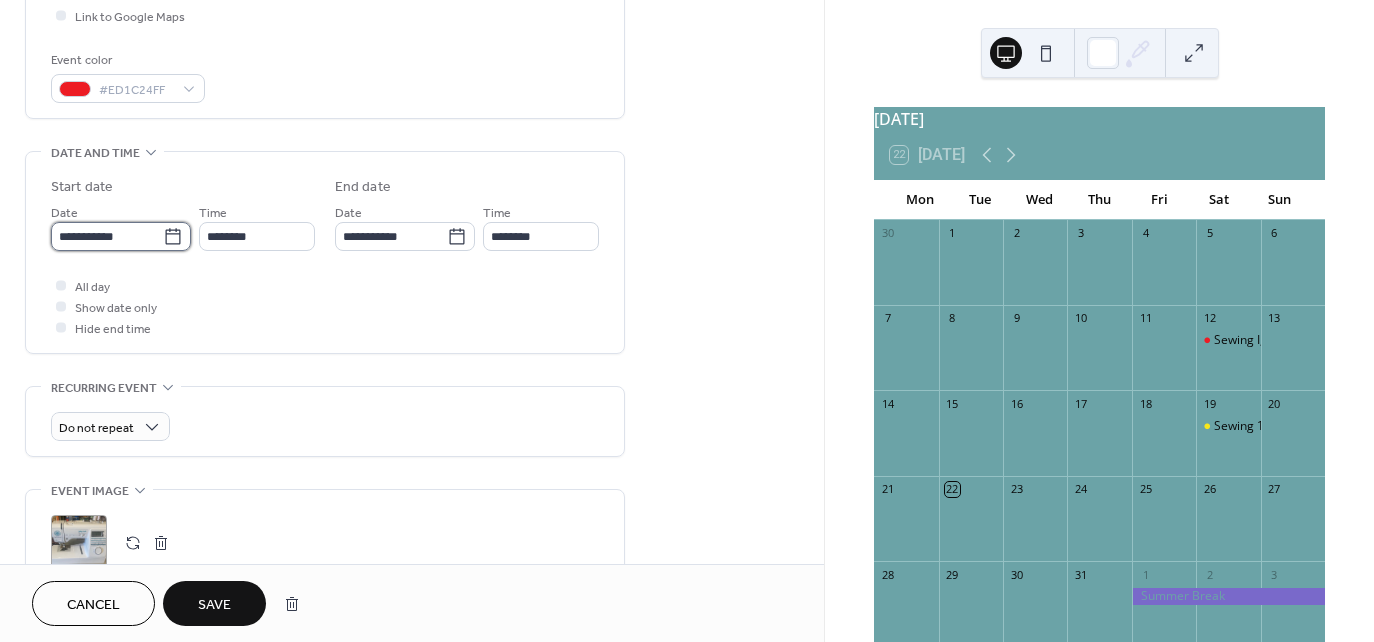 click on "**********" at bounding box center (107, 236) 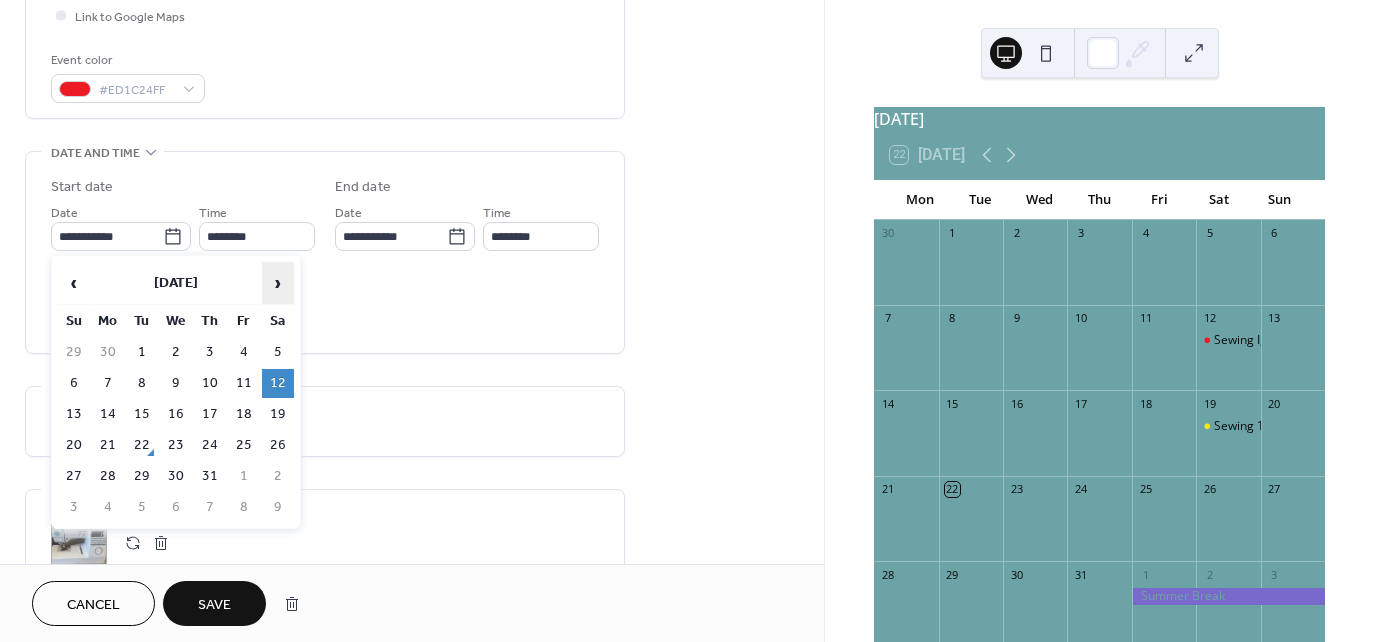 click on "›" at bounding box center [278, 283] 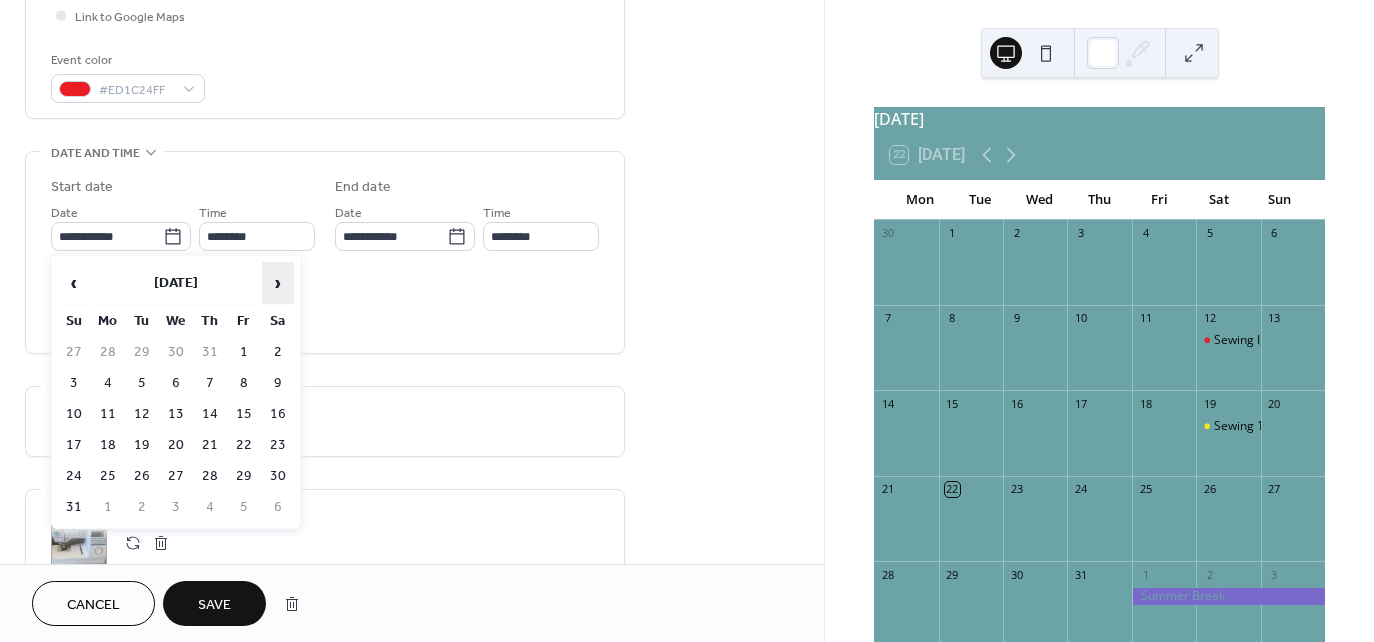 click on "›" at bounding box center [278, 283] 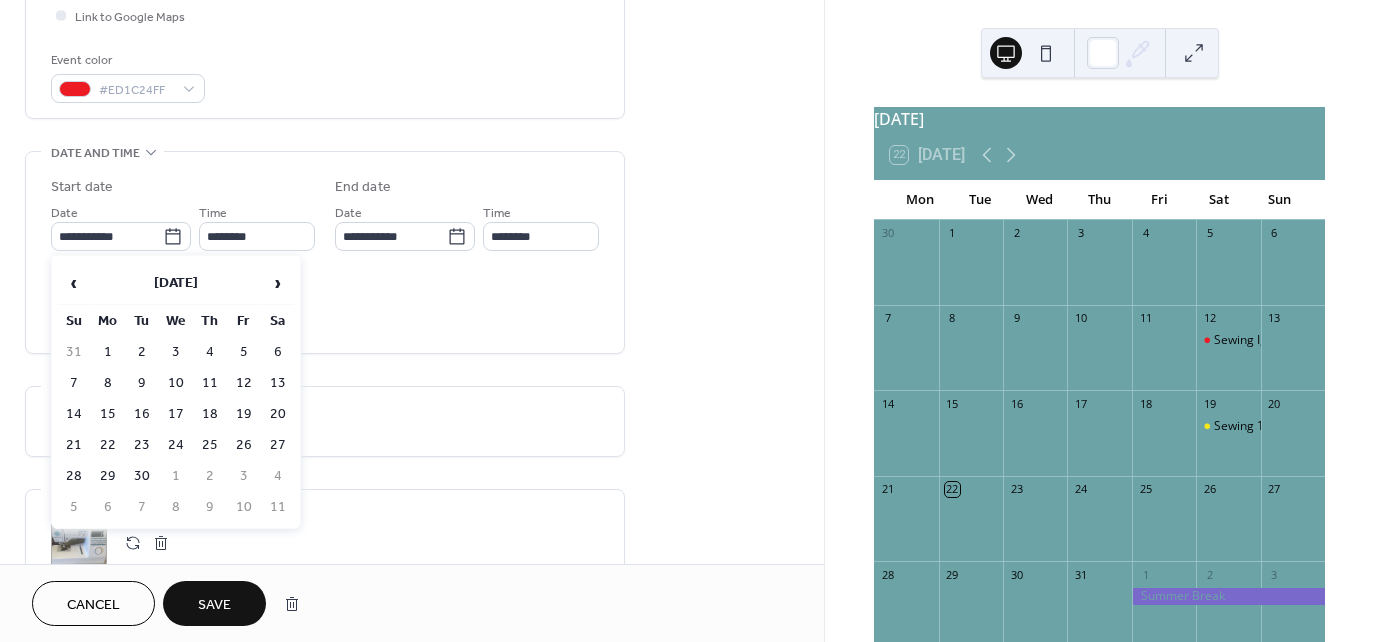 click on "6" at bounding box center (278, 352) 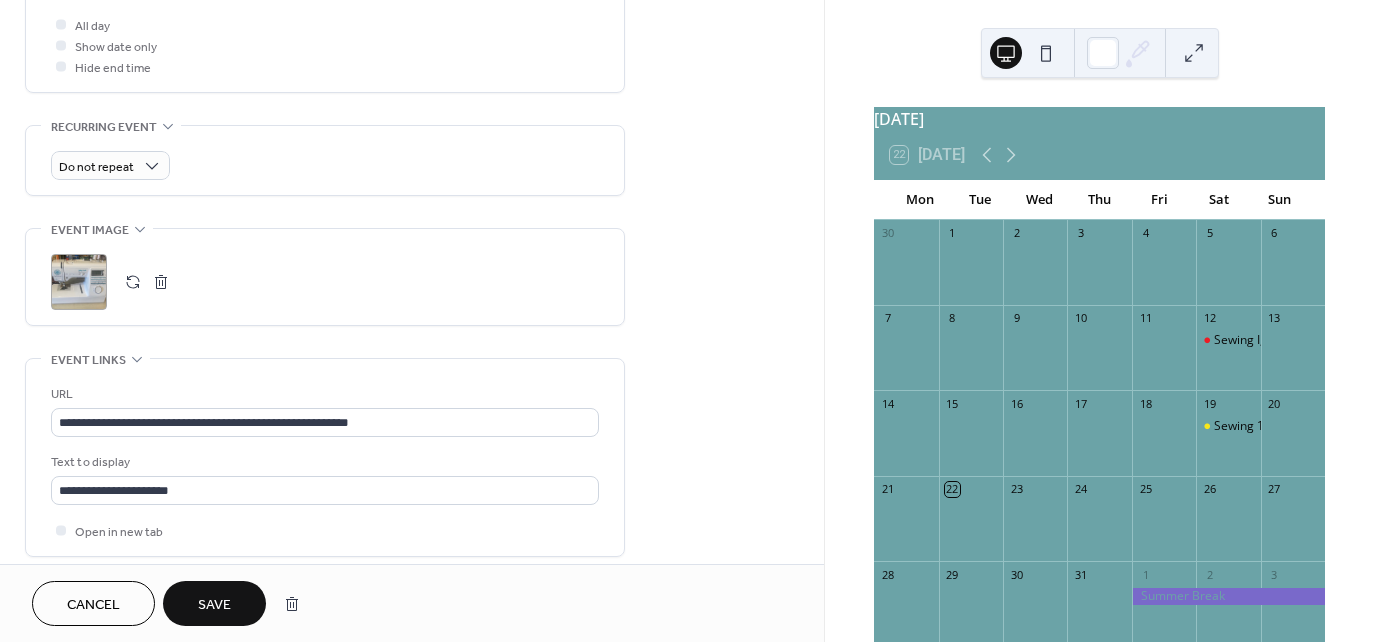 scroll, scrollTop: 800, scrollLeft: 0, axis: vertical 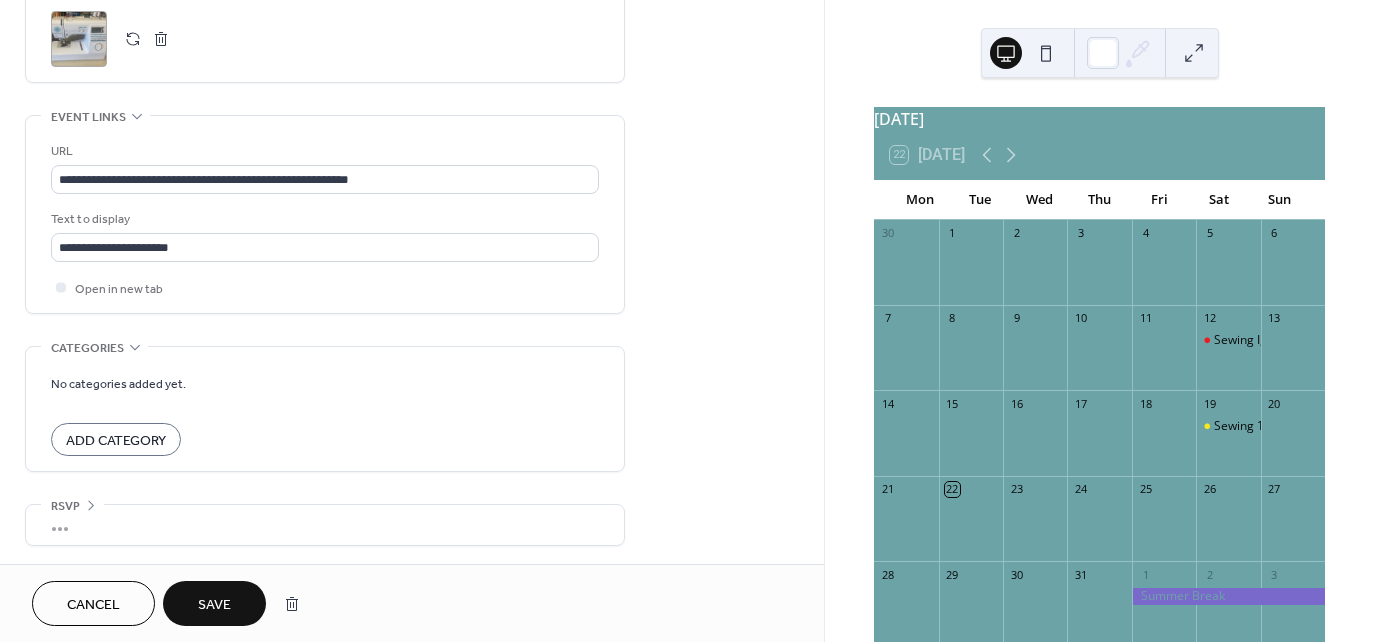 click on "Save" at bounding box center (214, 605) 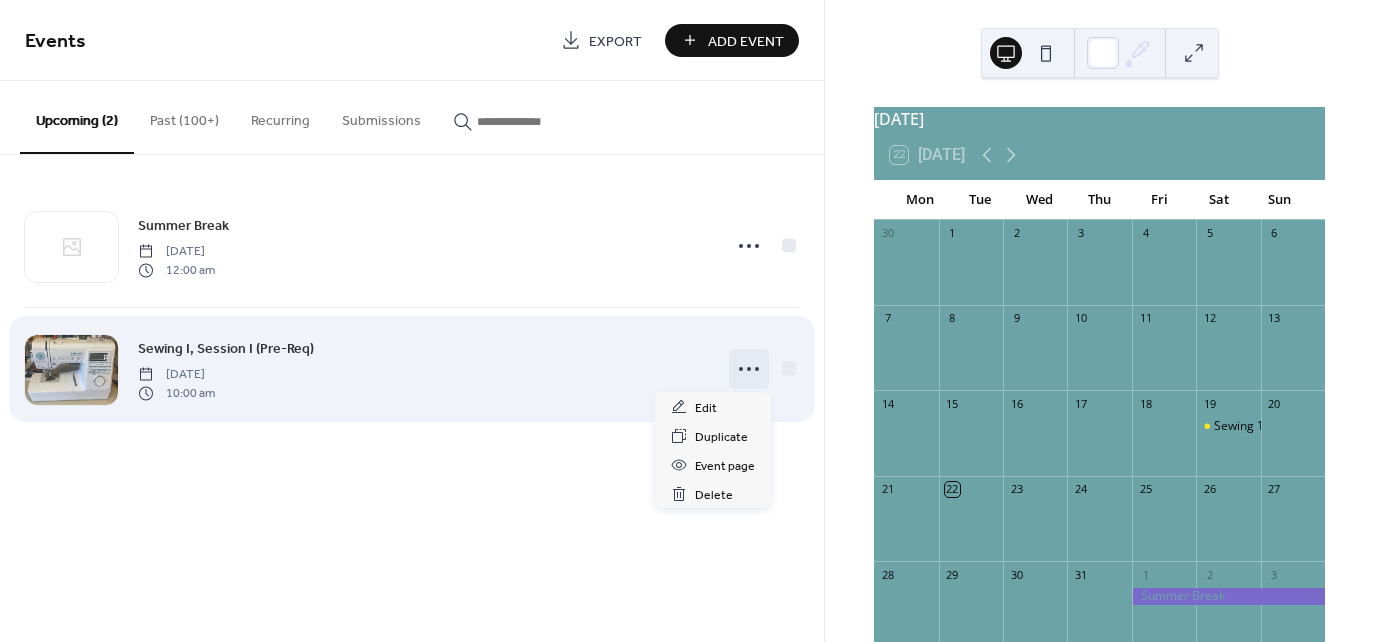 click 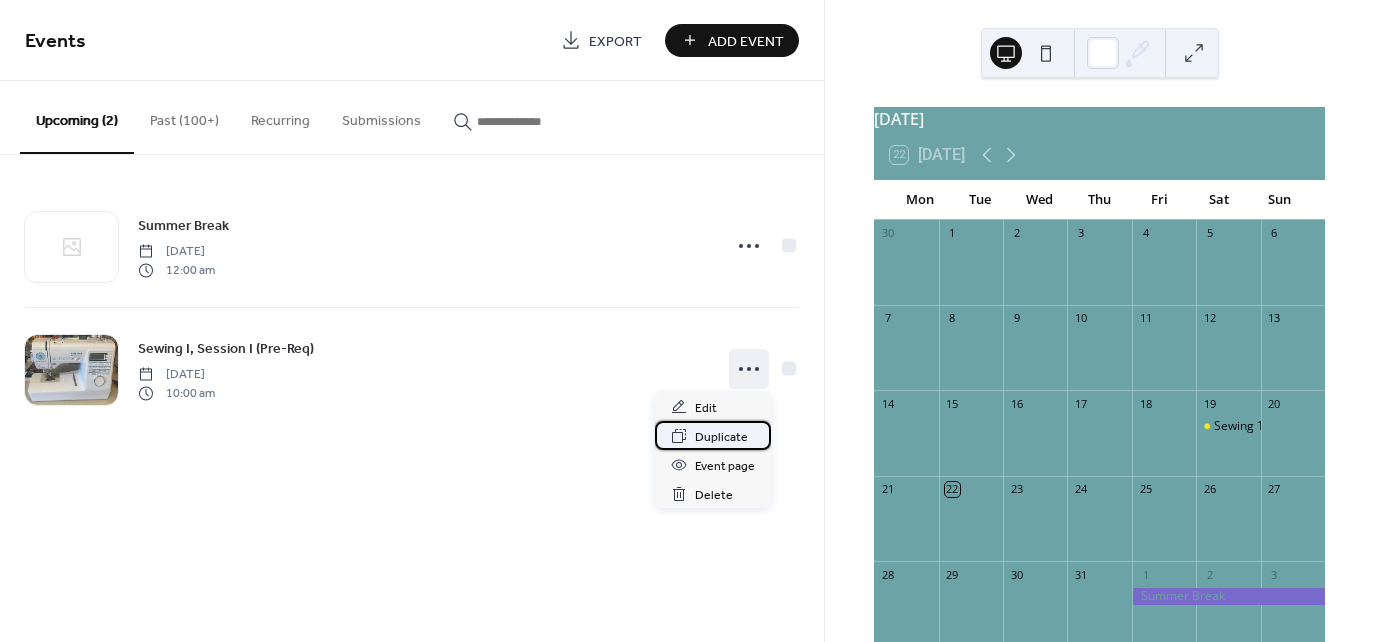 click on "Duplicate" at bounding box center (721, 437) 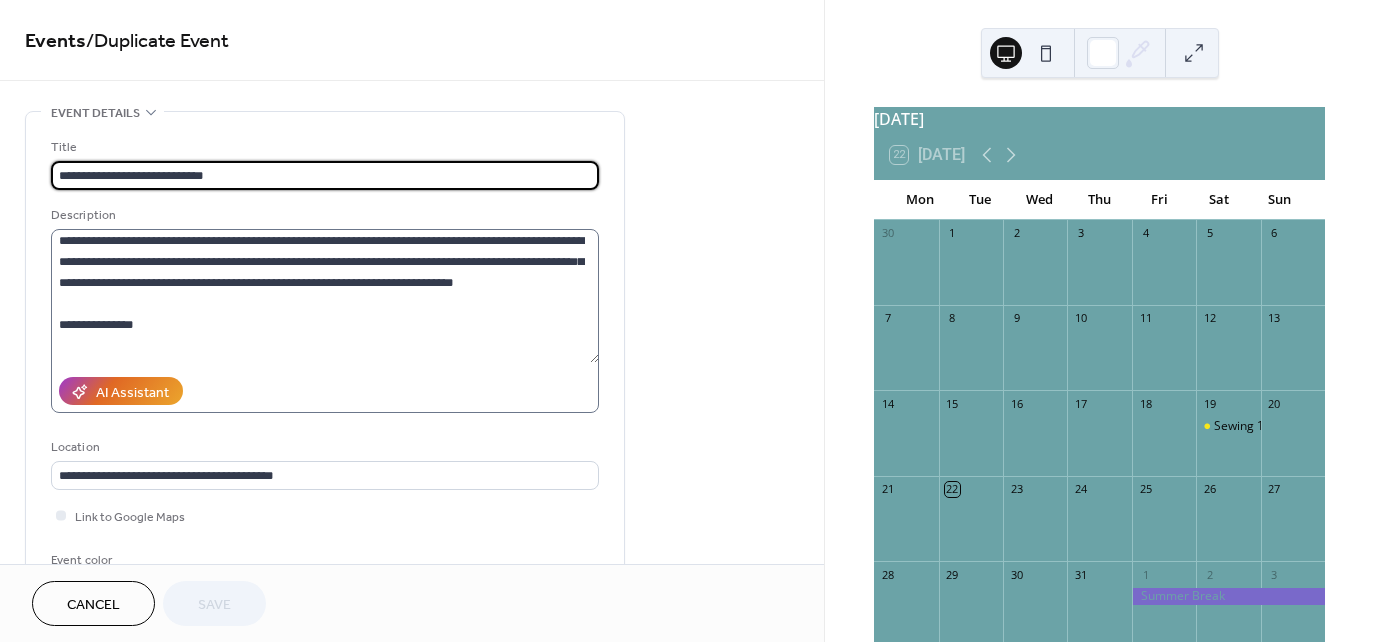 scroll, scrollTop: 84, scrollLeft: 0, axis: vertical 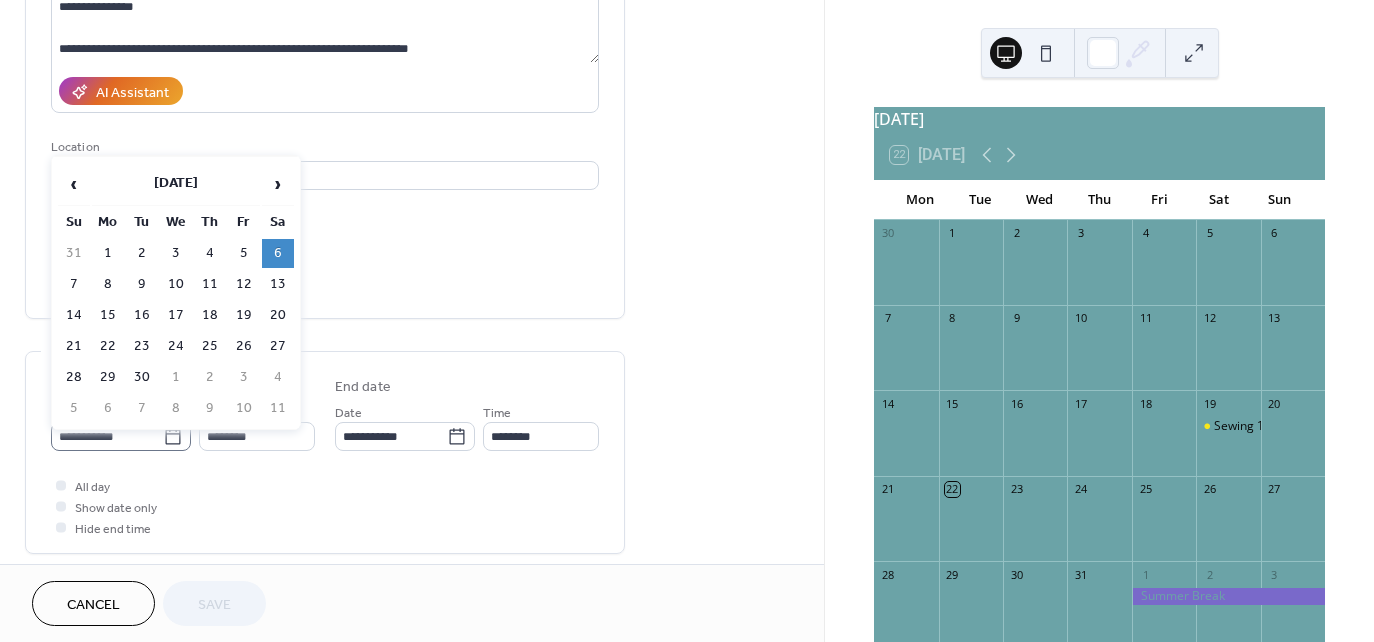 click 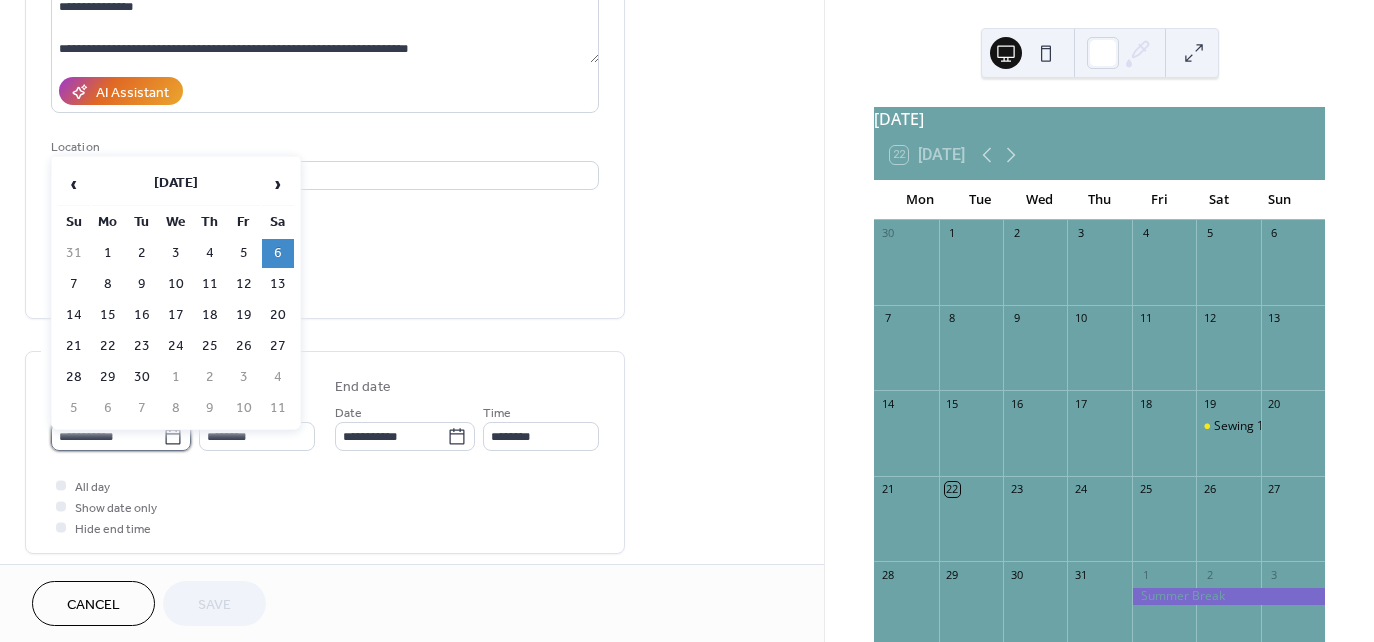 click on "**********" at bounding box center [107, 436] 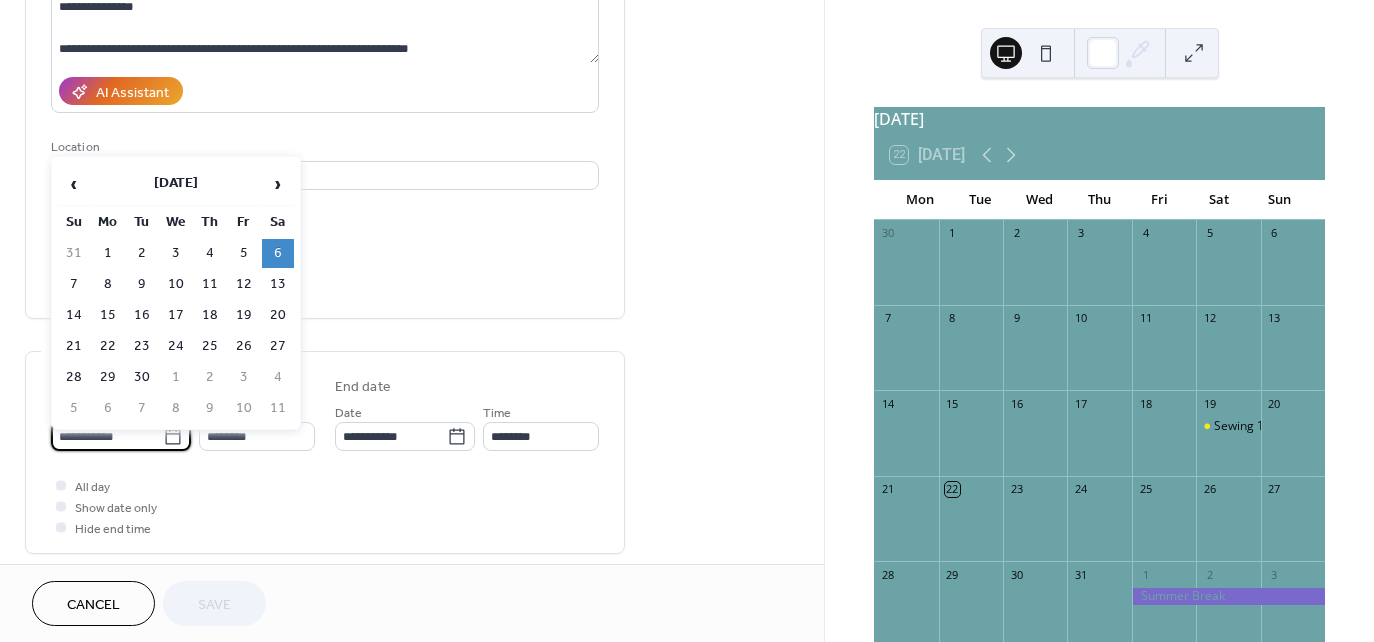 click on "20" at bounding box center (278, 315) 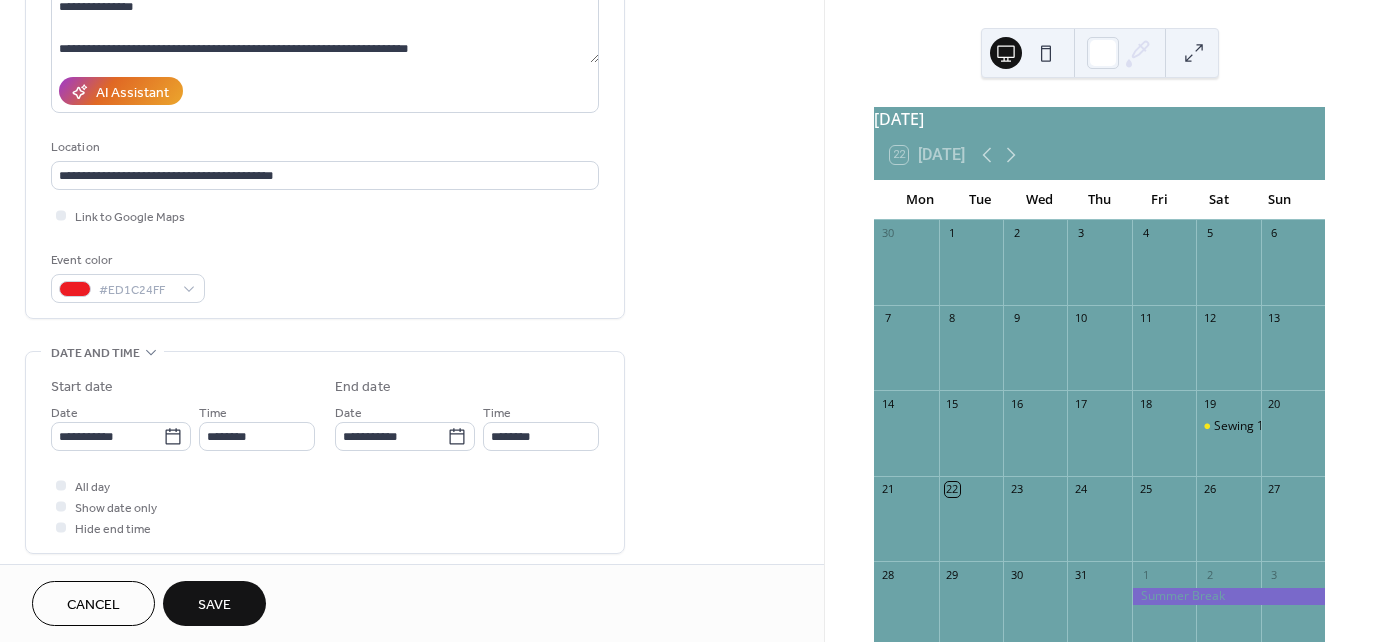 scroll, scrollTop: 400, scrollLeft: 0, axis: vertical 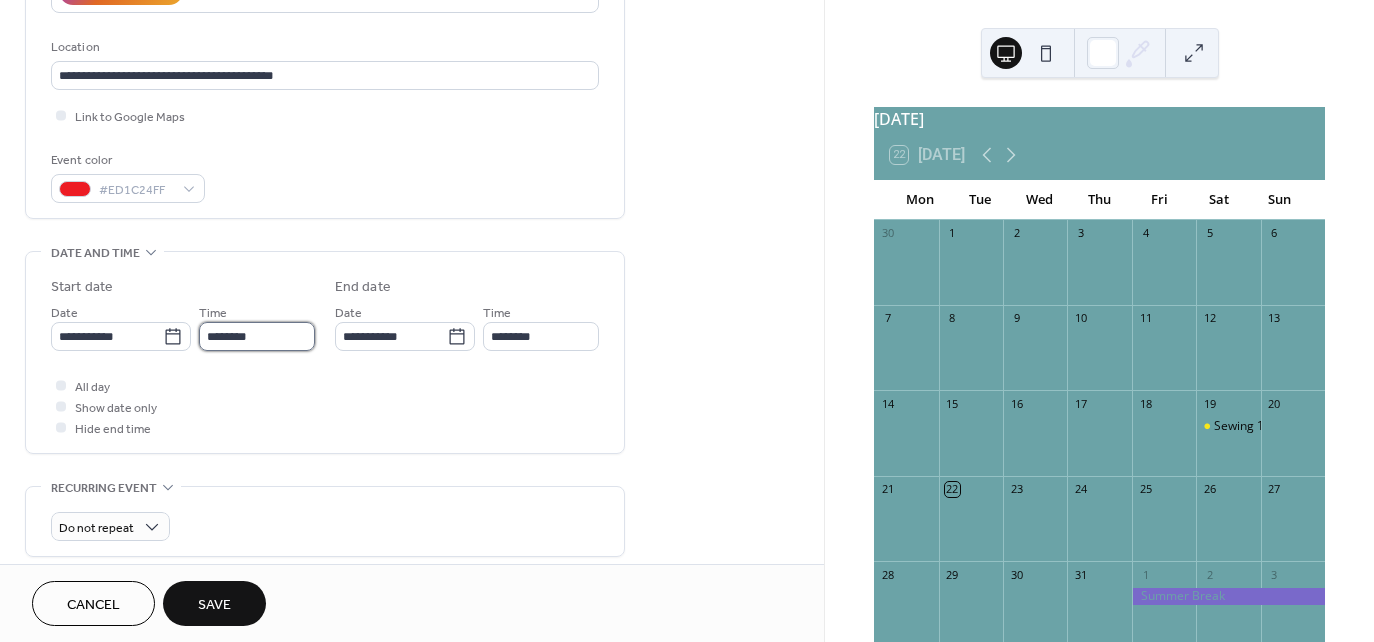 click on "********" at bounding box center [257, 336] 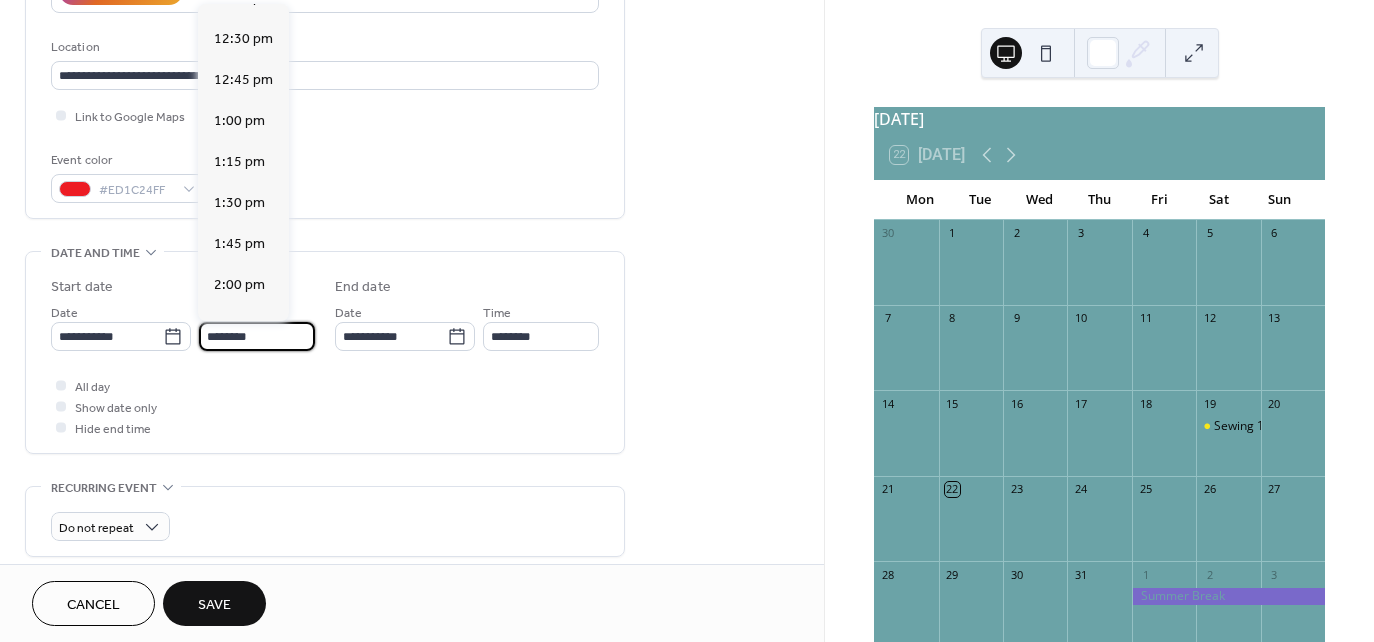 scroll, scrollTop: 2040, scrollLeft: 0, axis: vertical 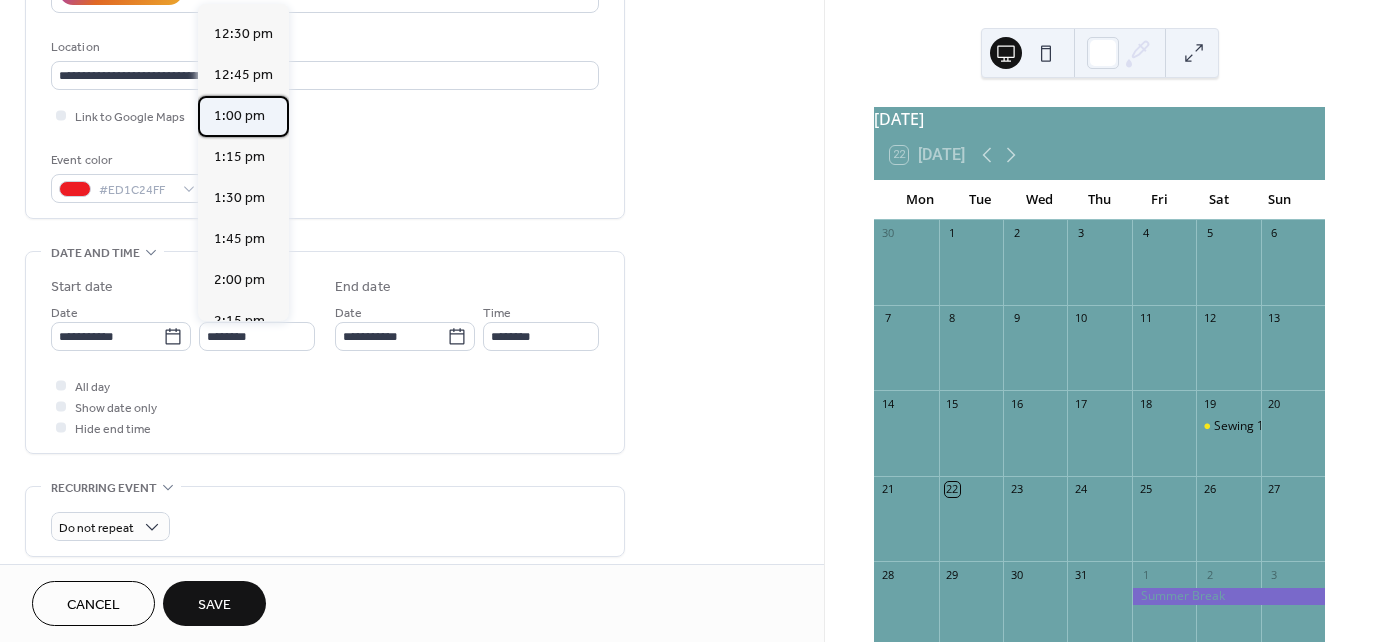 click on "1:00 pm" at bounding box center [239, 116] 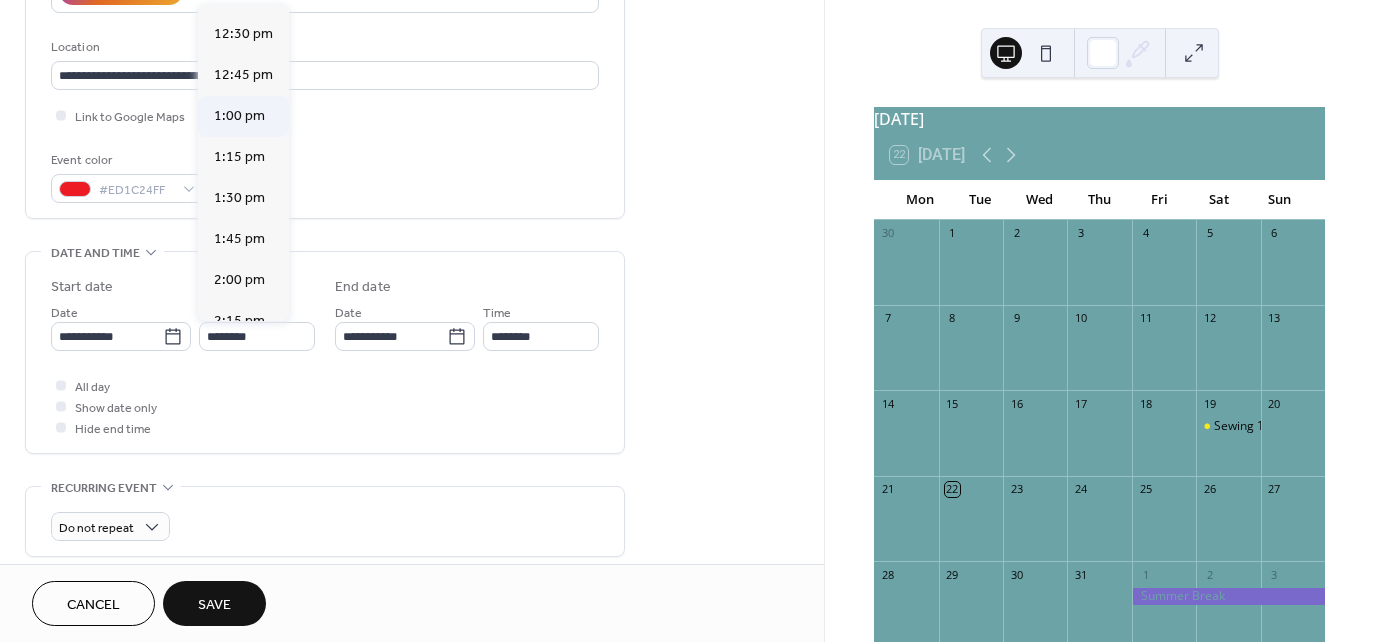 type on "*******" 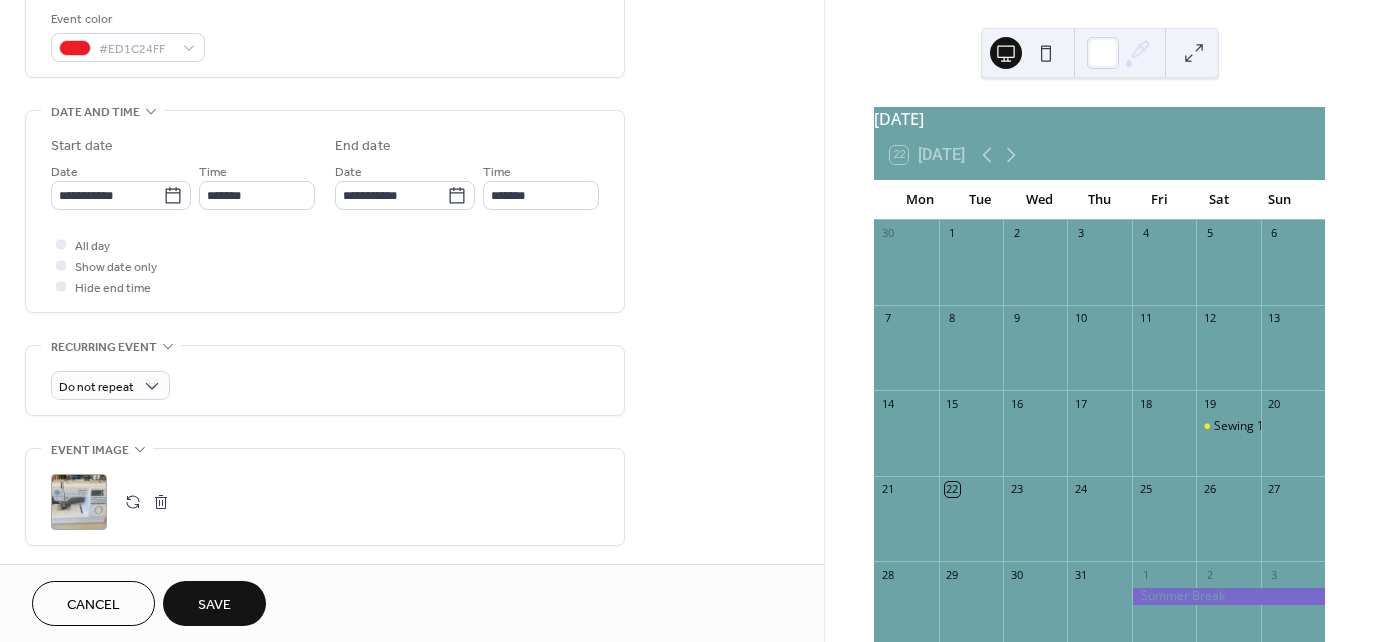 scroll, scrollTop: 704, scrollLeft: 0, axis: vertical 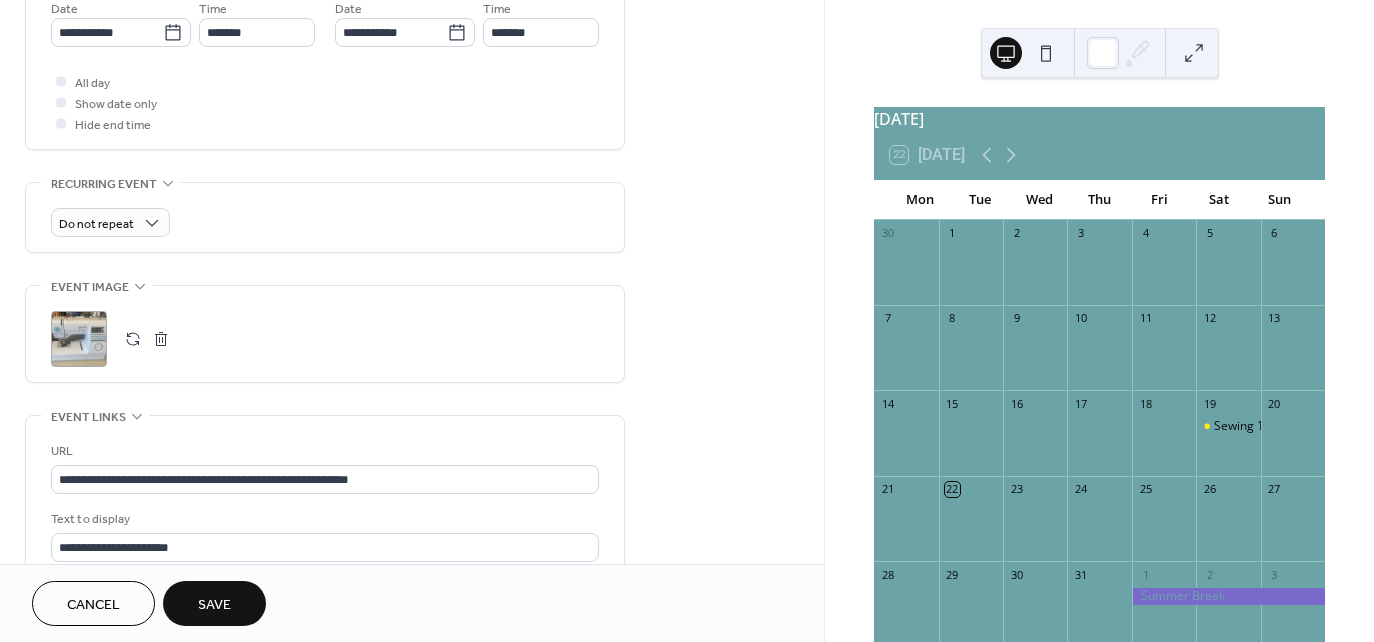 click on "Save" at bounding box center [214, 605] 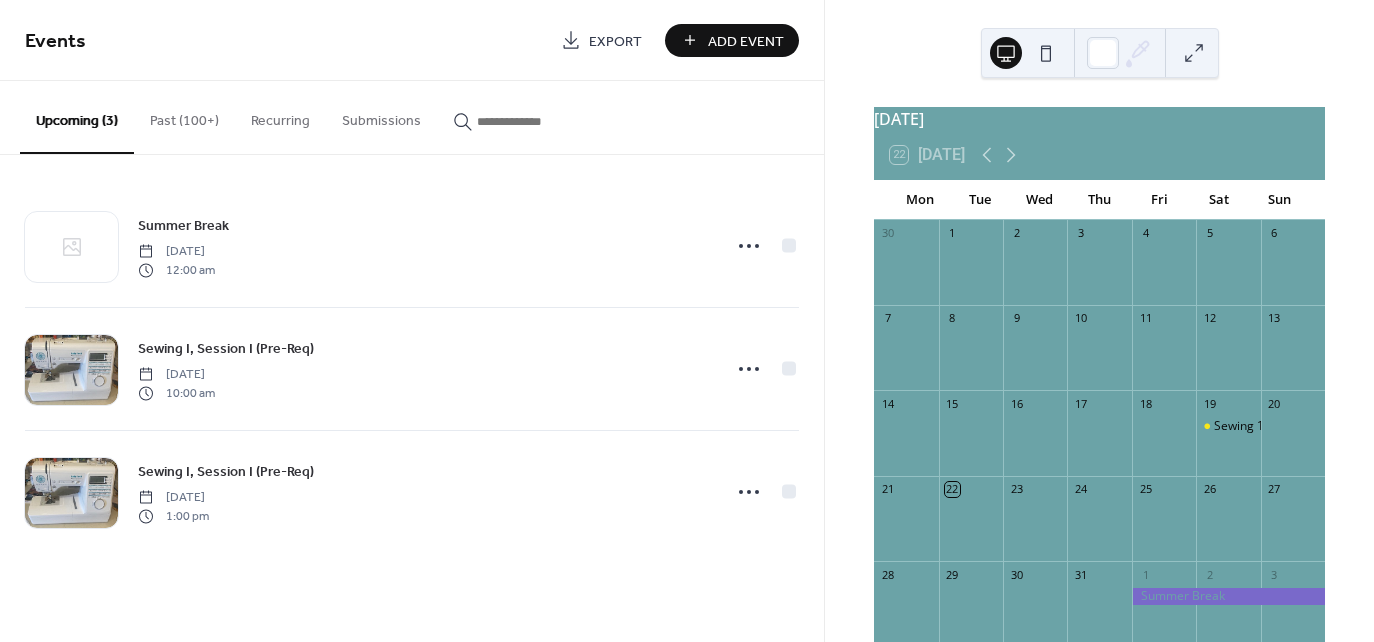 click on "Past (100+)" at bounding box center [184, 116] 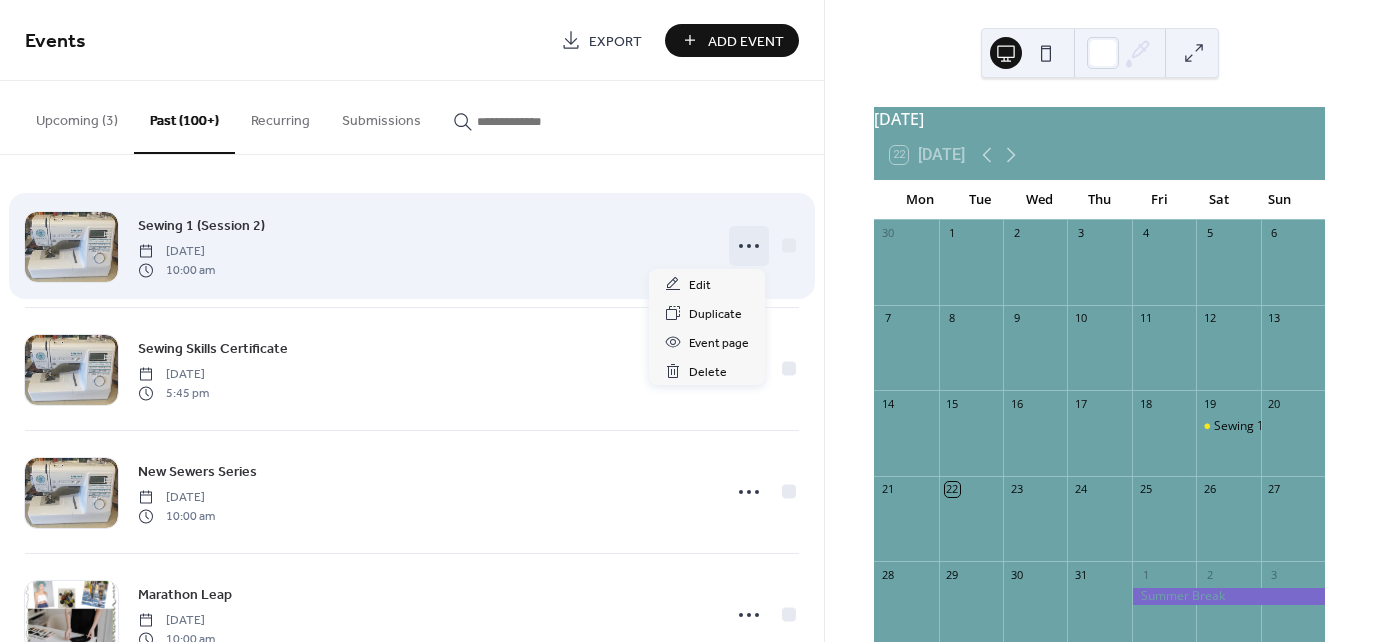 click 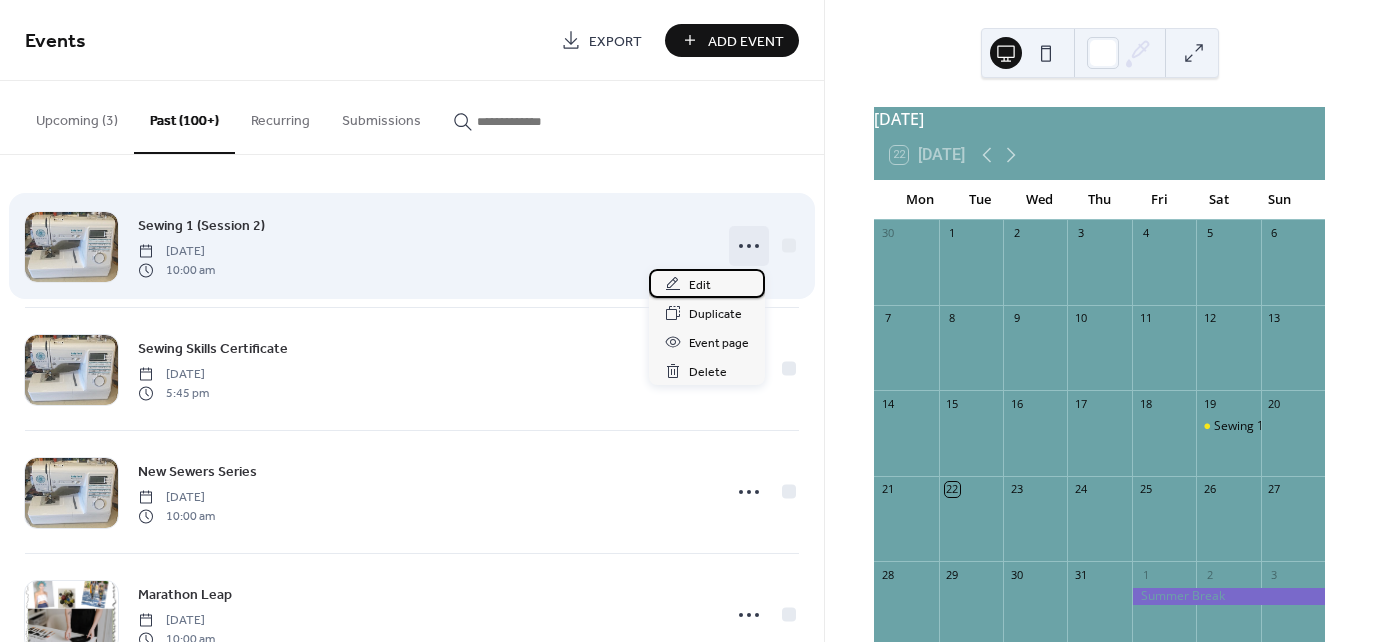 click on "Edit" at bounding box center [700, 285] 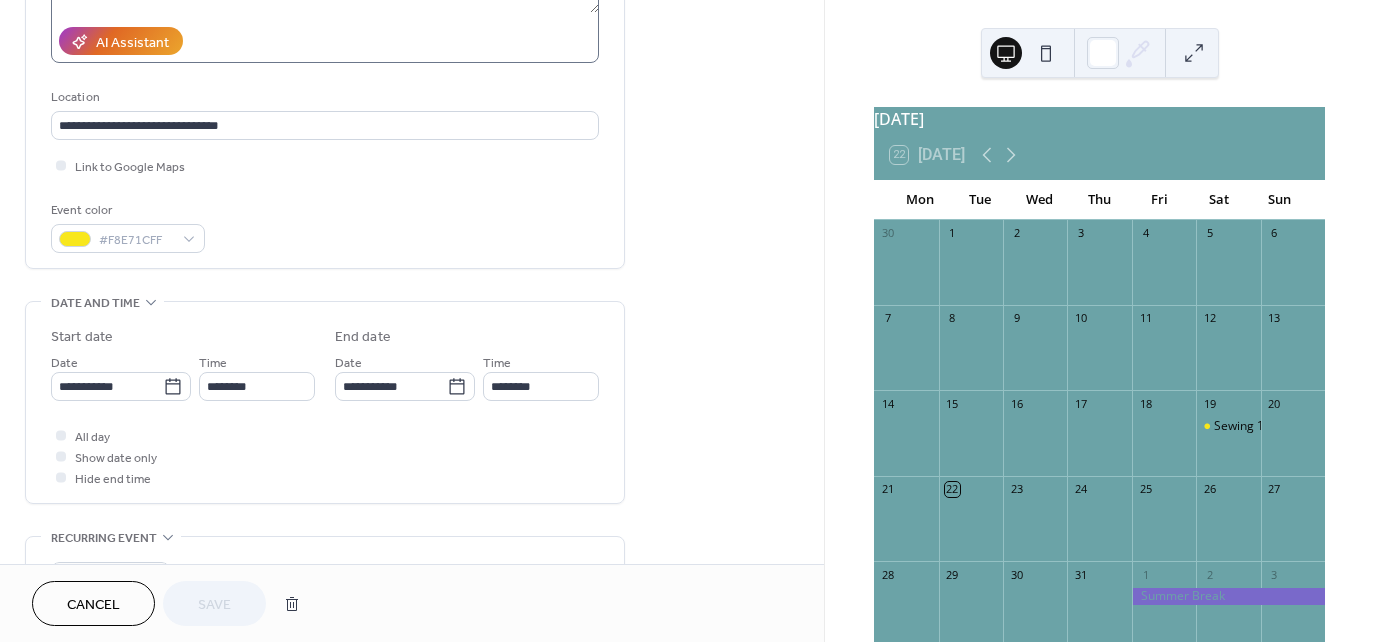 scroll, scrollTop: 400, scrollLeft: 0, axis: vertical 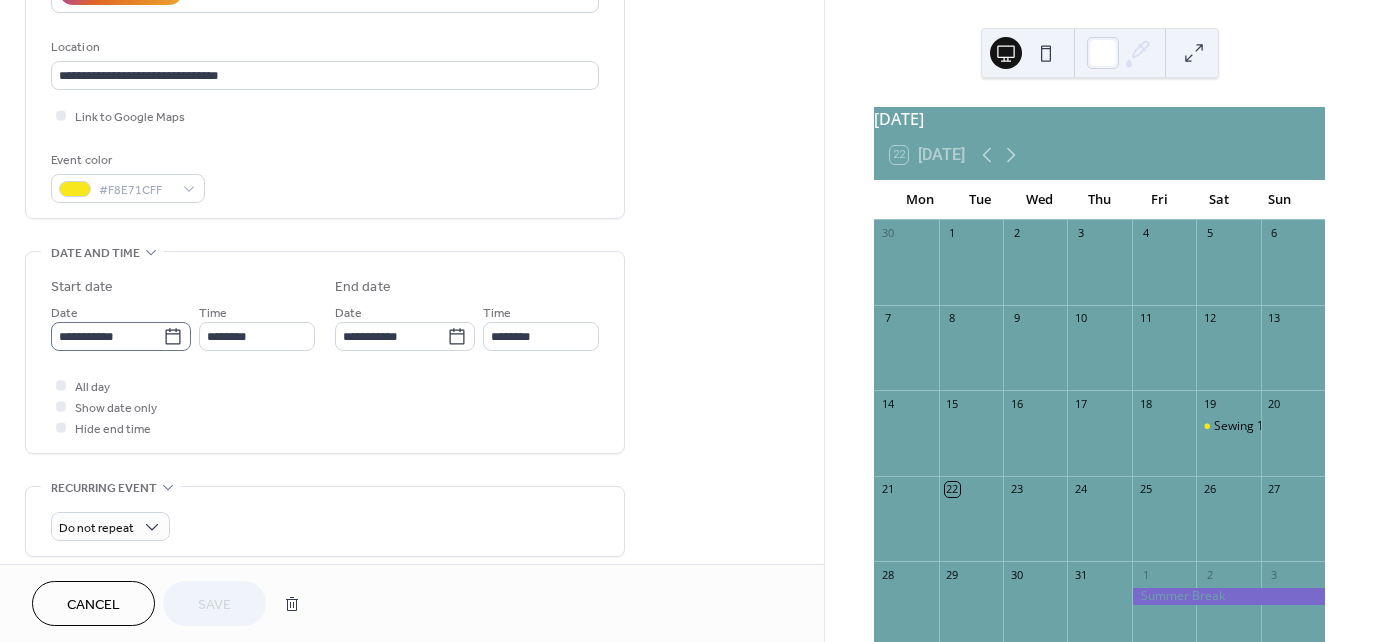 click 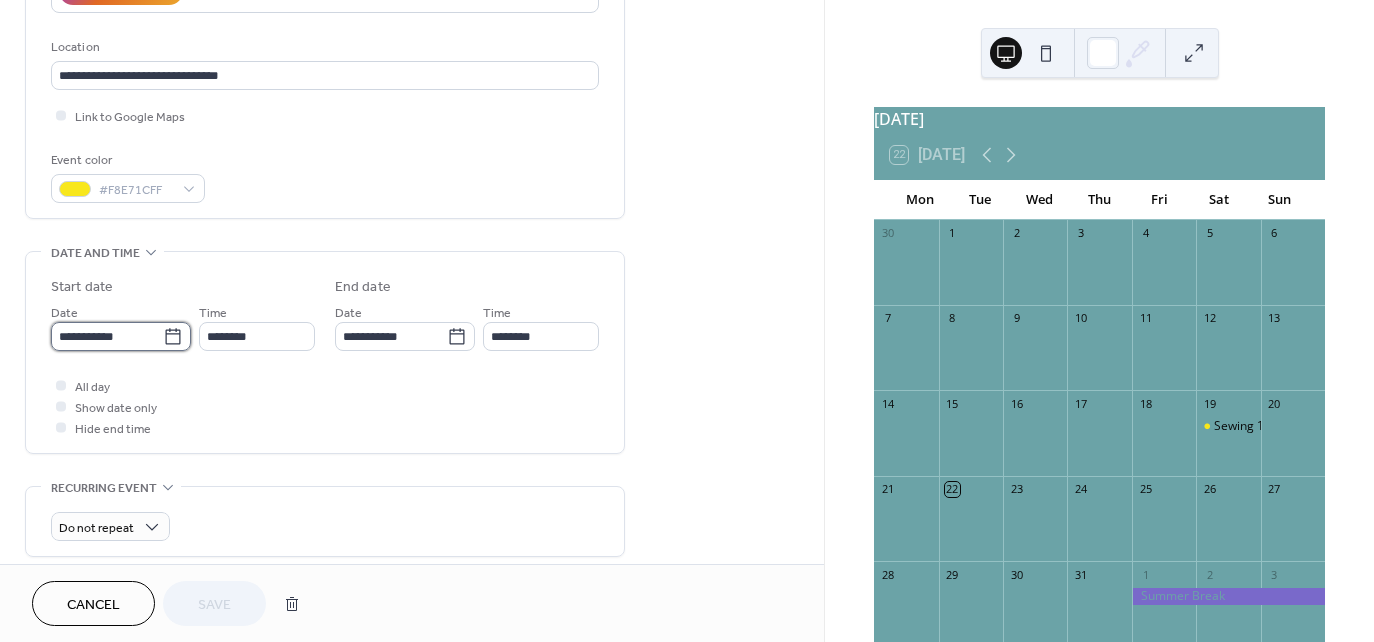 click on "**********" at bounding box center (107, 336) 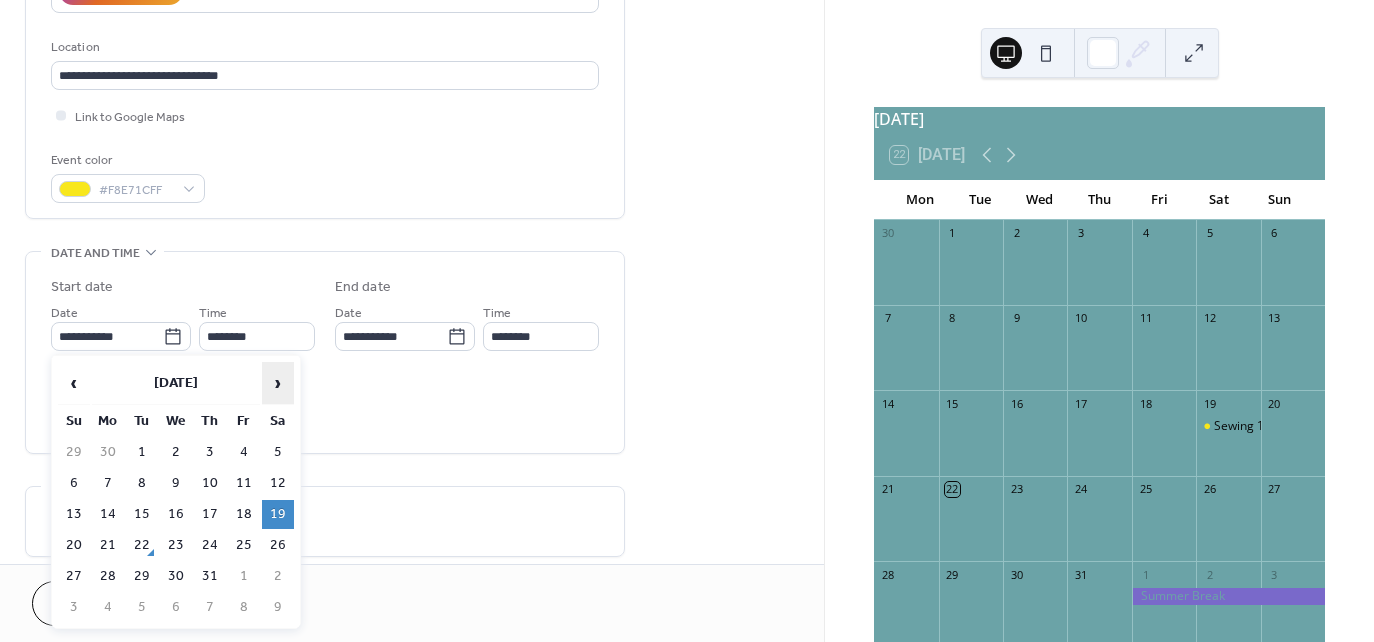 click on "›" at bounding box center [278, 383] 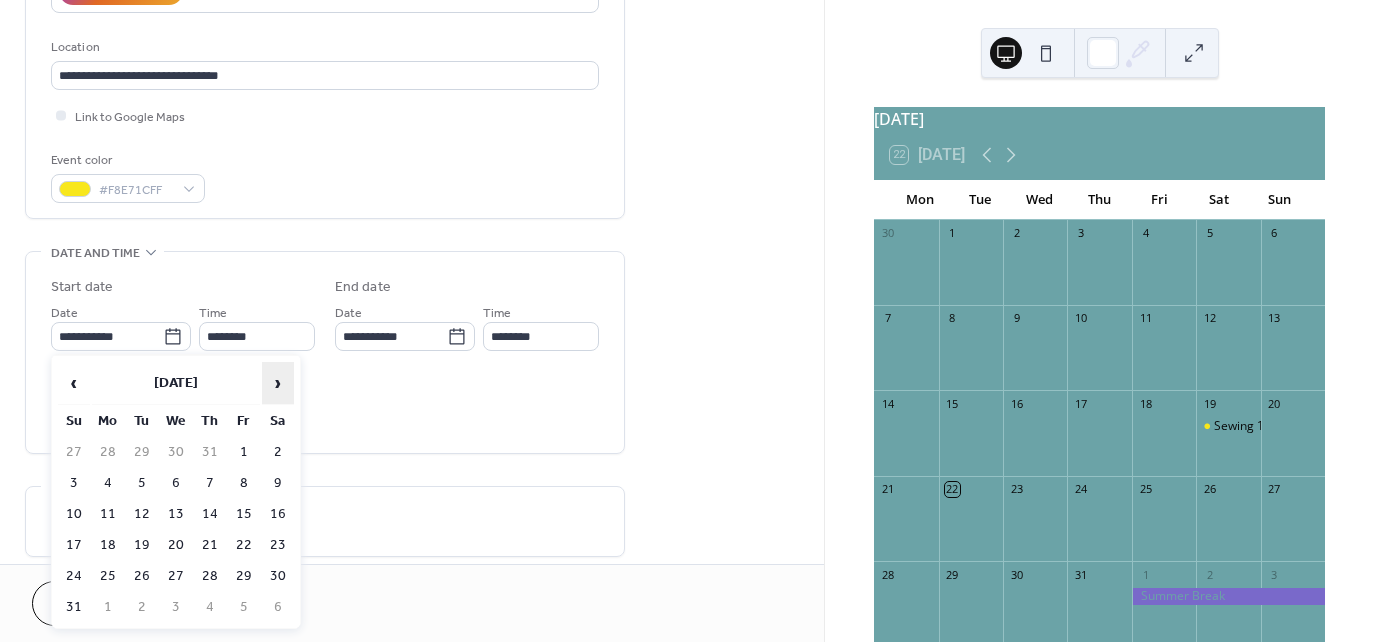 click on "›" at bounding box center [278, 383] 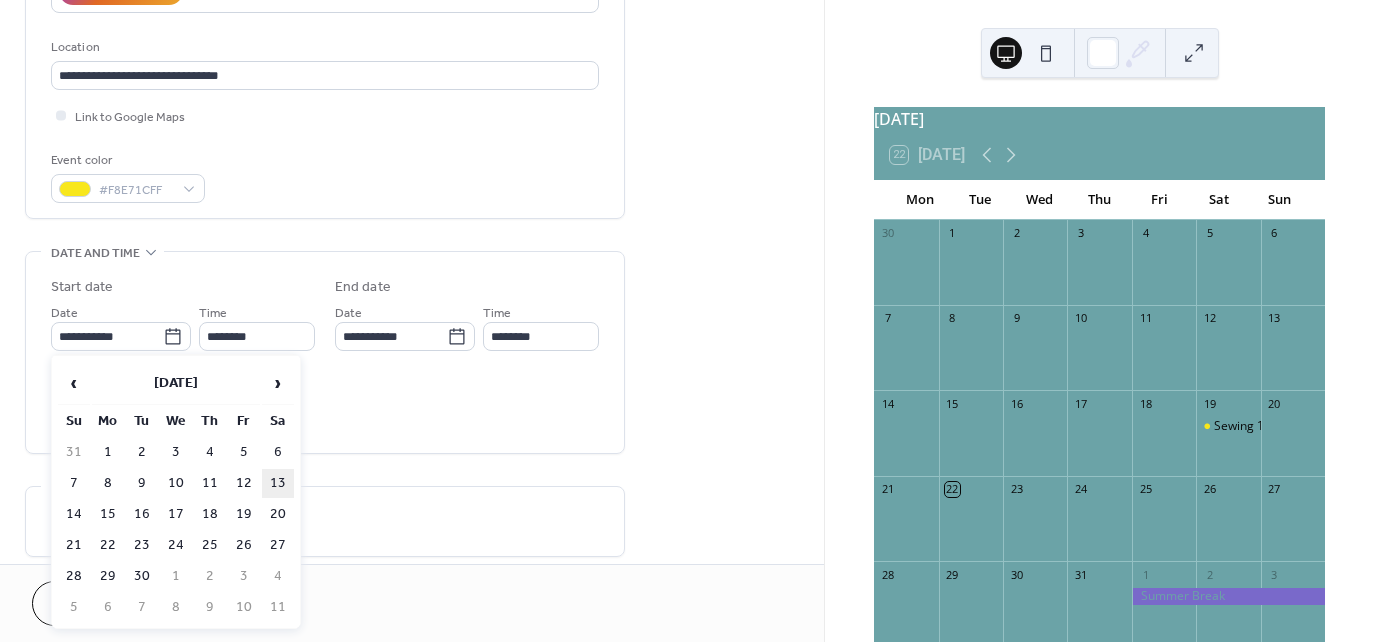 click on "13" at bounding box center [278, 483] 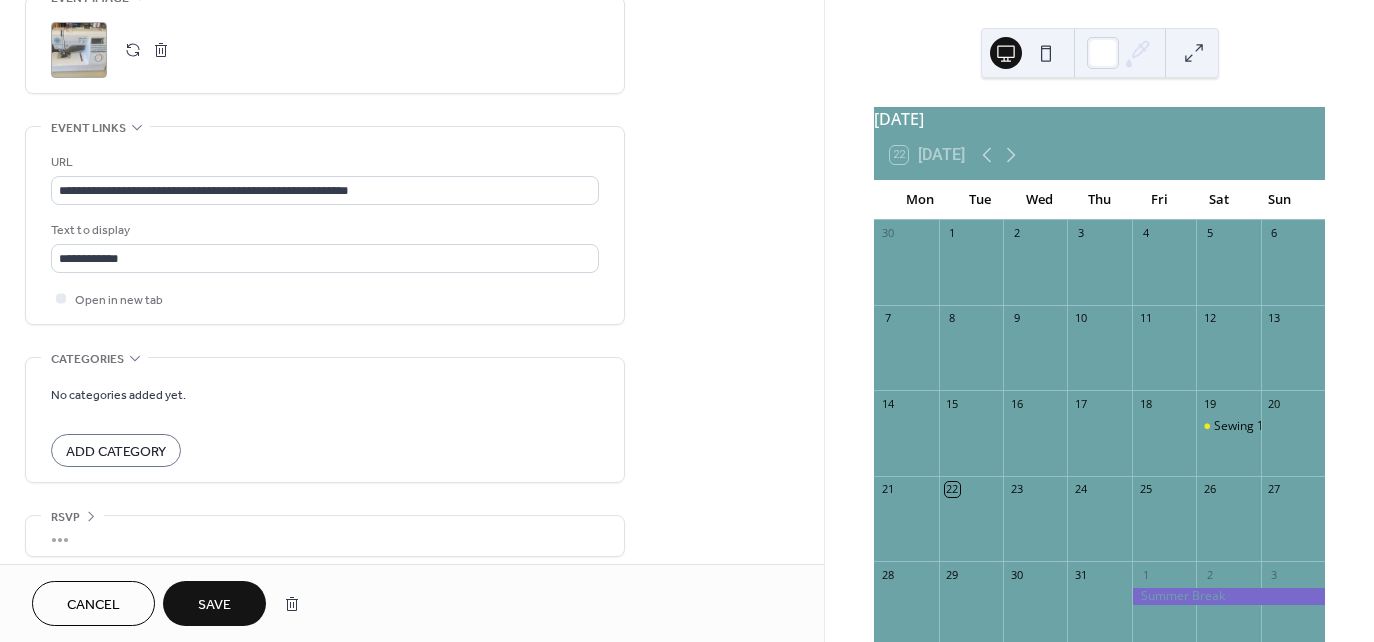scroll, scrollTop: 1004, scrollLeft: 0, axis: vertical 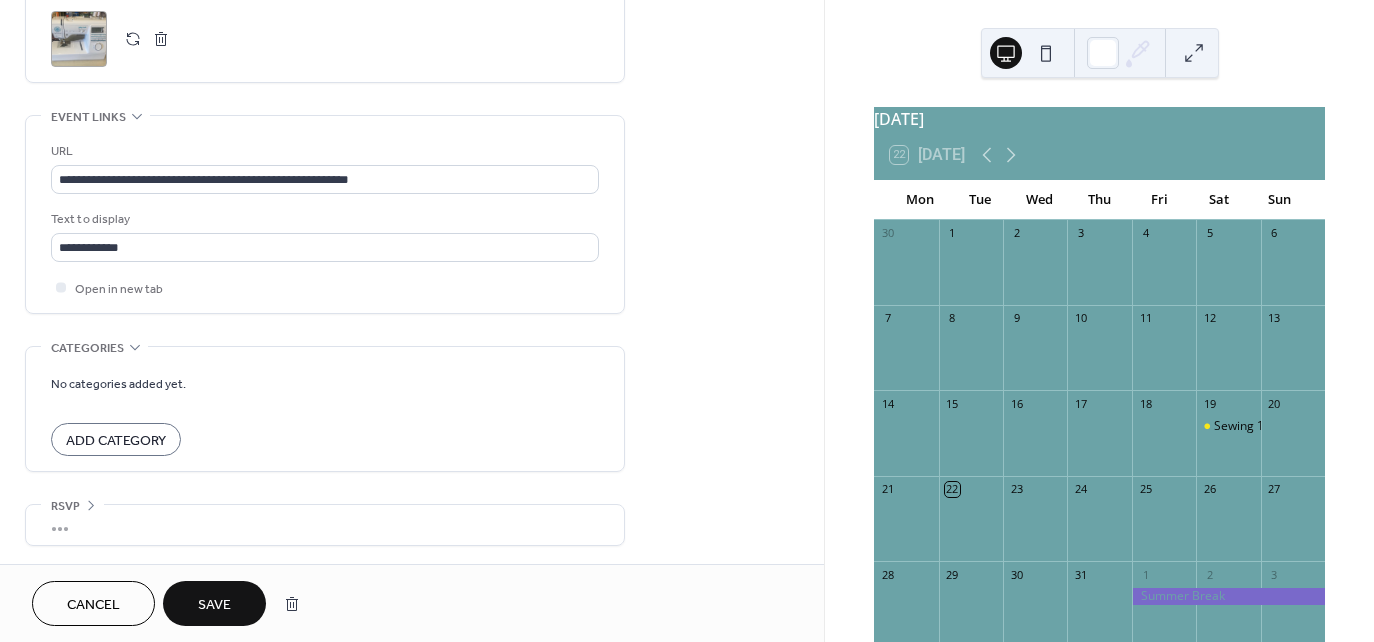 click on "Save" at bounding box center [214, 605] 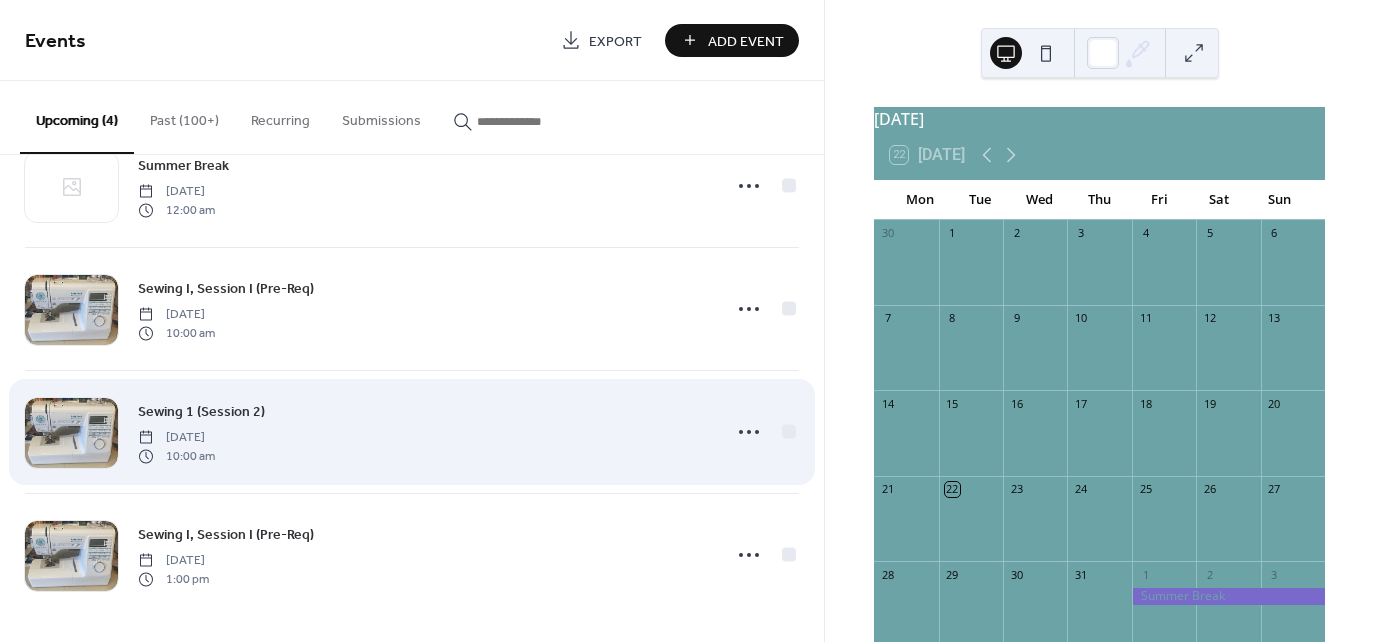 scroll, scrollTop: 63, scrollLeft: 0, axis: vertical 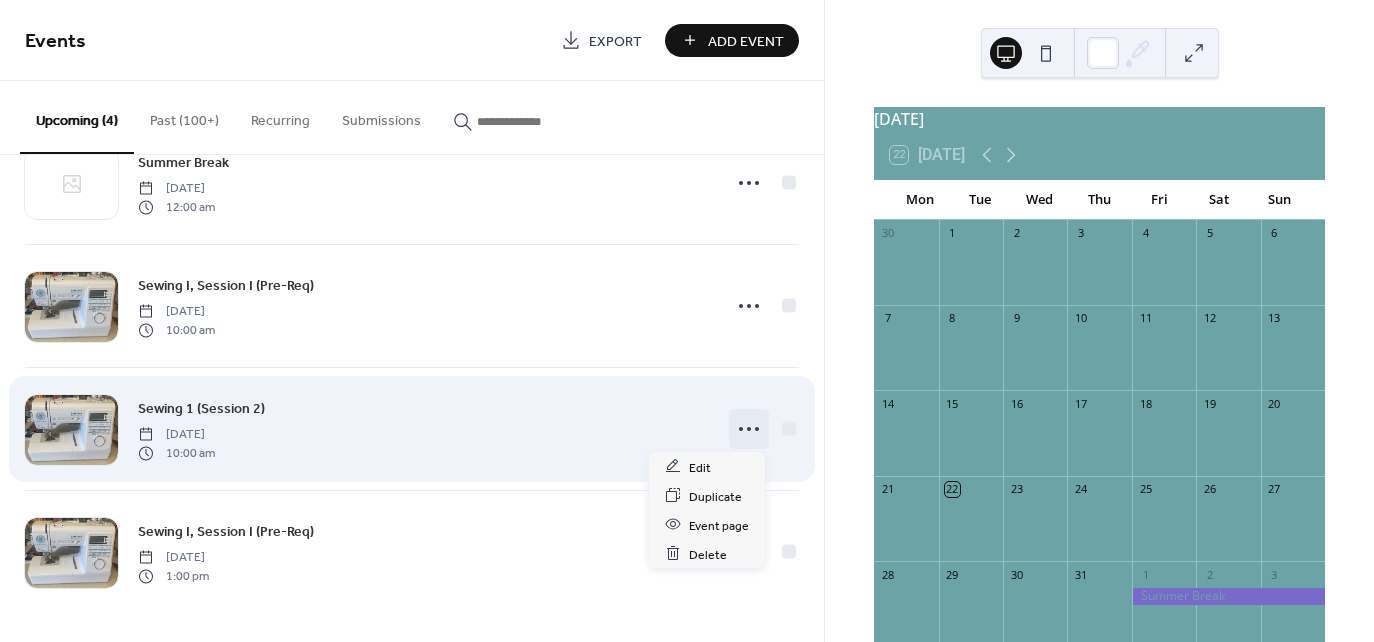 click 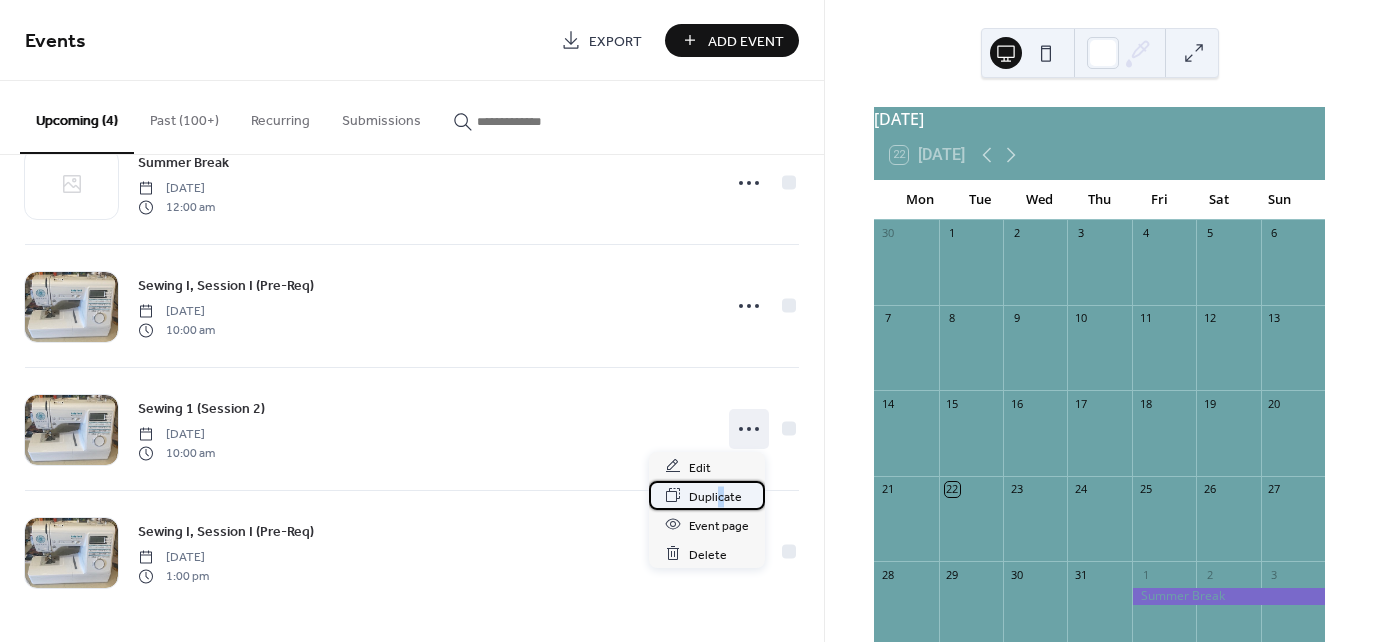 click on "Duplicate" at bounding box center [715, 496] 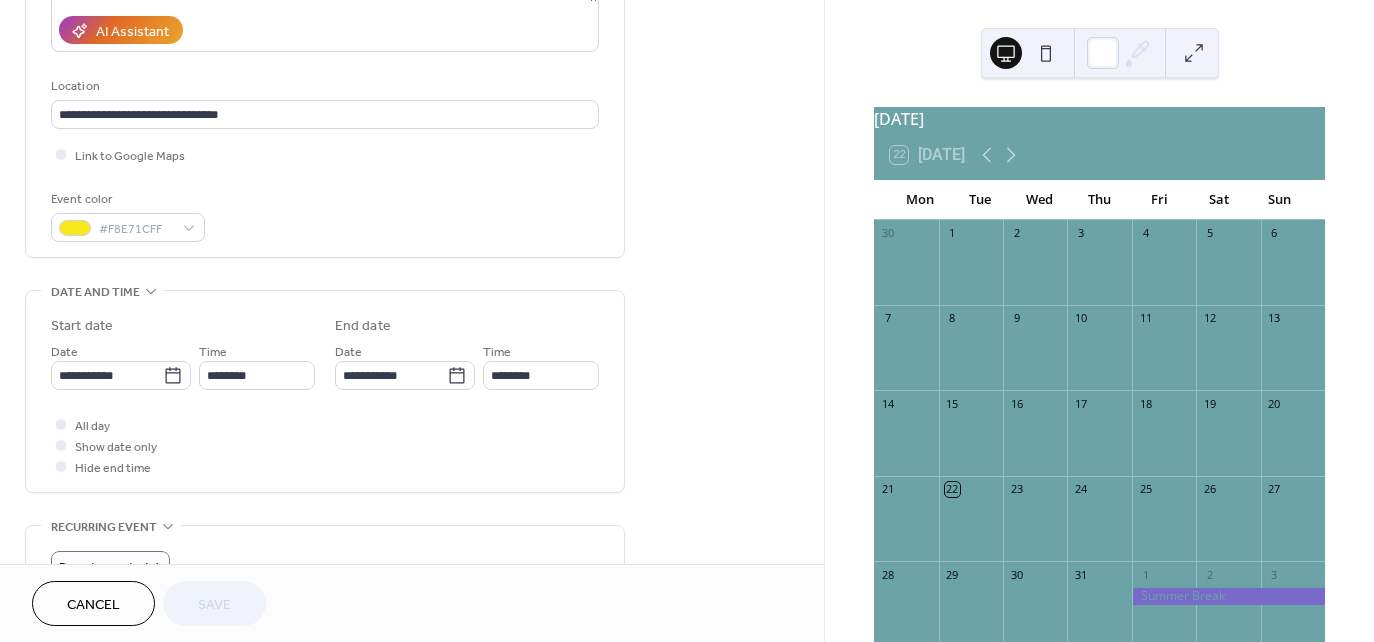 scroll, scrollTop: 400, scrollLeft: 0, axis: vertical 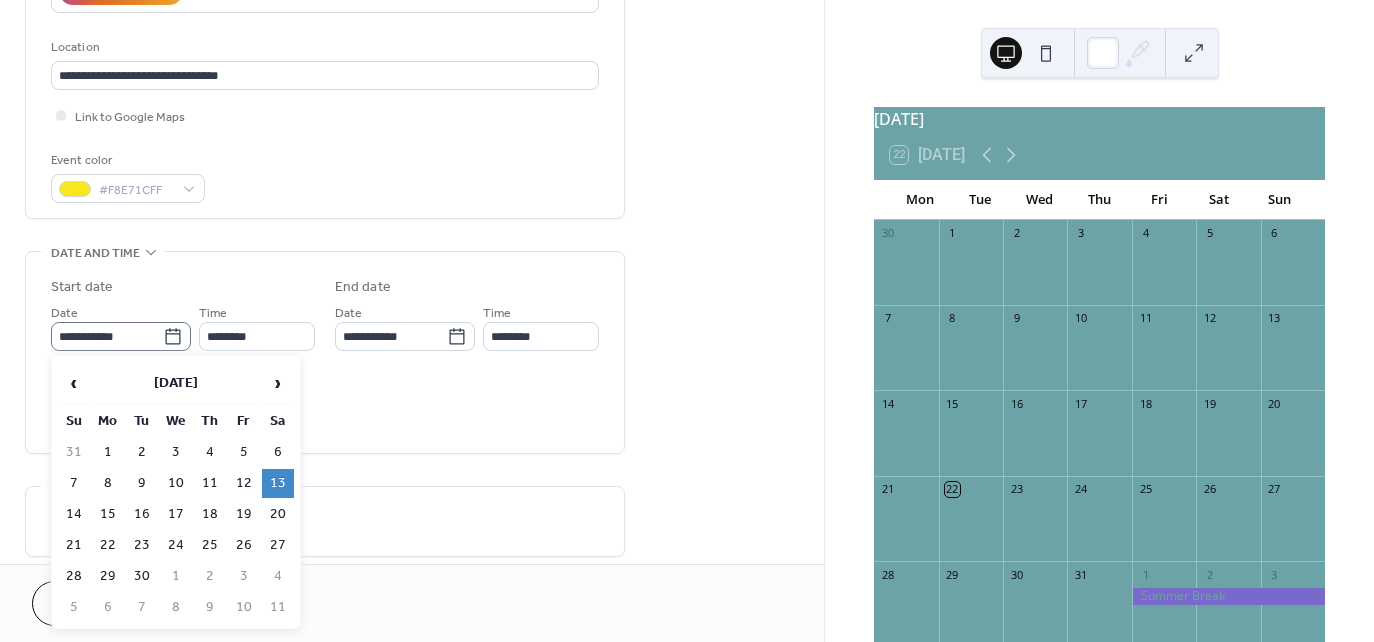 click 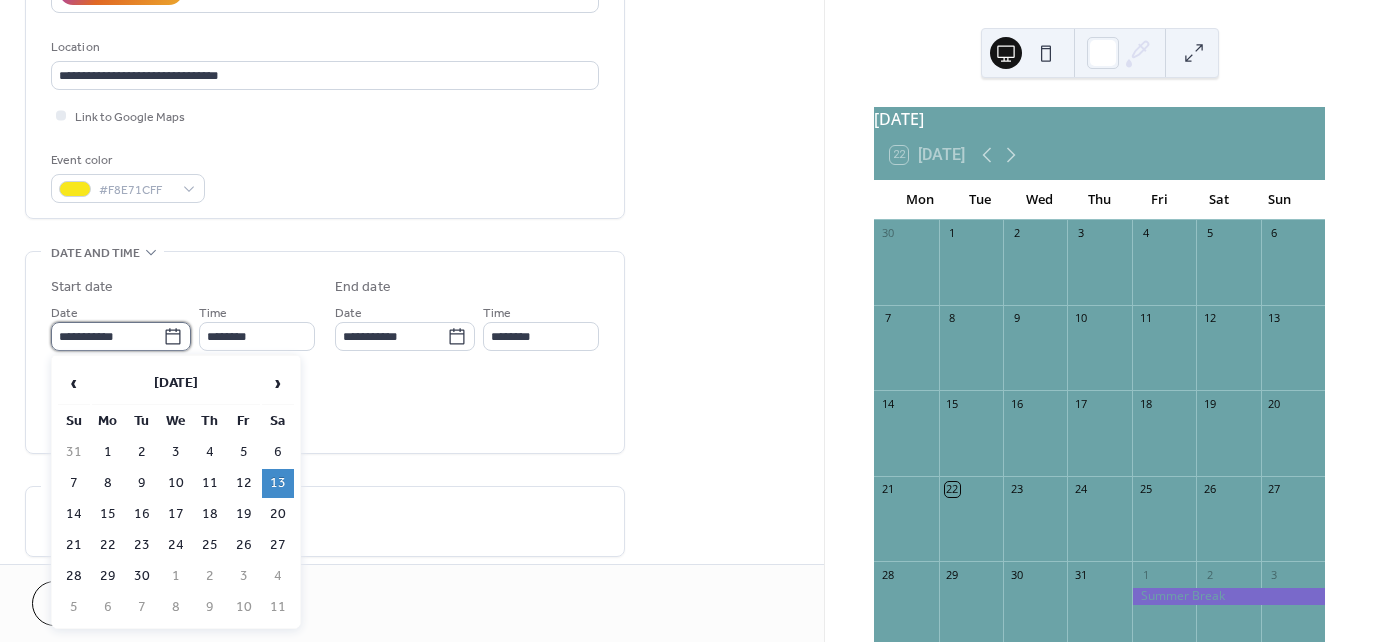 click on "**********" at bounding box center [107, 336] 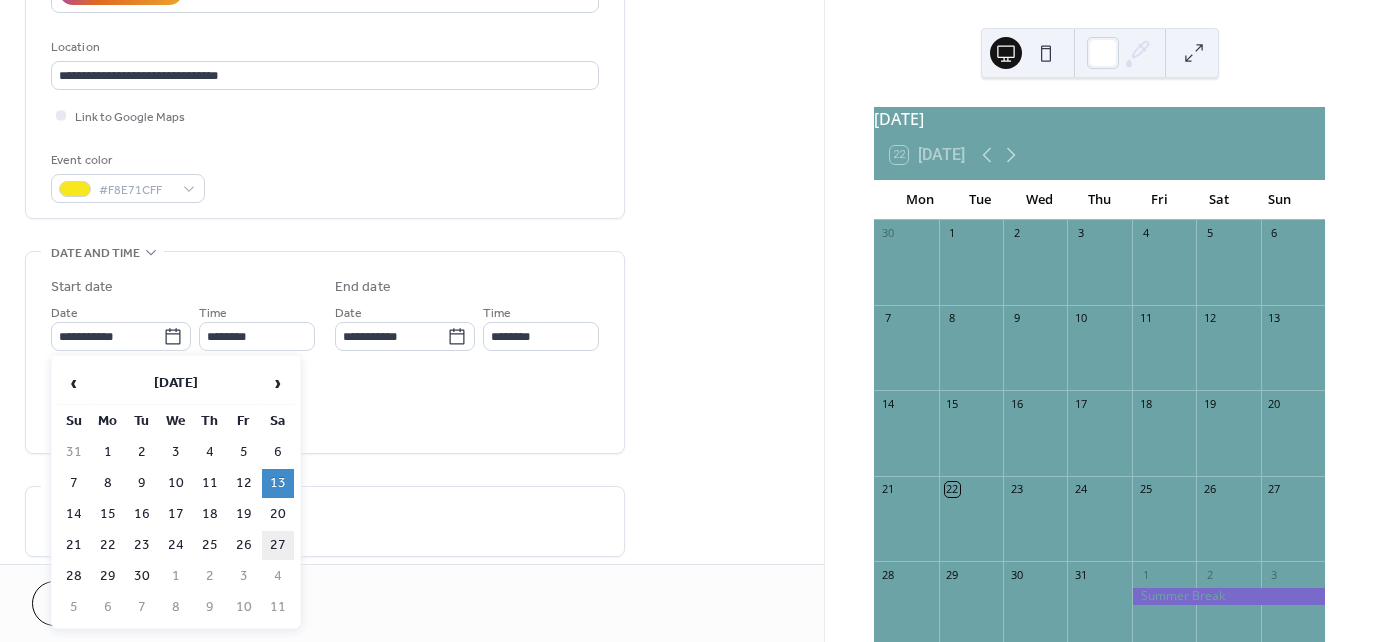 click on "27" at bounding box center [278, 545] 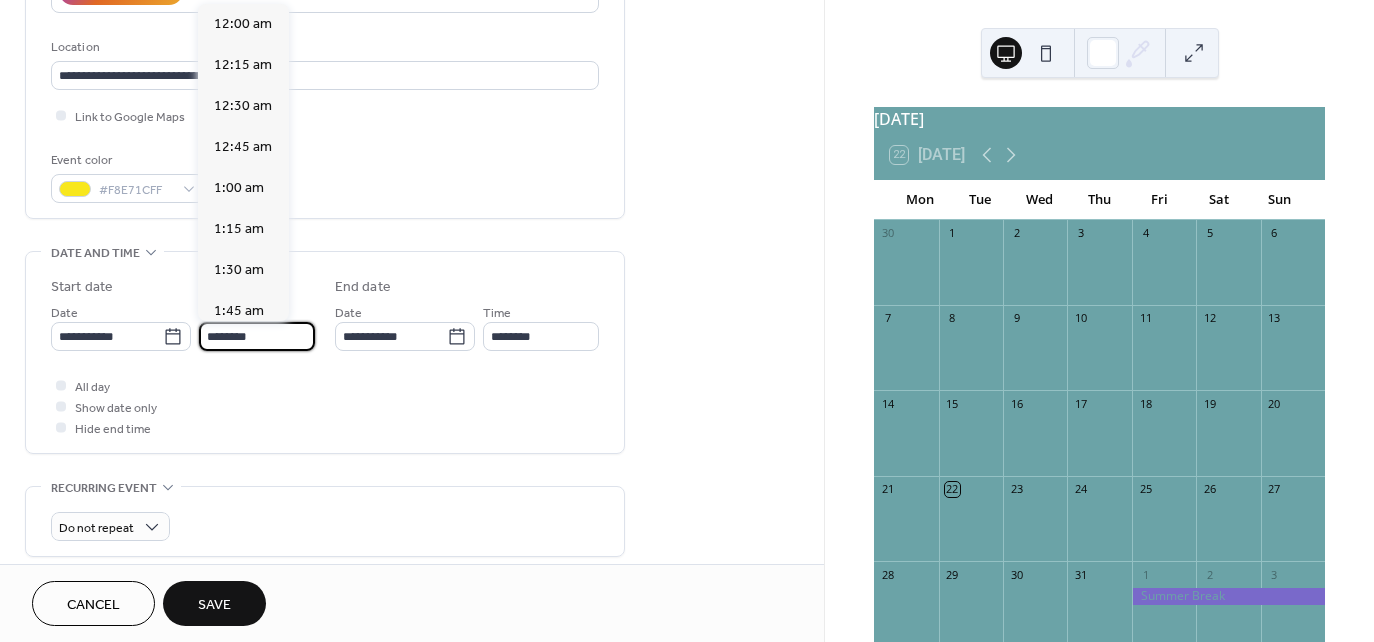 click on "********" at bounding box center [257, 336] 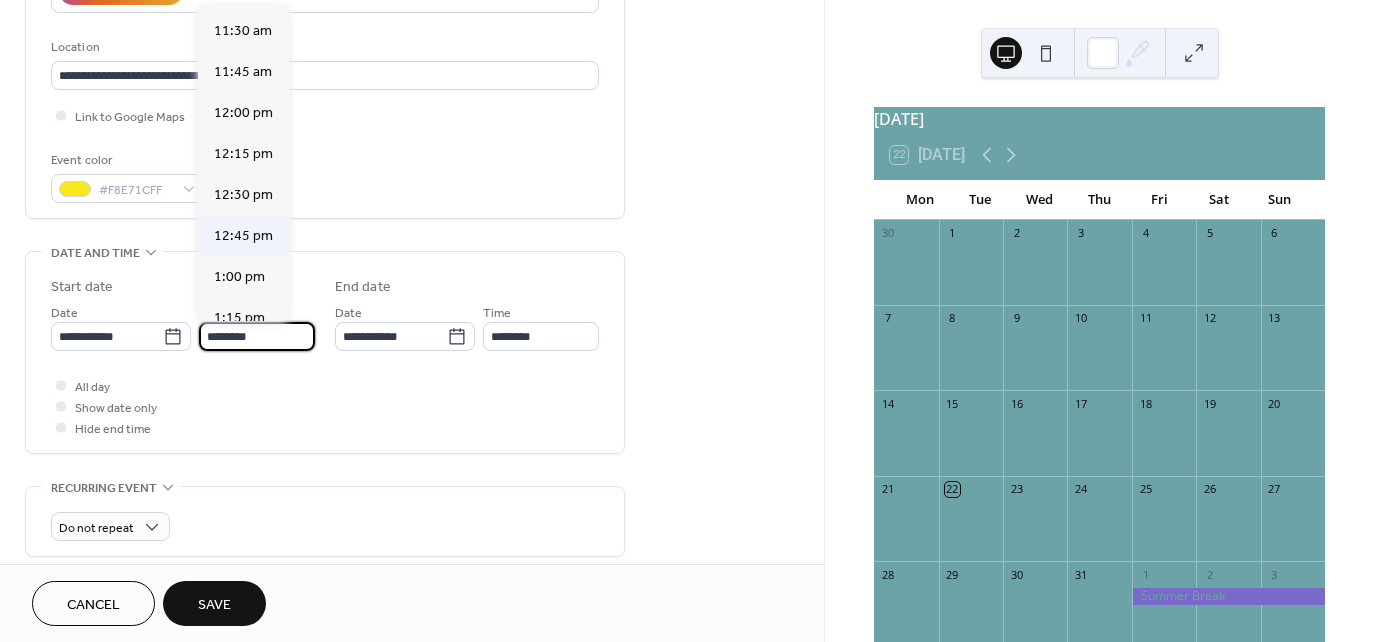 scroll, scrollTop: 1940, scrollLeft: 0, axis: vertical 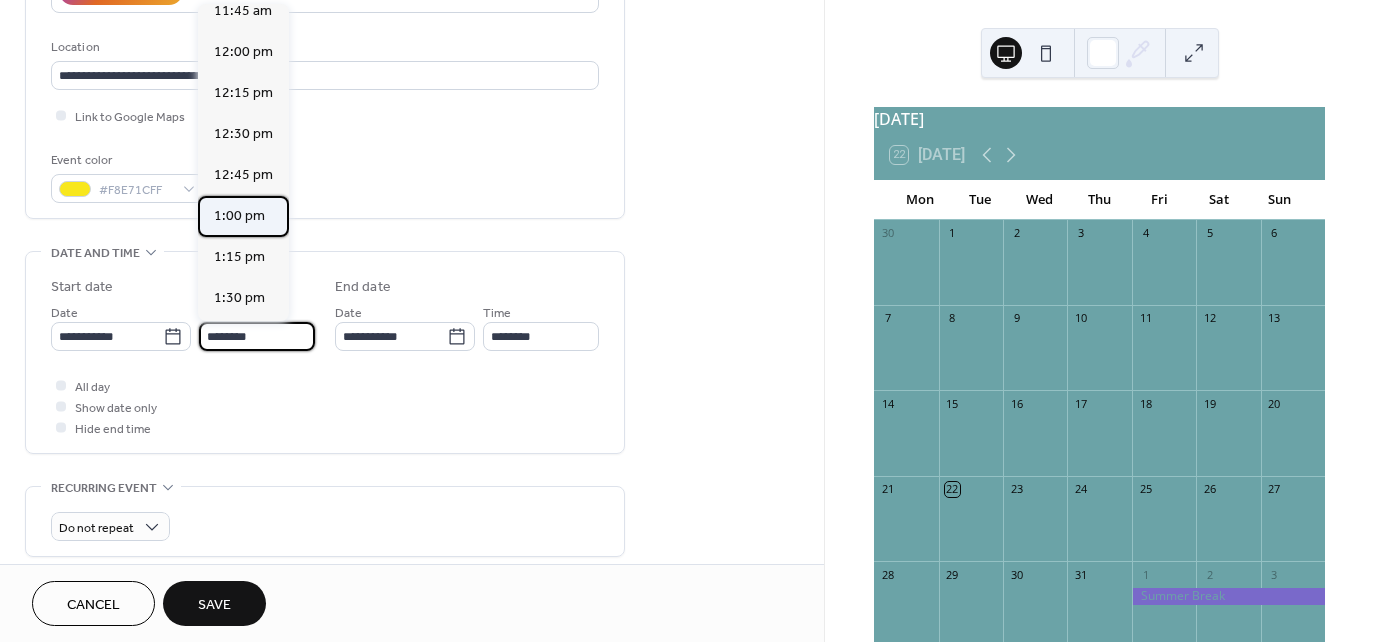 click on "1:00 pm" at bounding box center [239, 216] 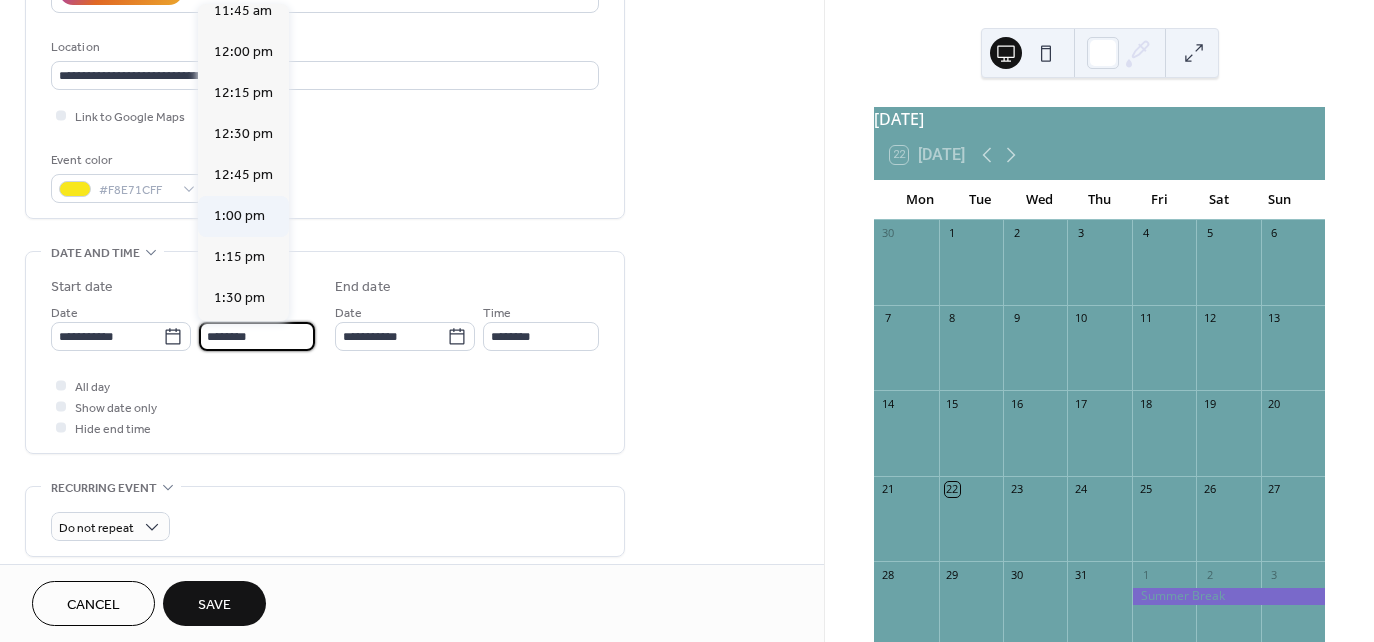 type on "*******" 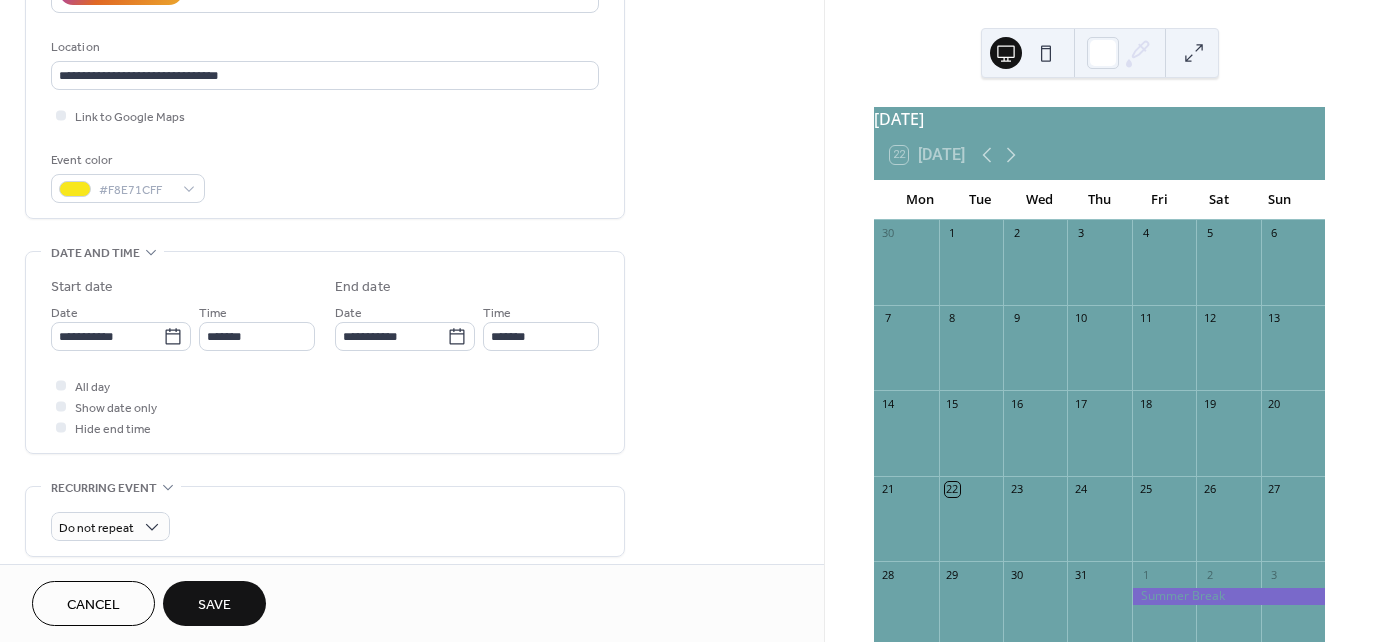 drag, startPoint x: 500, startPoint y: 404, endPoint x: 472, endPoint y: 452, distance: 55.569775 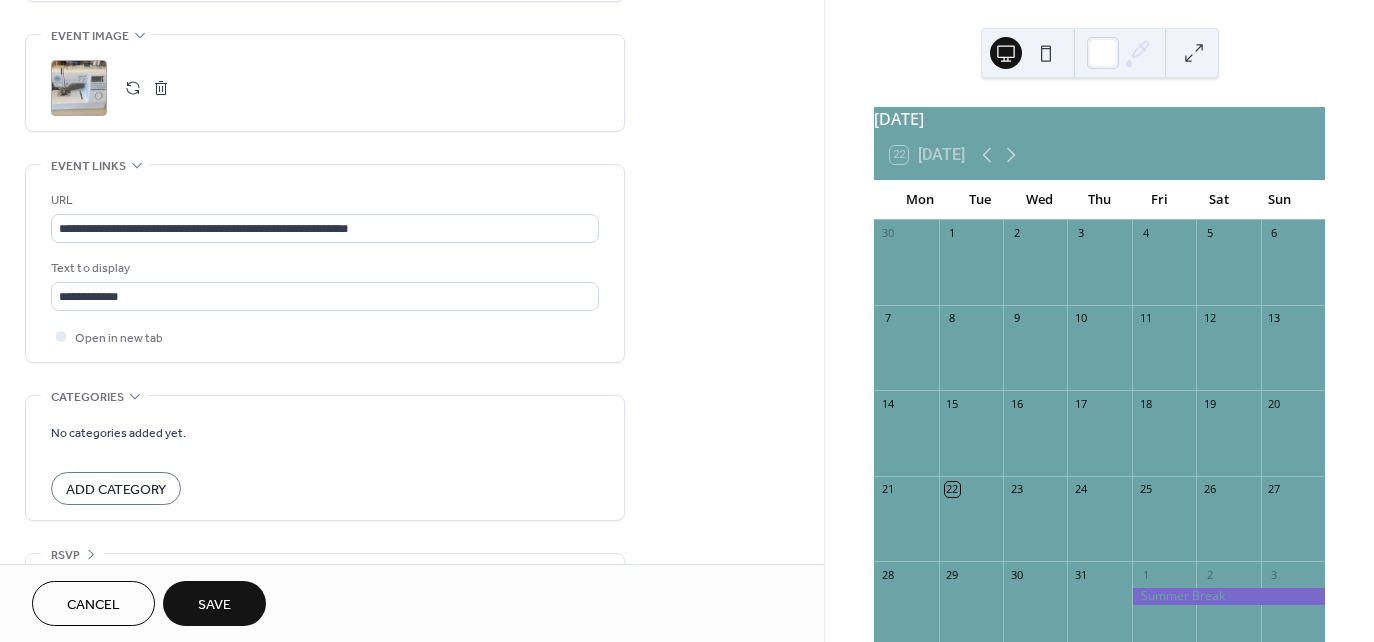 scroll, scrollTop: 1000, scrollLeft: 0, axis: vertical 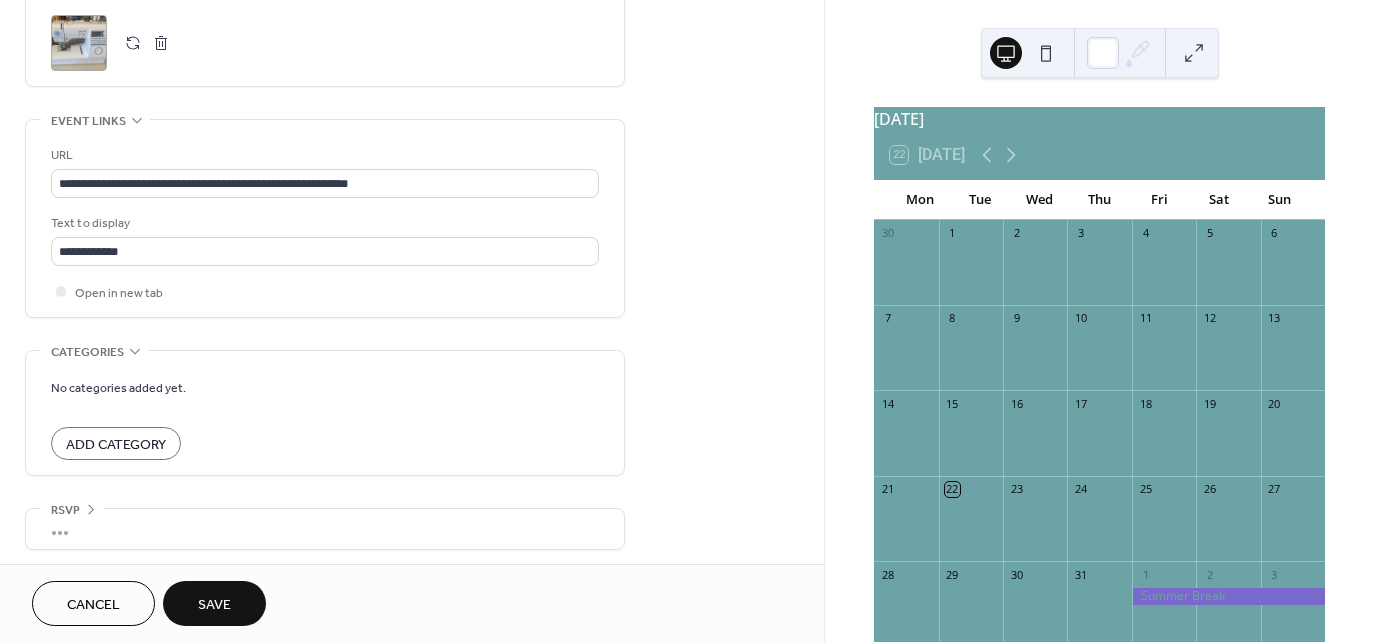 click on "Save" at bounding box center [214, 603] 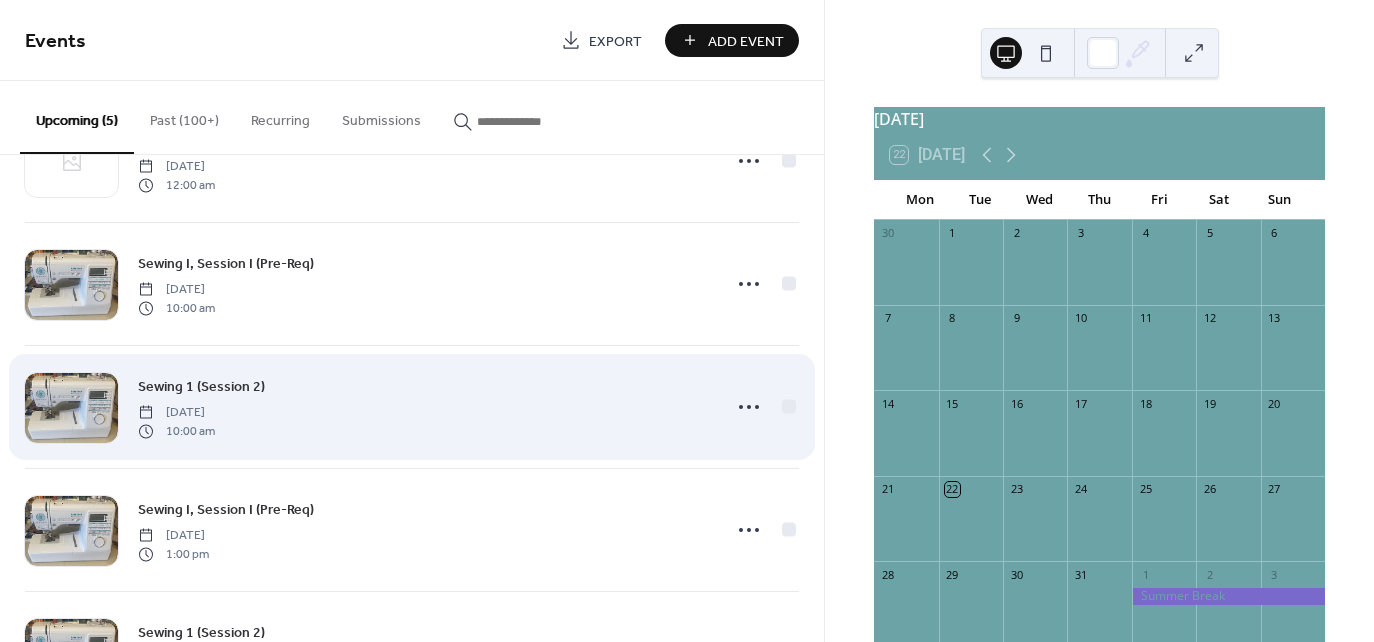 scroll, scrollTop: 185, scrollLeft: 0, axis: vertical 